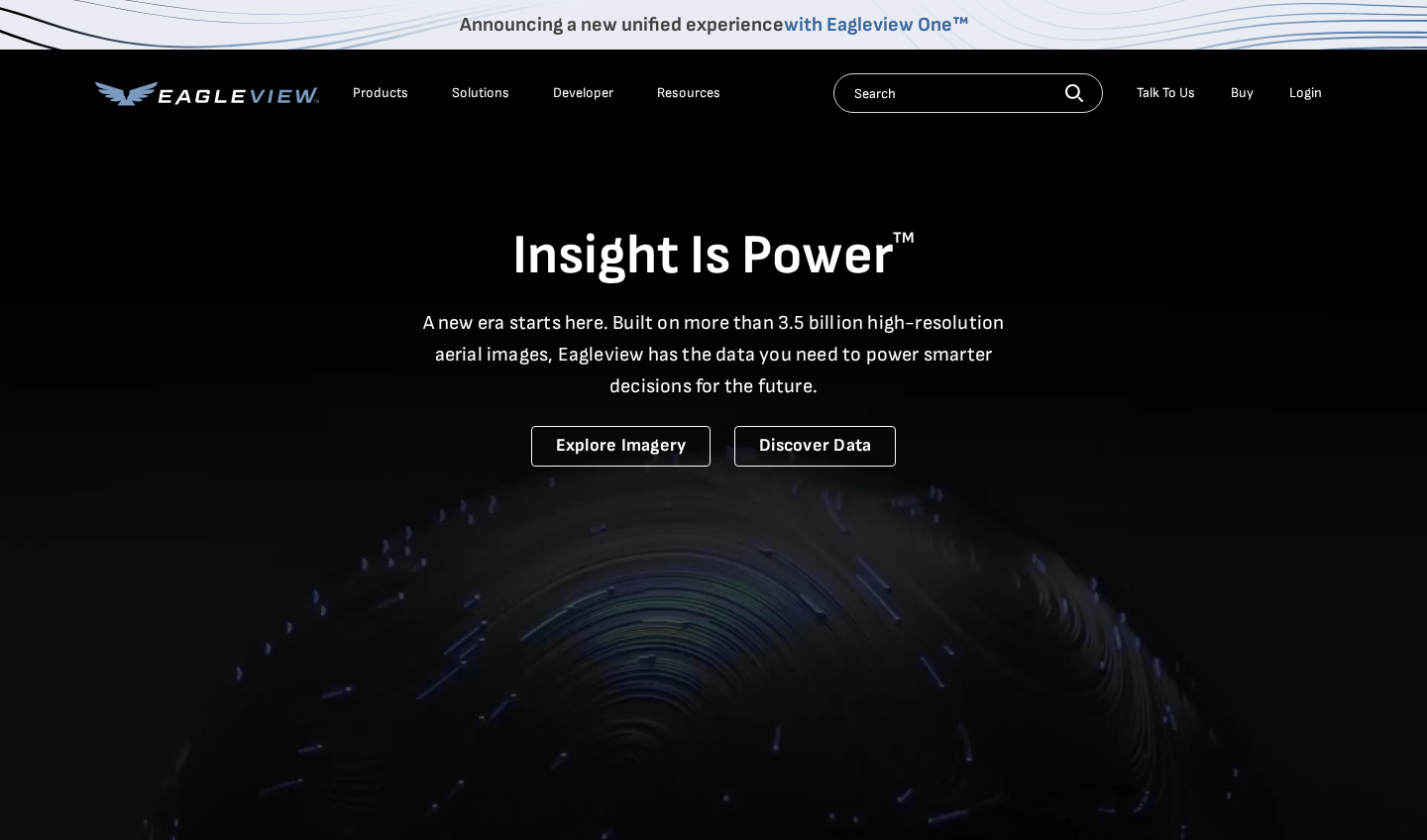 scroll, scrollTop: 0, scrollLeft: 0, axis: both 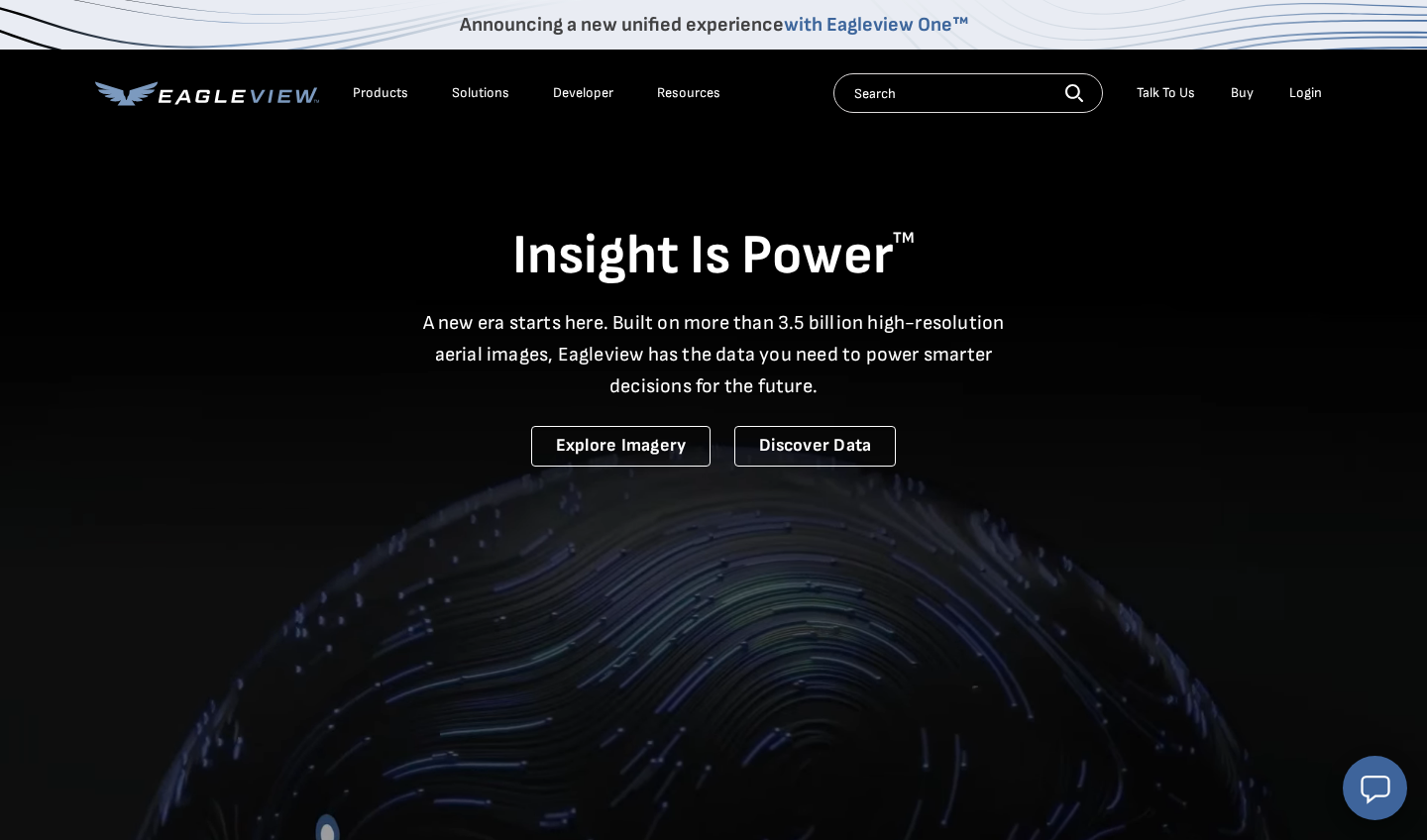 click on "Login" at bounding box center (1305, 93) 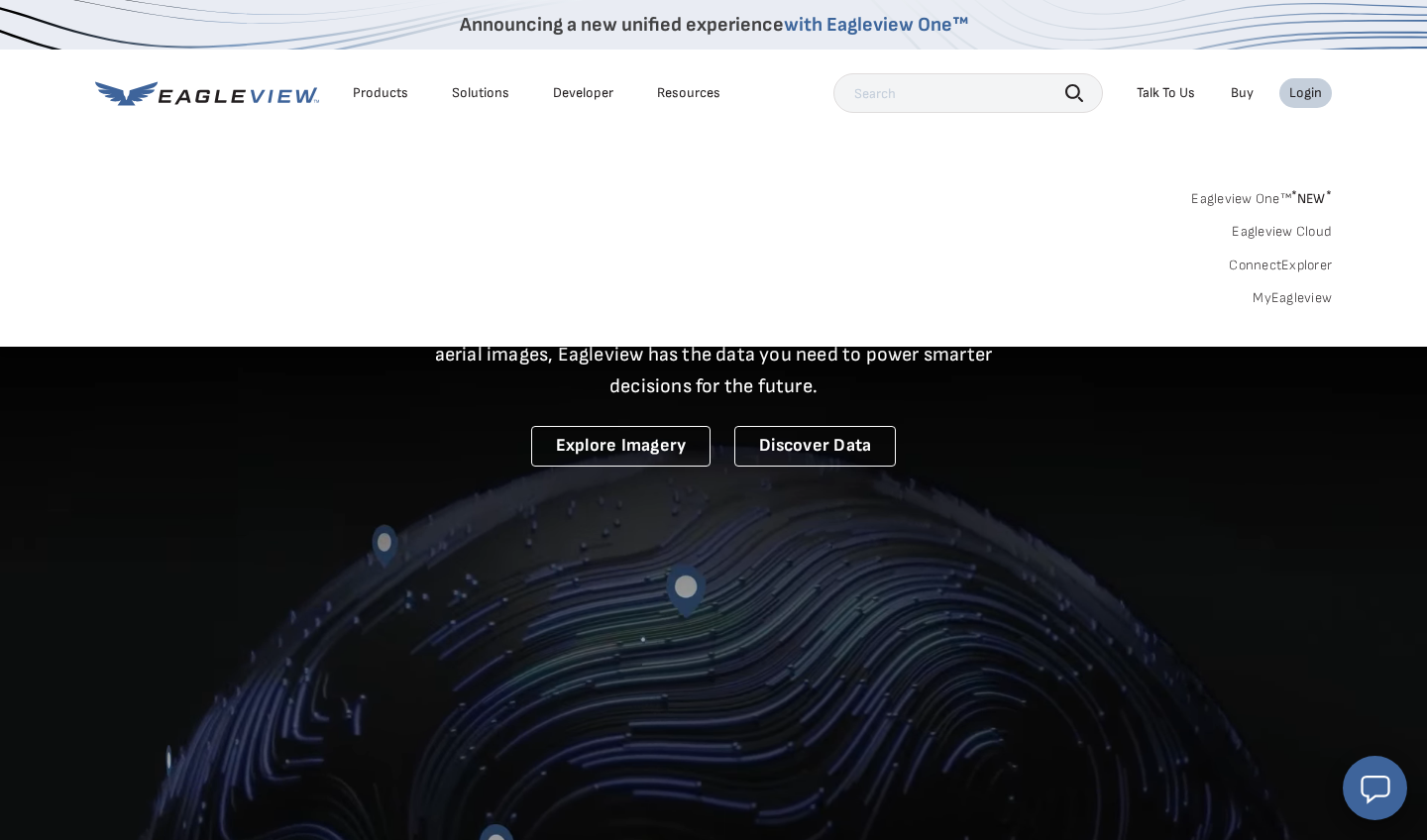 click on "Login" at bounding box center [1305, 93] 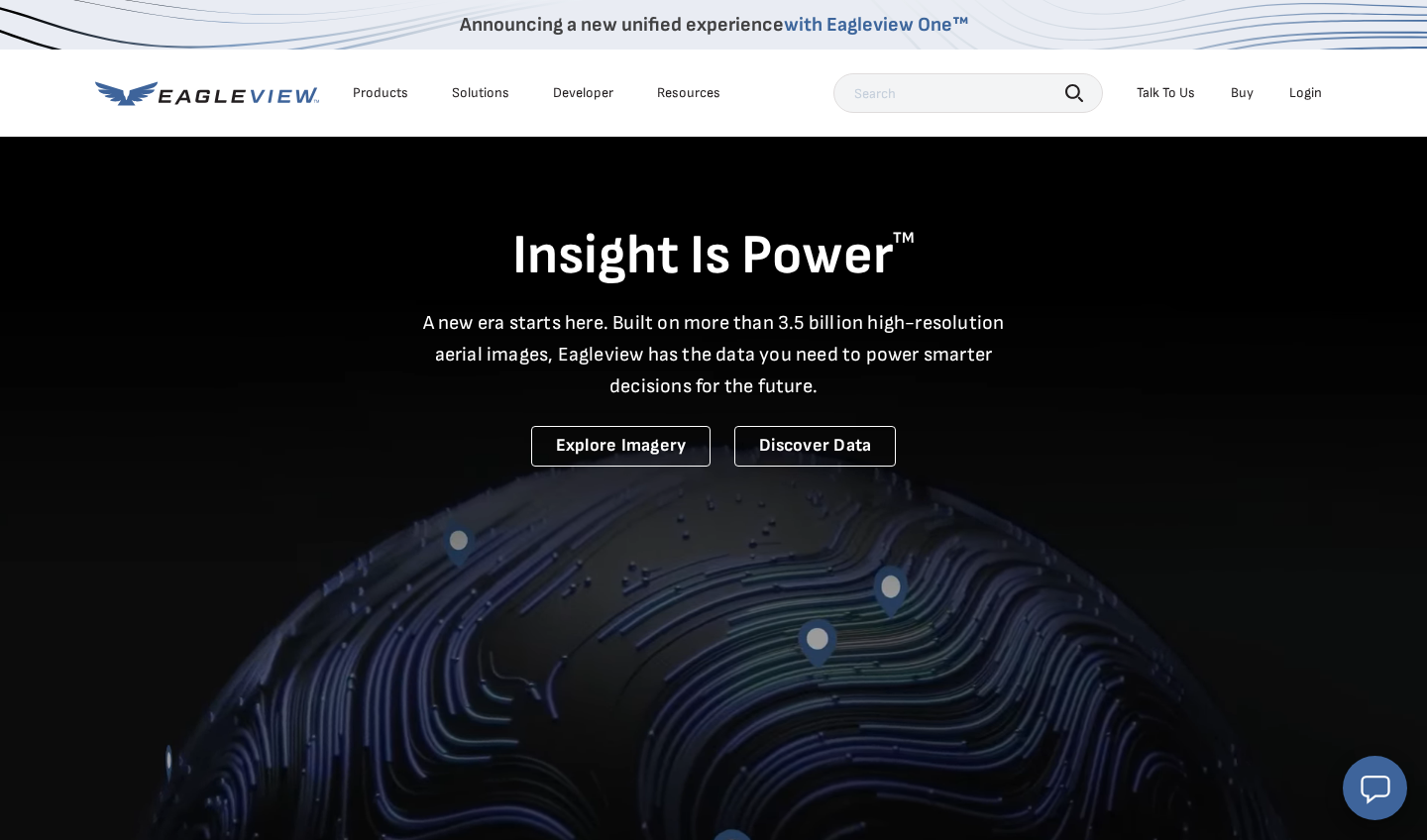 click on "Login" at bounding box center (1305, 93) 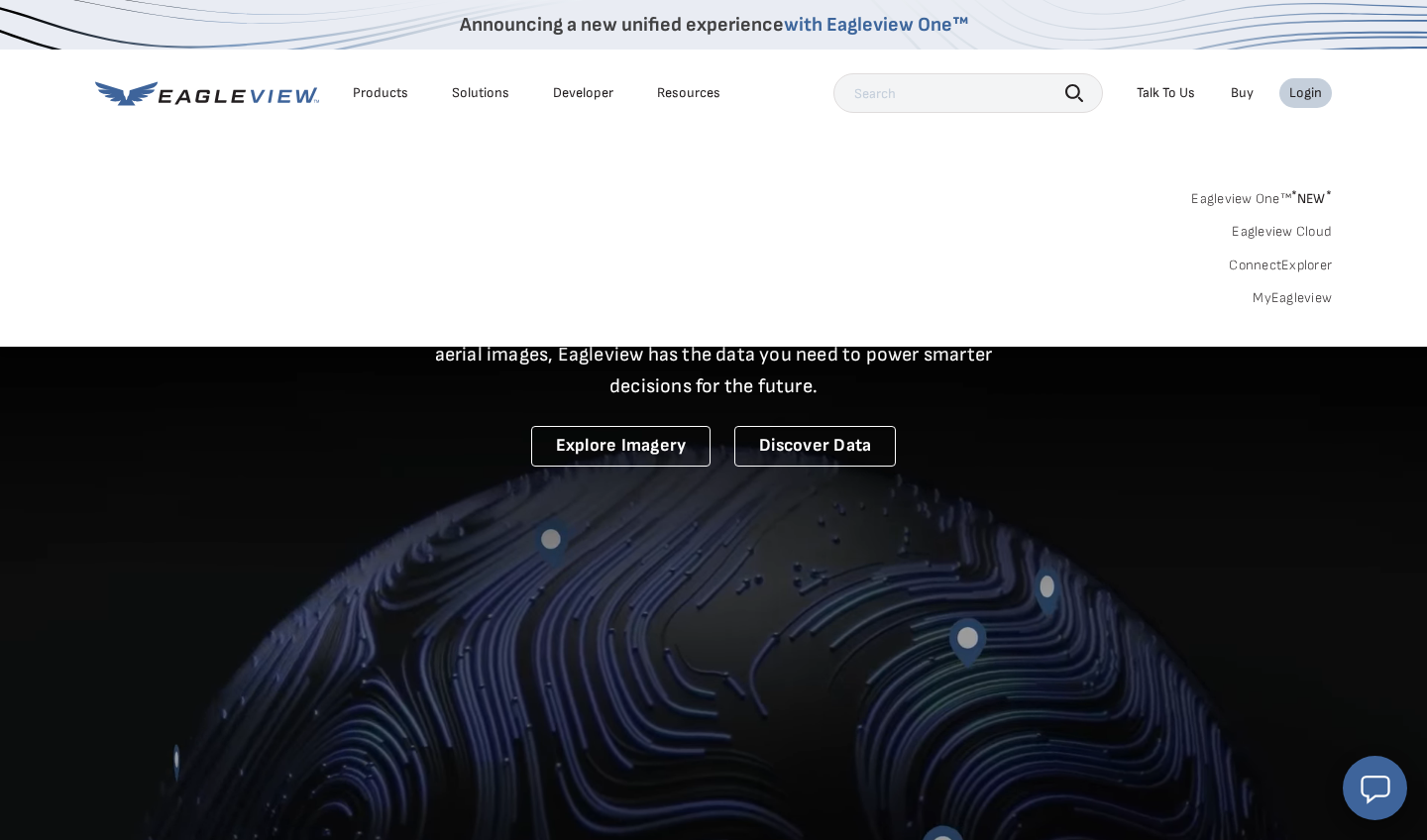 click on "Eagleview One™  * NEW *" at bounding box center (1262, 195) 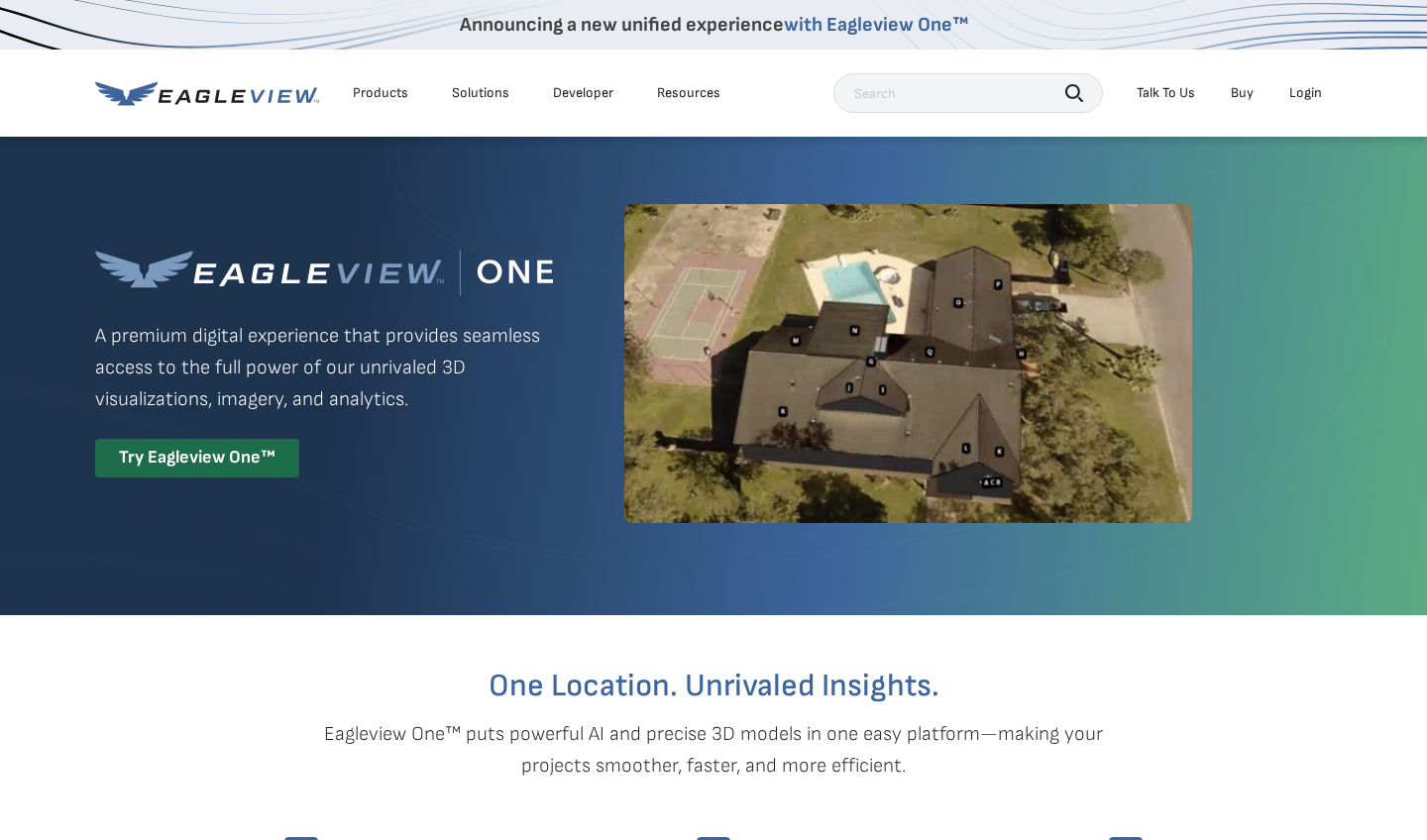 scroll, scrollTop: 0, scrollLeft: 0, axis: both 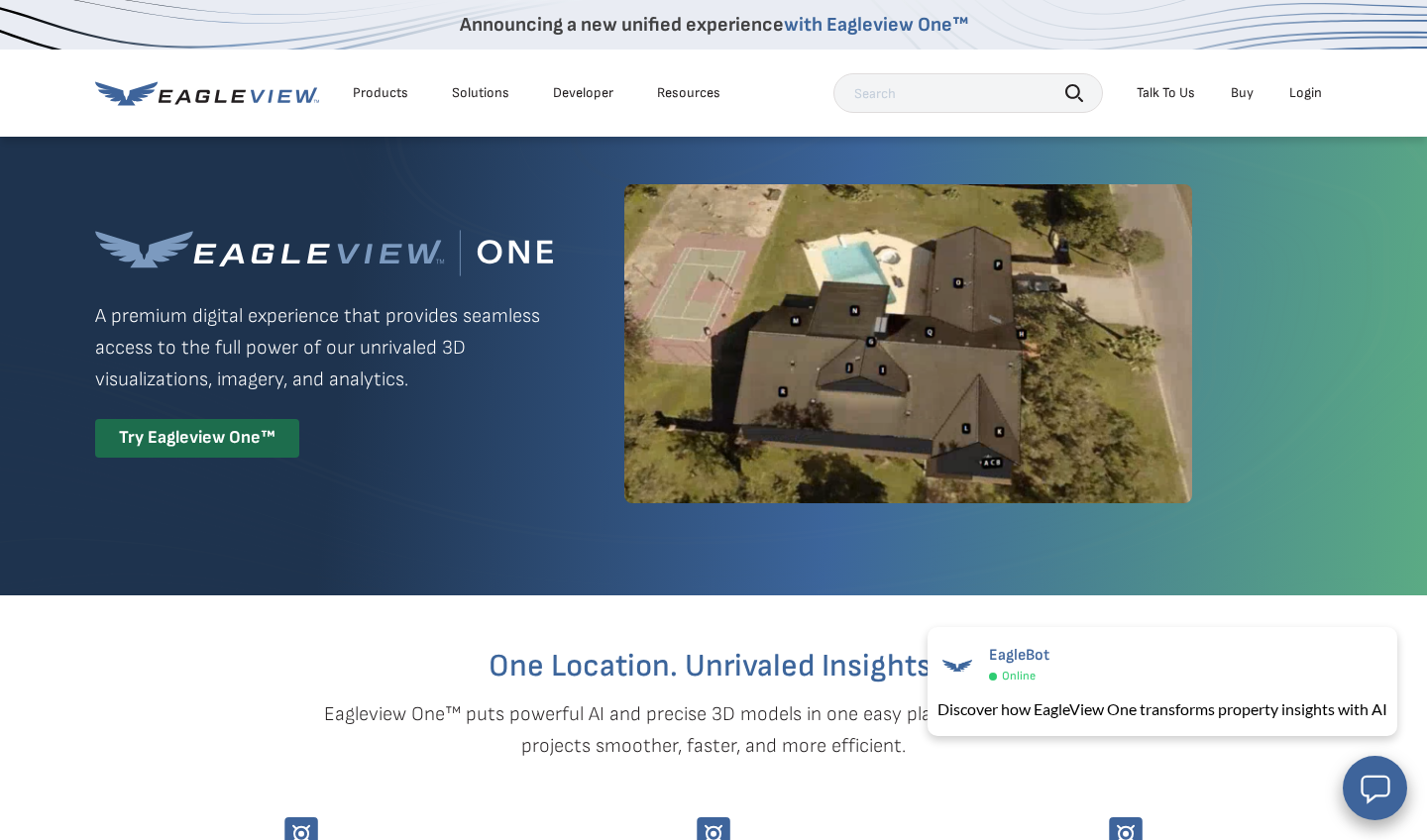 click on "Login" at bounding box center [1305, 93] 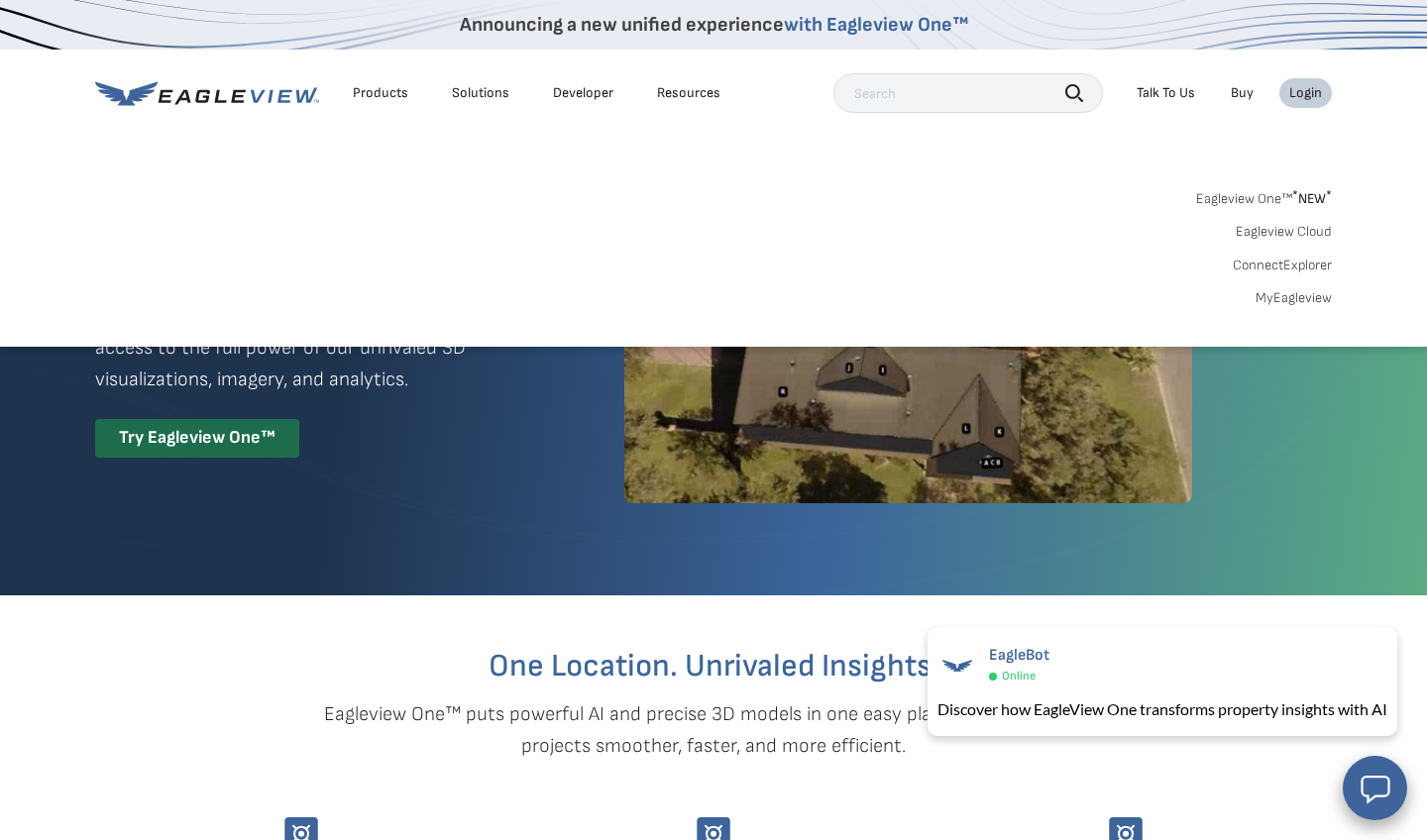 click on "MyEagleview" at bounding box center [1293, 298] 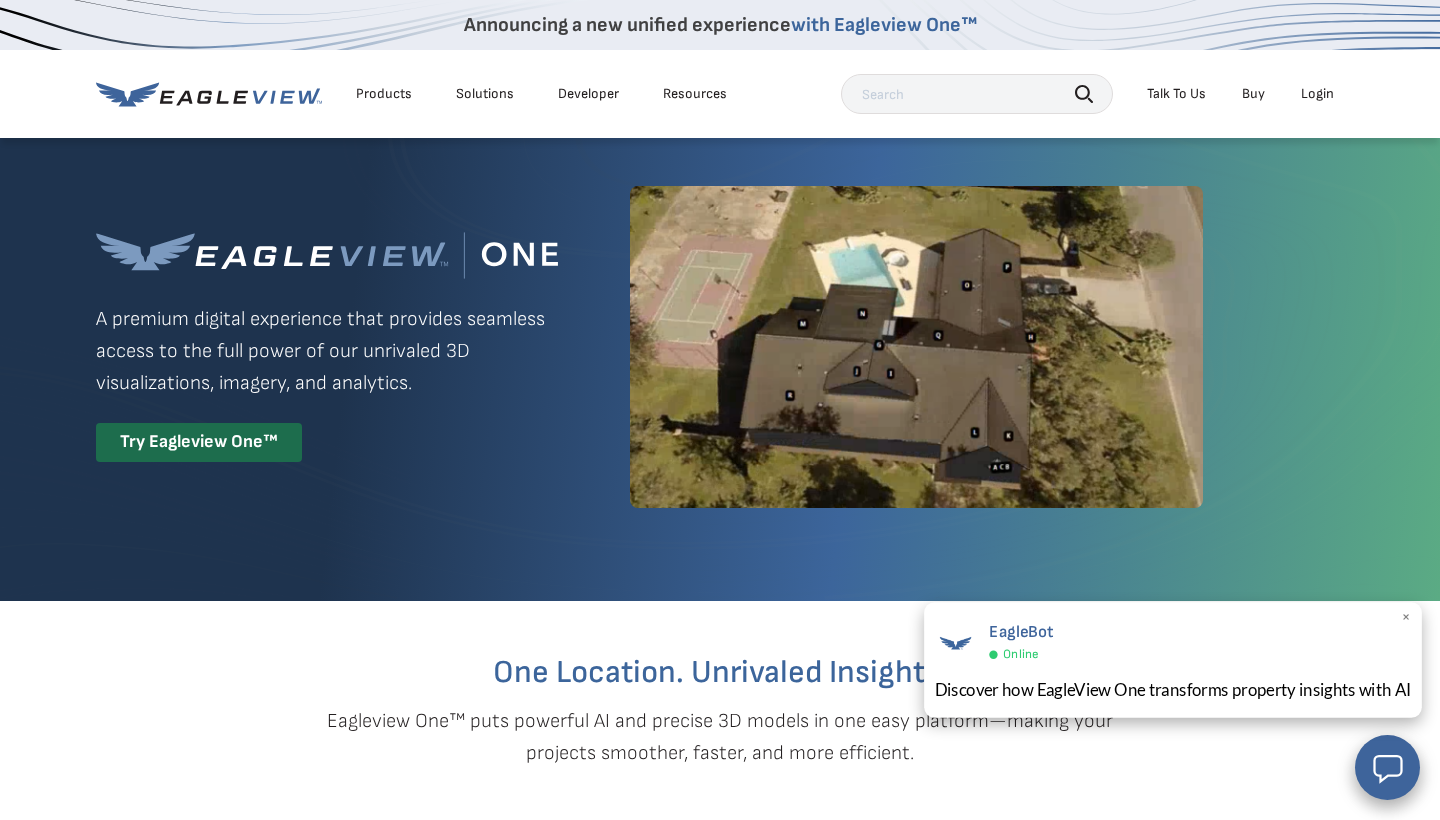 click on "×" at bounding box center [1406, 618] 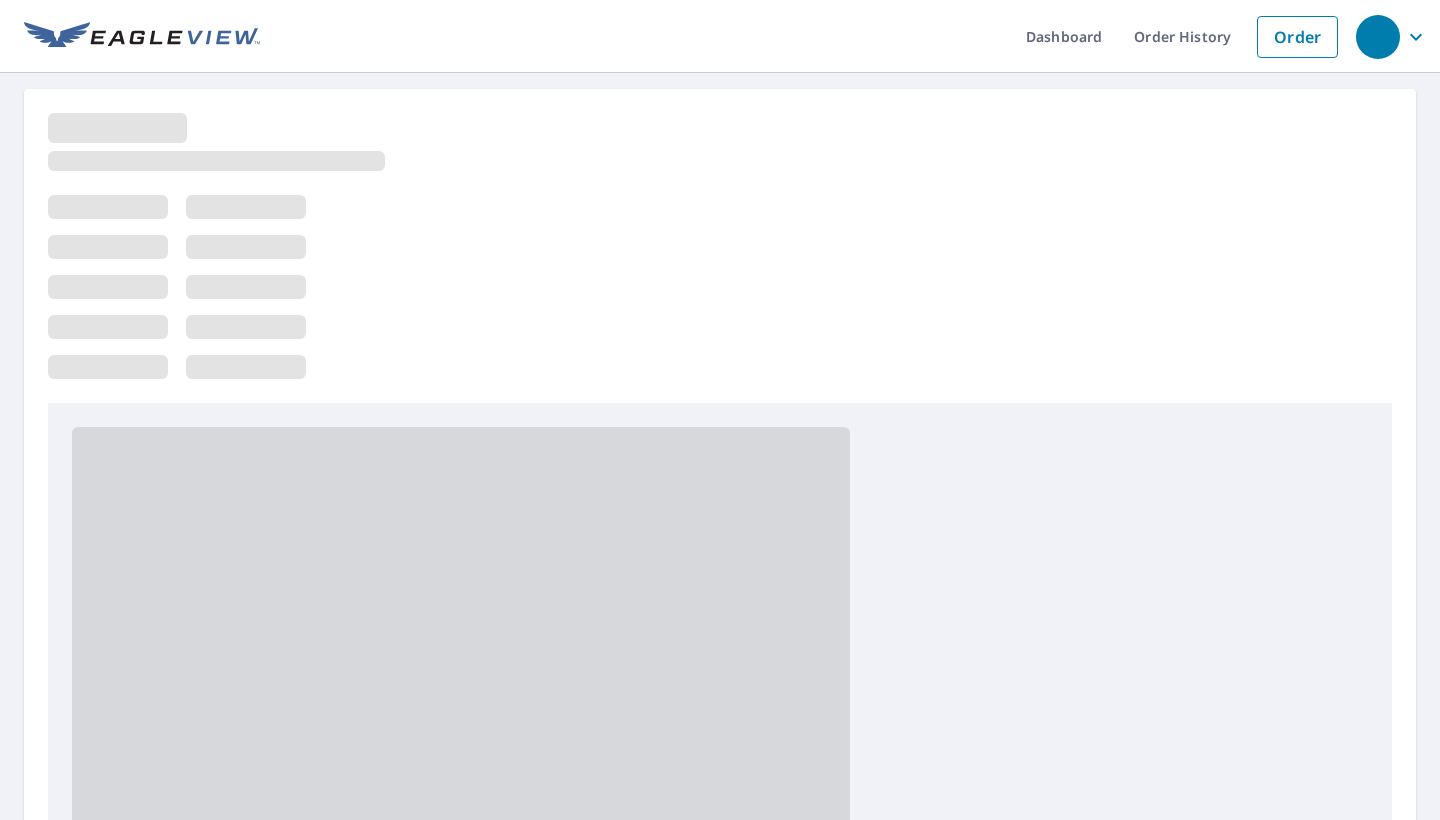 scroll, scrollTop: 0, scrollLeft: 0, axis: both 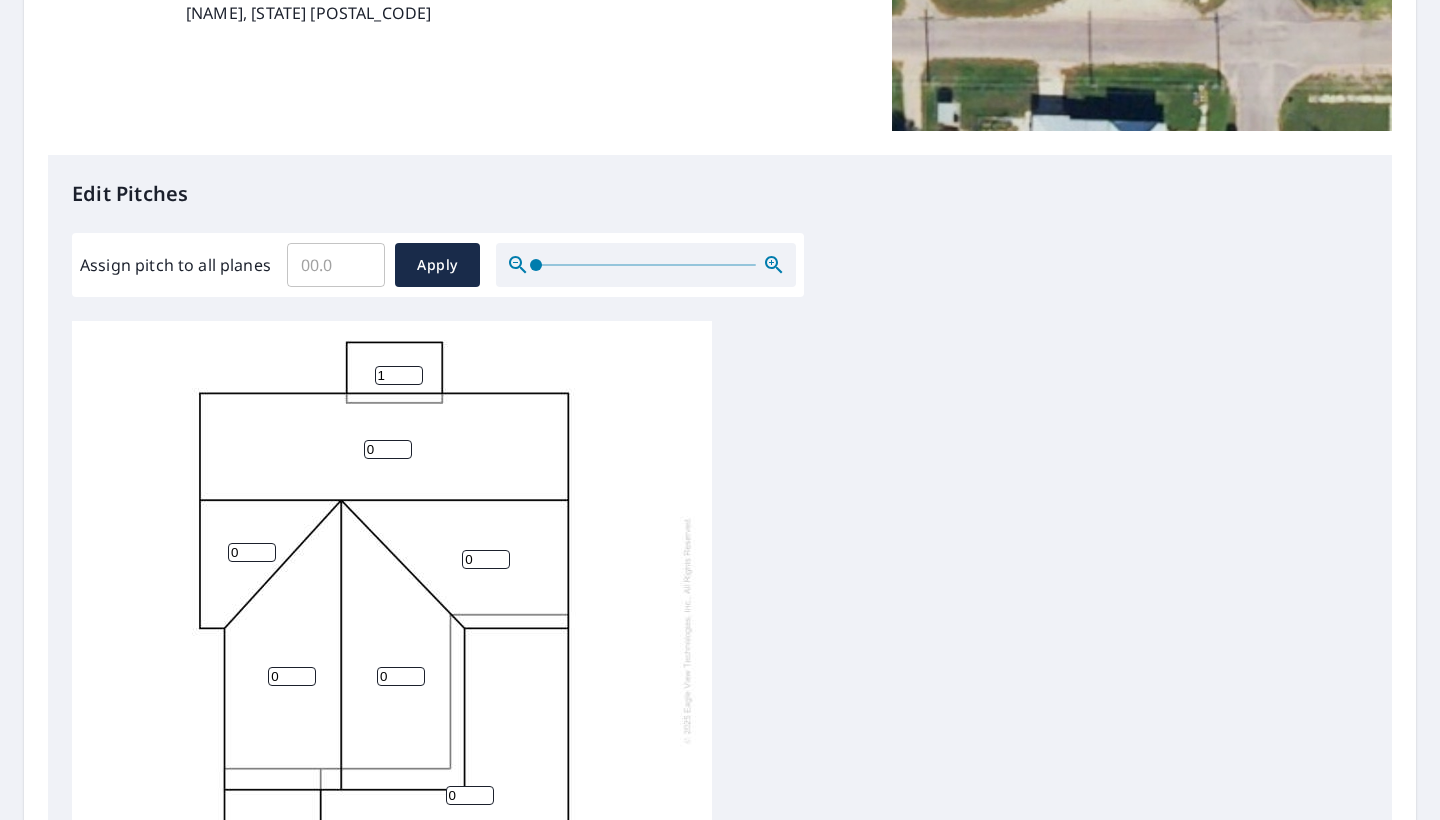 click on "1" at bounding box center [399, 375] 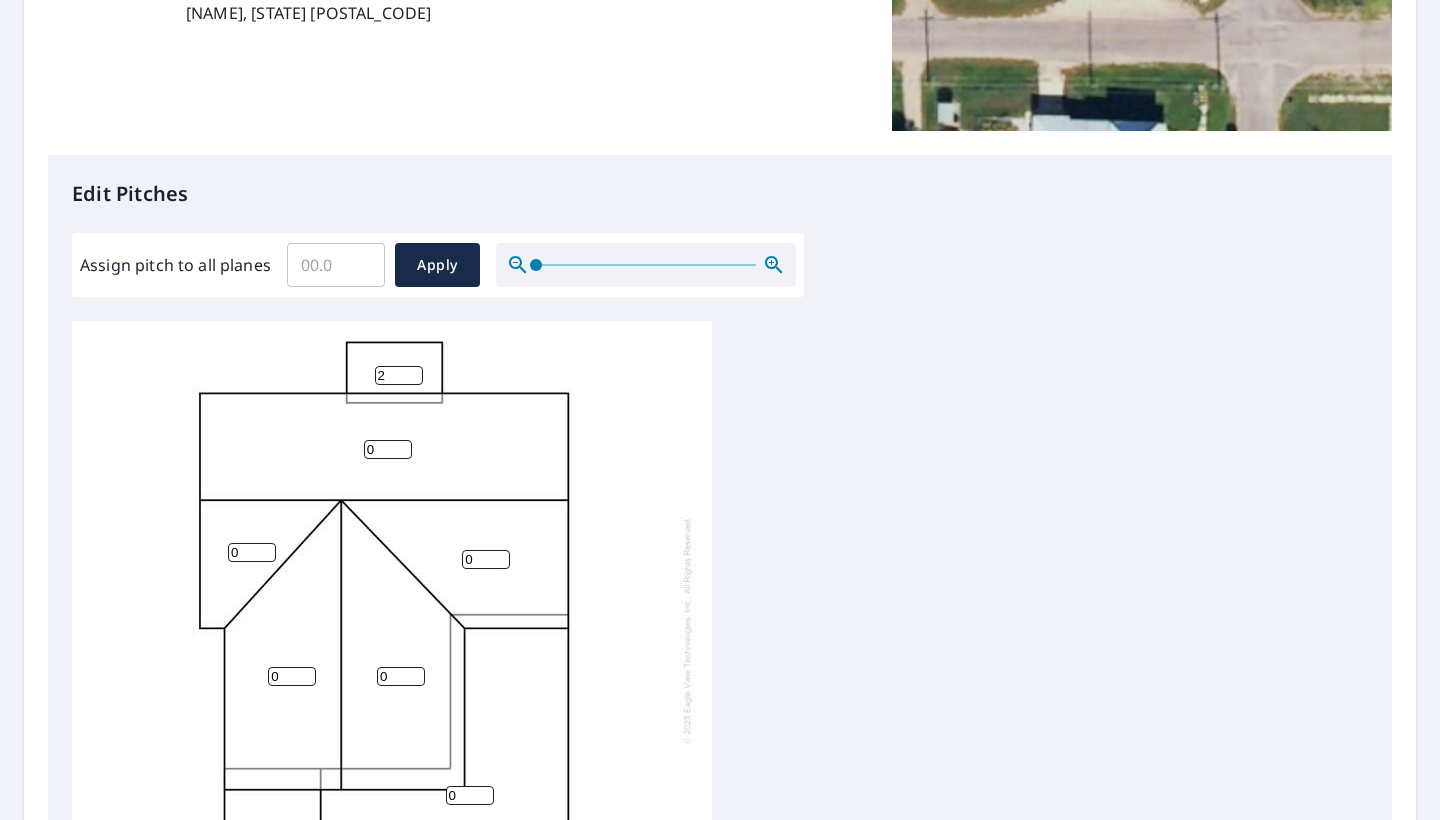 click on "2" at bounding box center (399, 375) 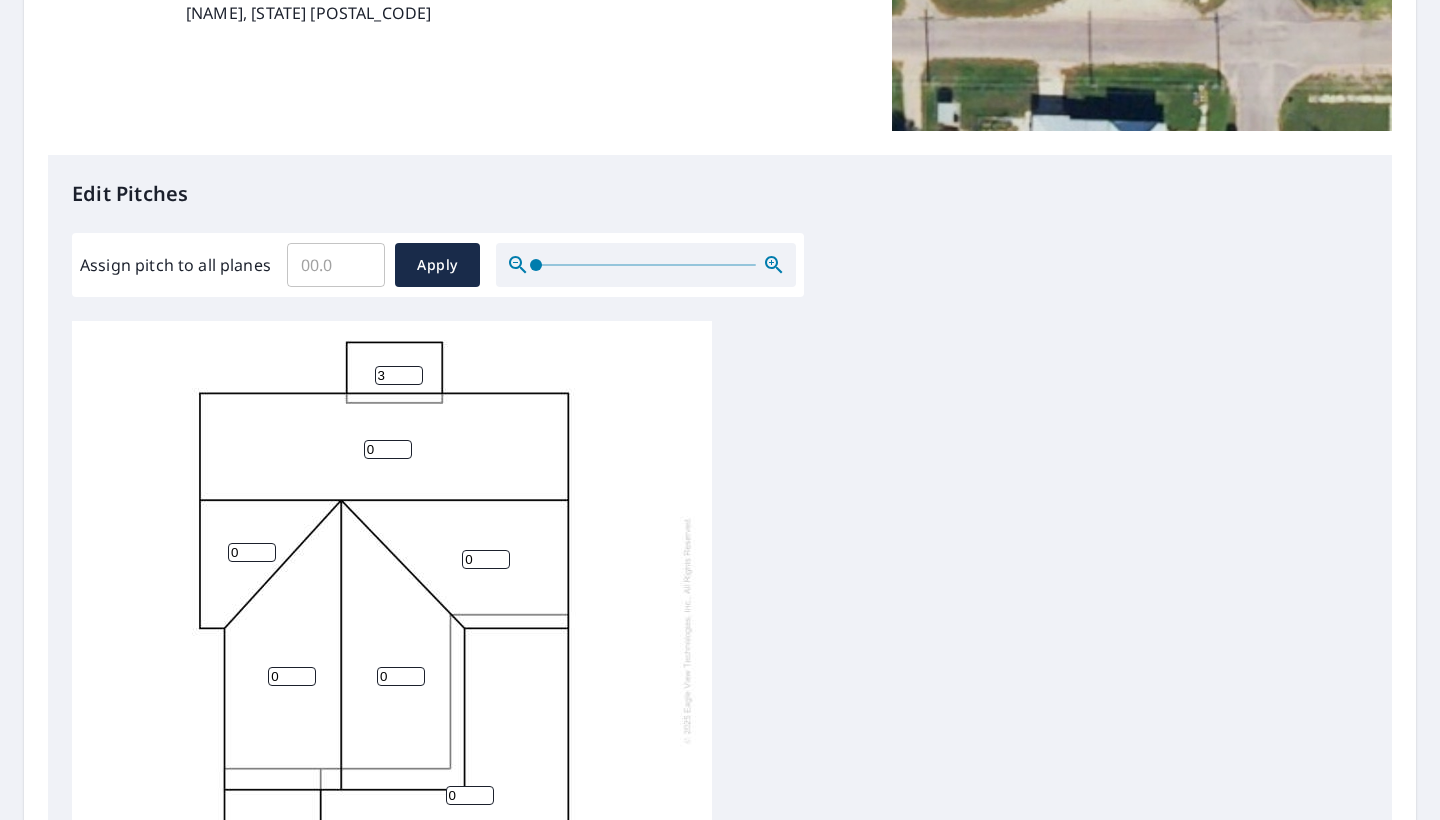 click on "3" at bounding box center [399, 375] 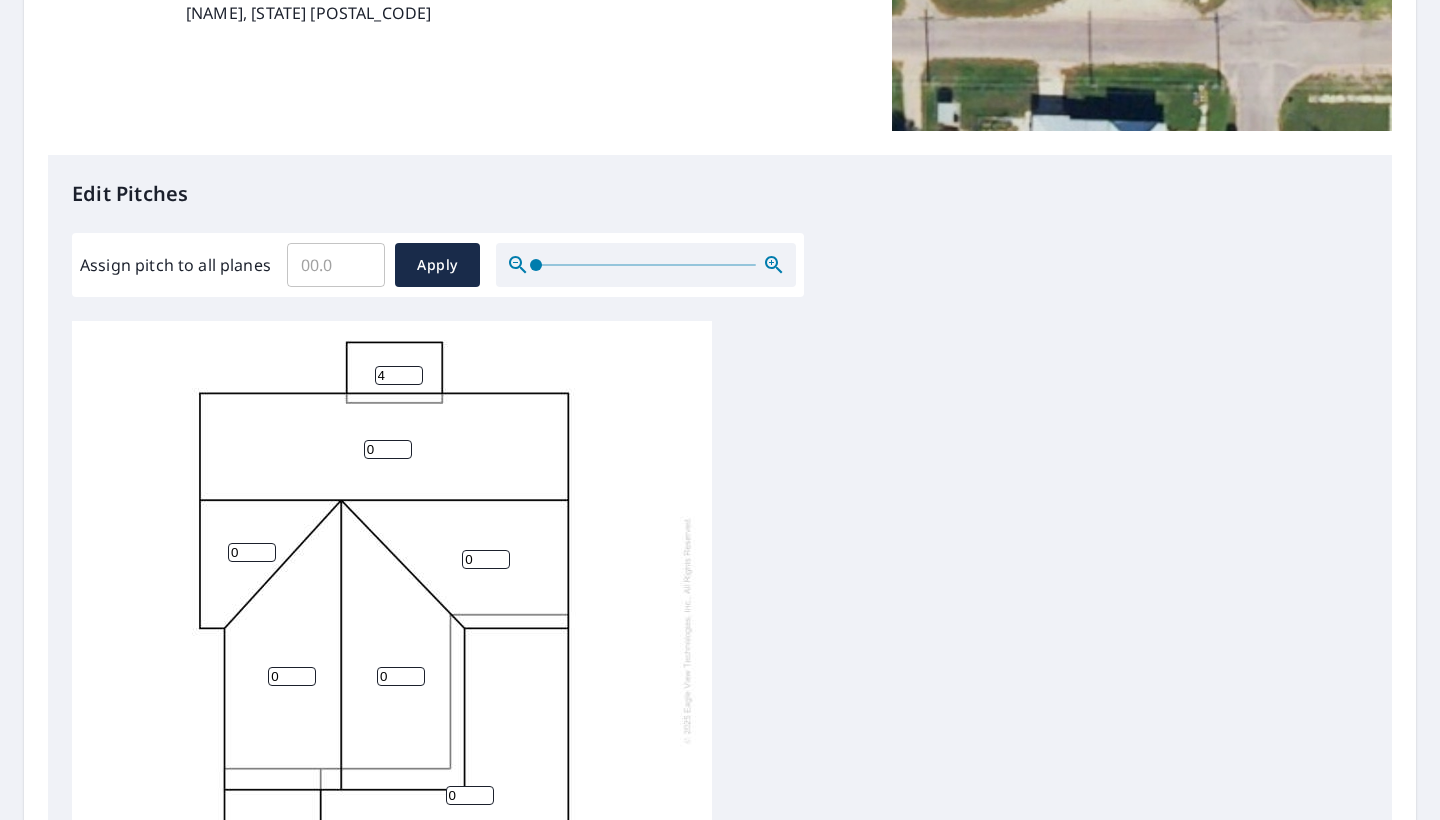 click on "4" at bounding box center (399, 375) 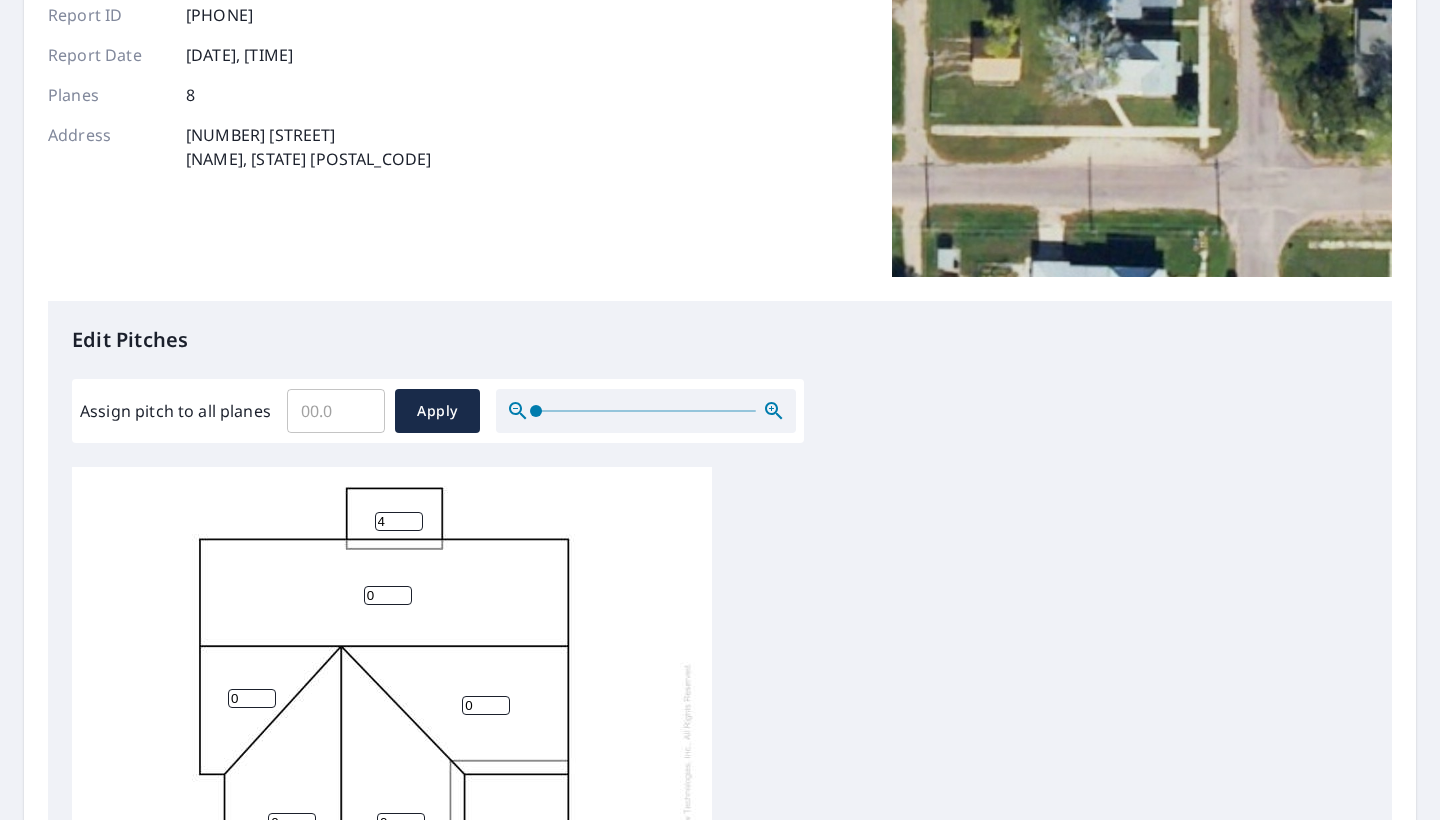 scroll, scrollTop: 243, scrollLeft: 0, axis: vertical 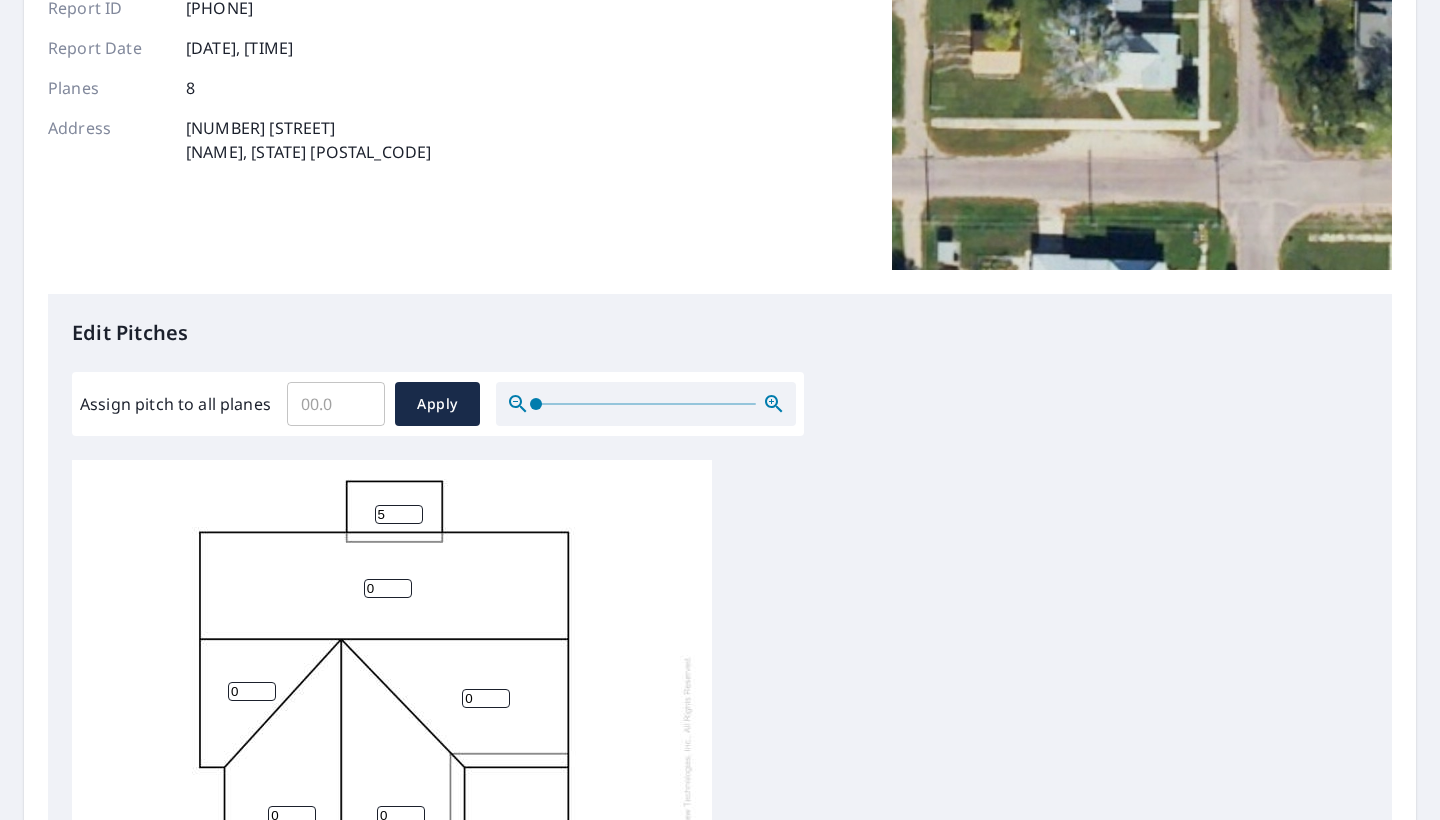 click on "5" at bounding box center (399, 514) 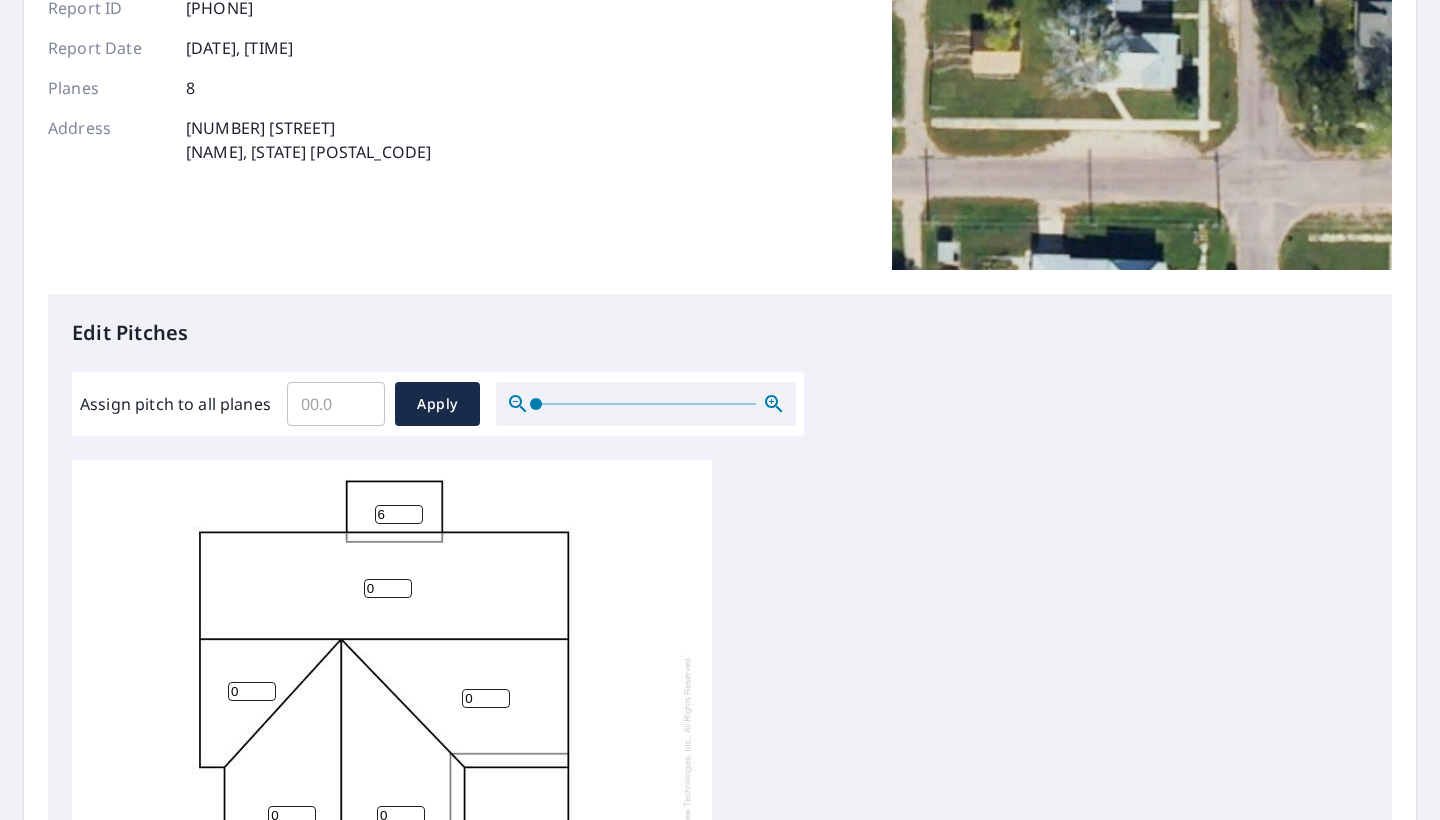 click on "6" at bounding box center (399, 514) 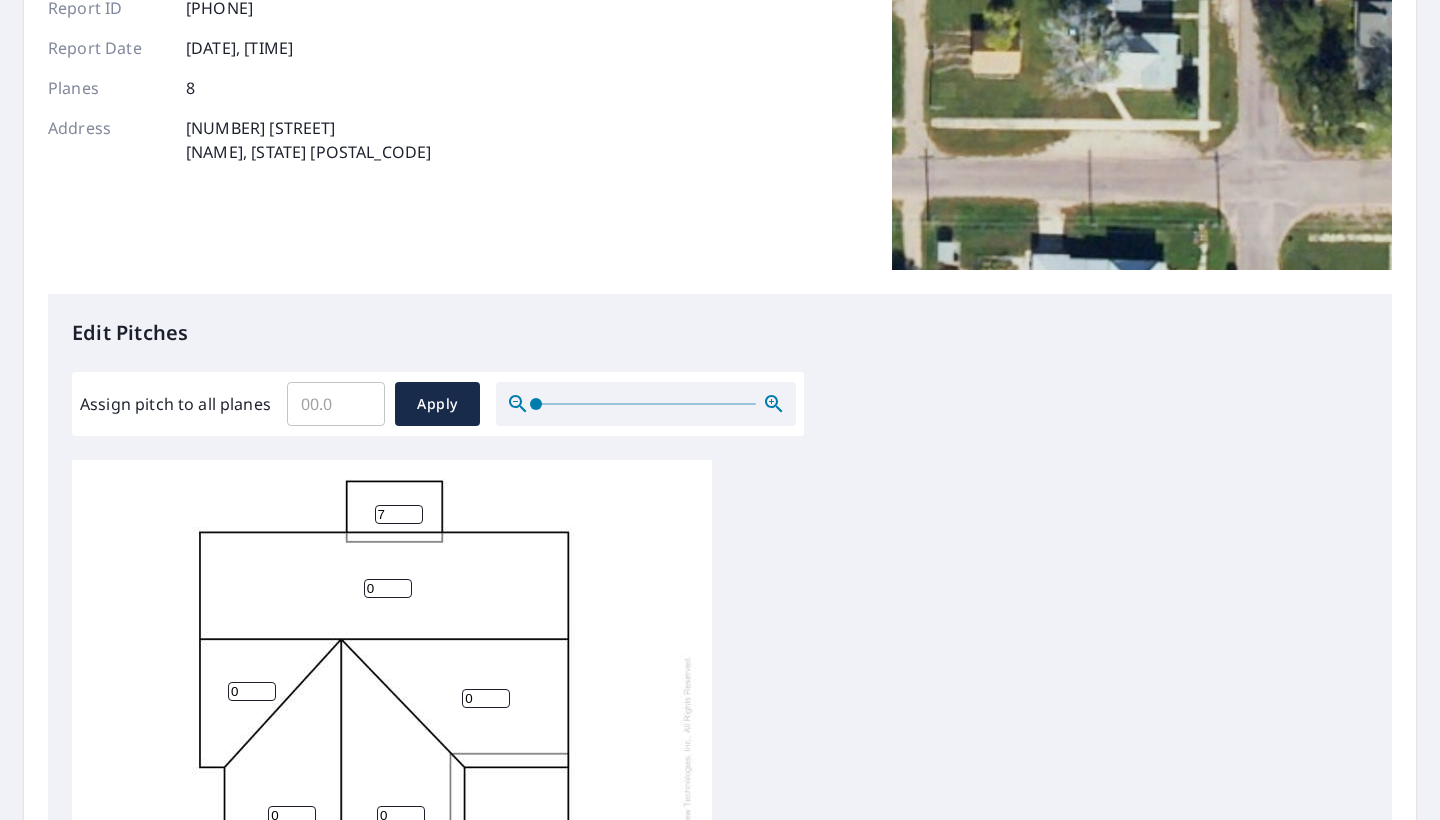 click on "7" at bounding box center [399, 514] 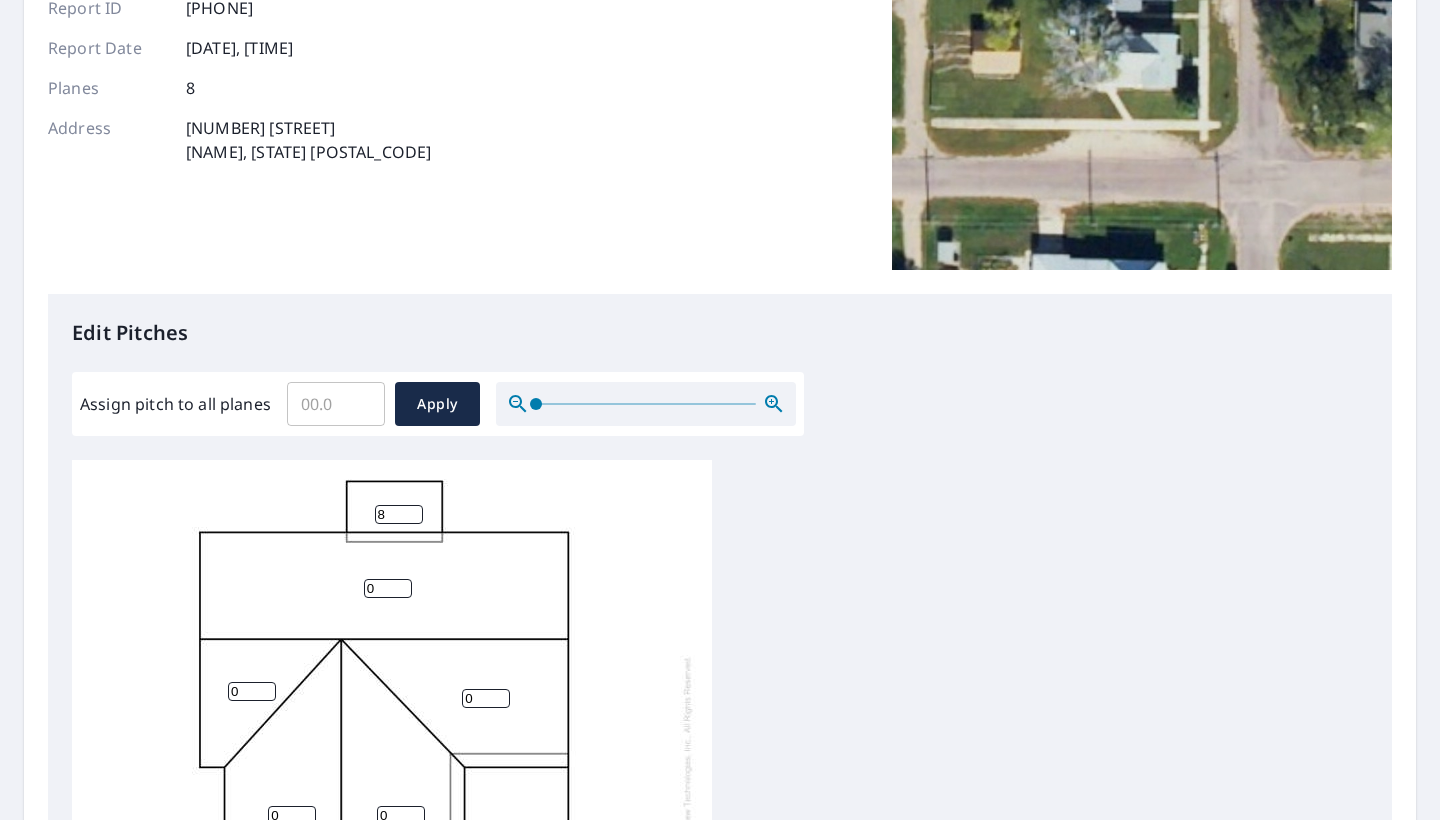 click on "8" at bounding box center (399, 514) 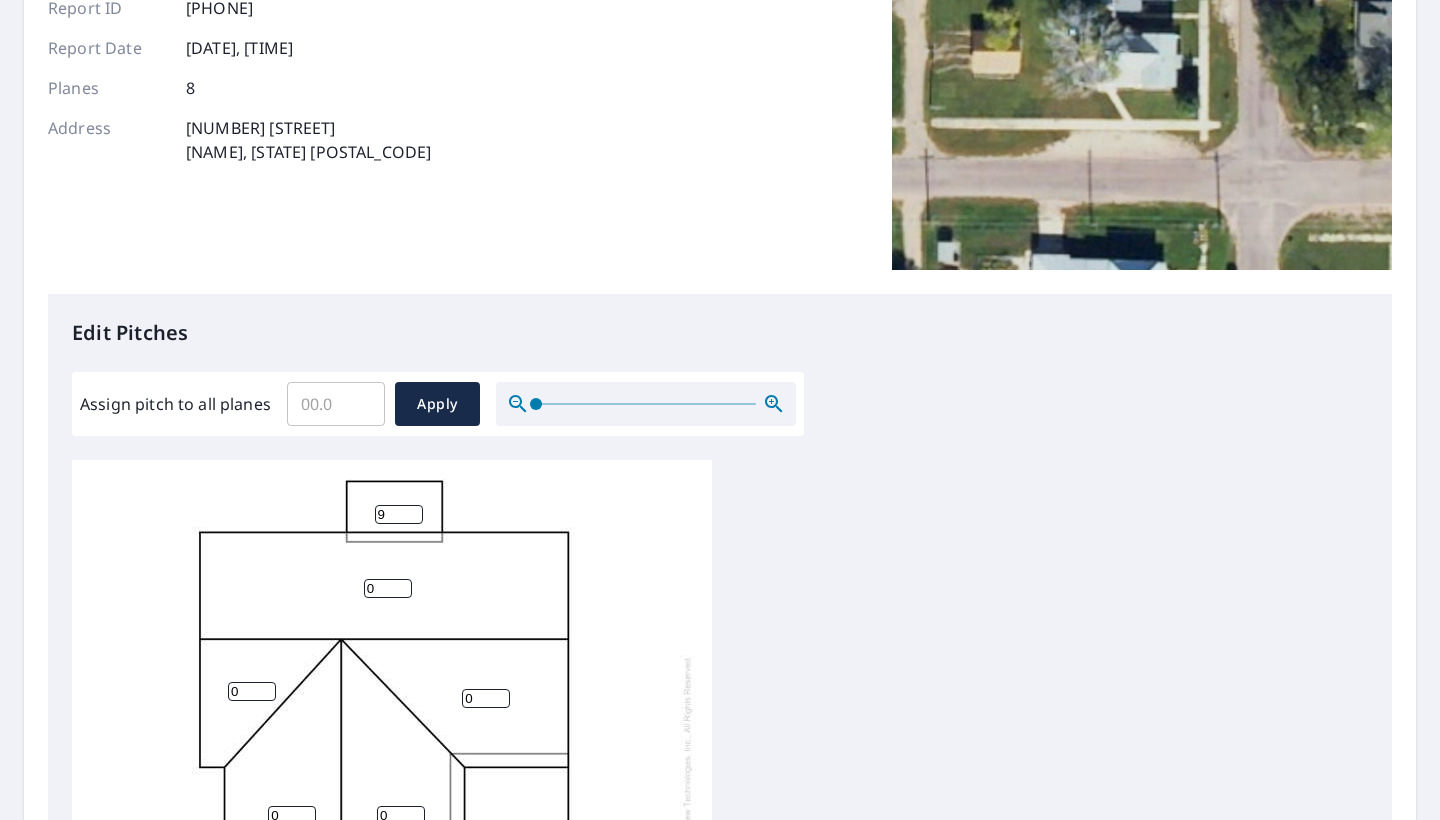 click on "9" at bounding box center (399, 514) 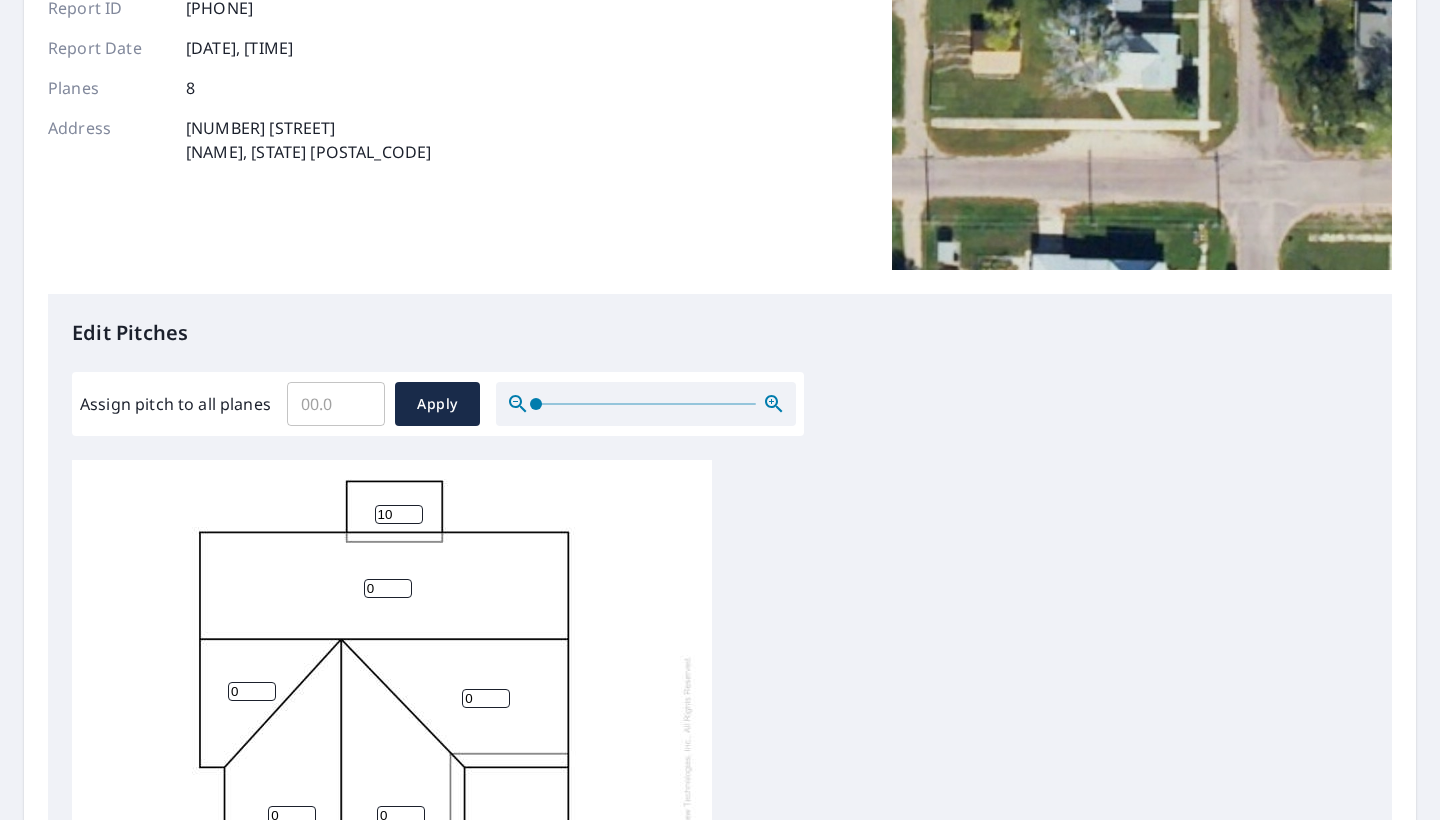 click on "10" at bounding box center (399, 514) 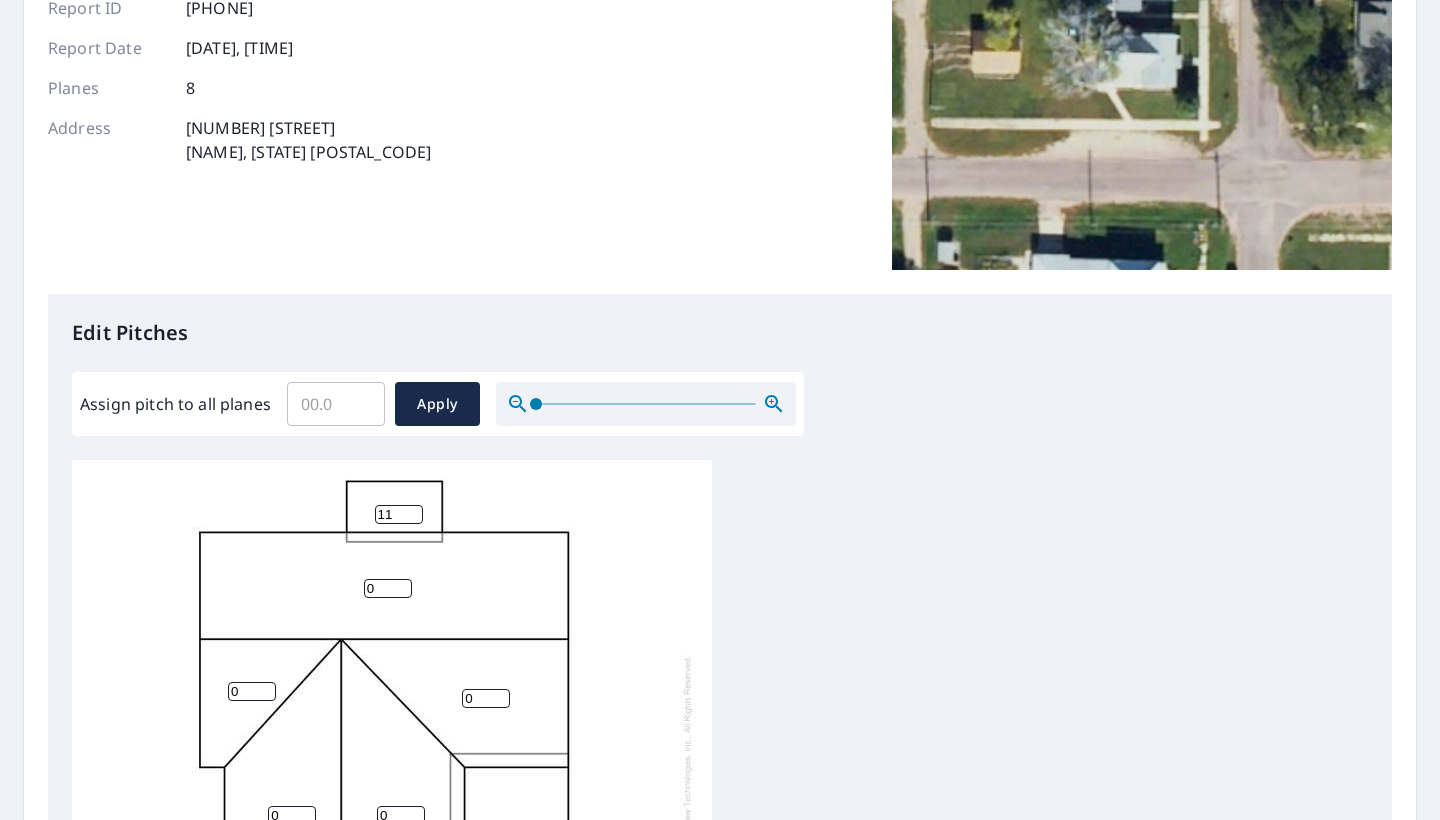 click on "11" at bounding box center [399, 514] 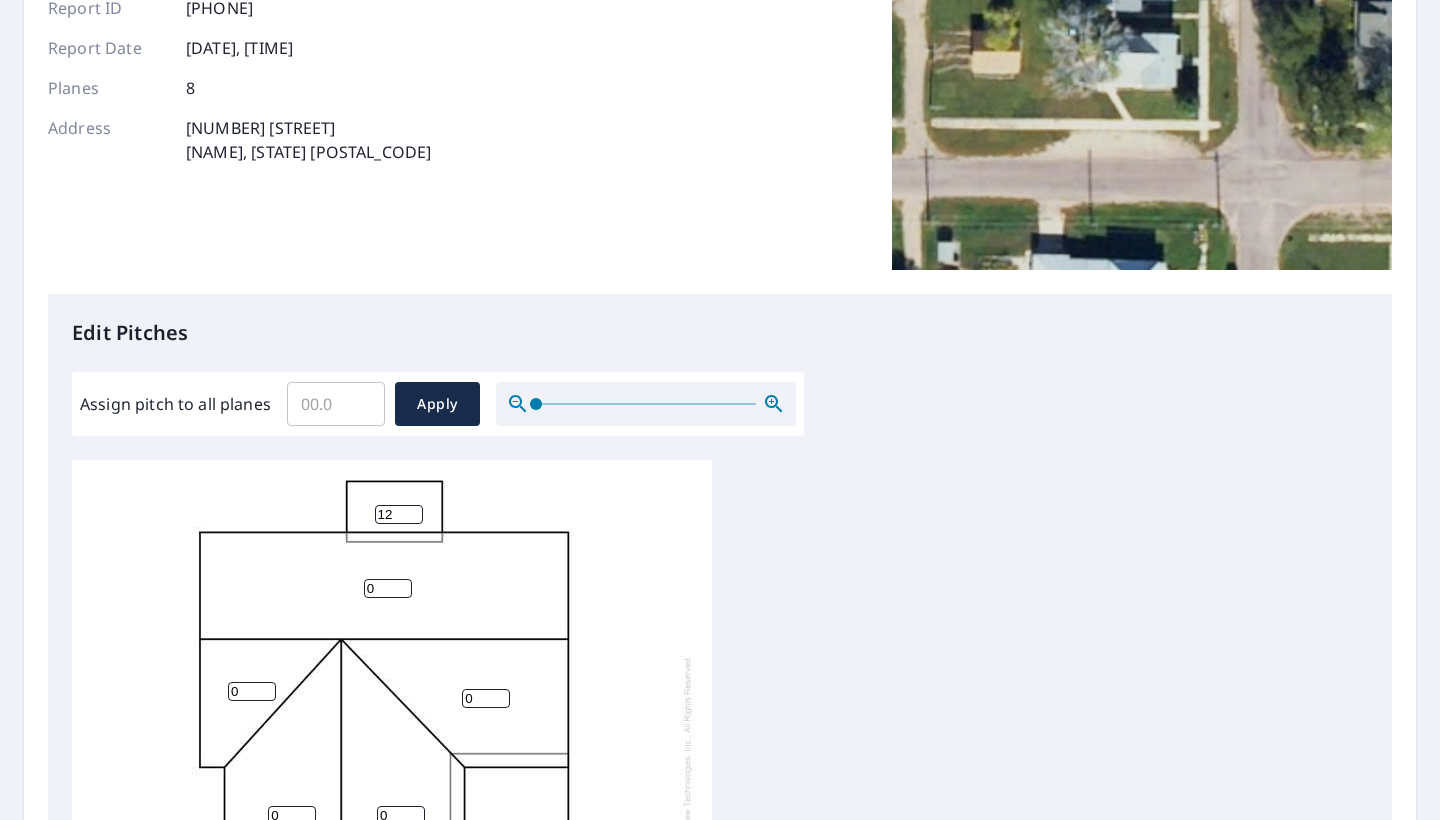 click on "12" at bounding box center [399, 514] 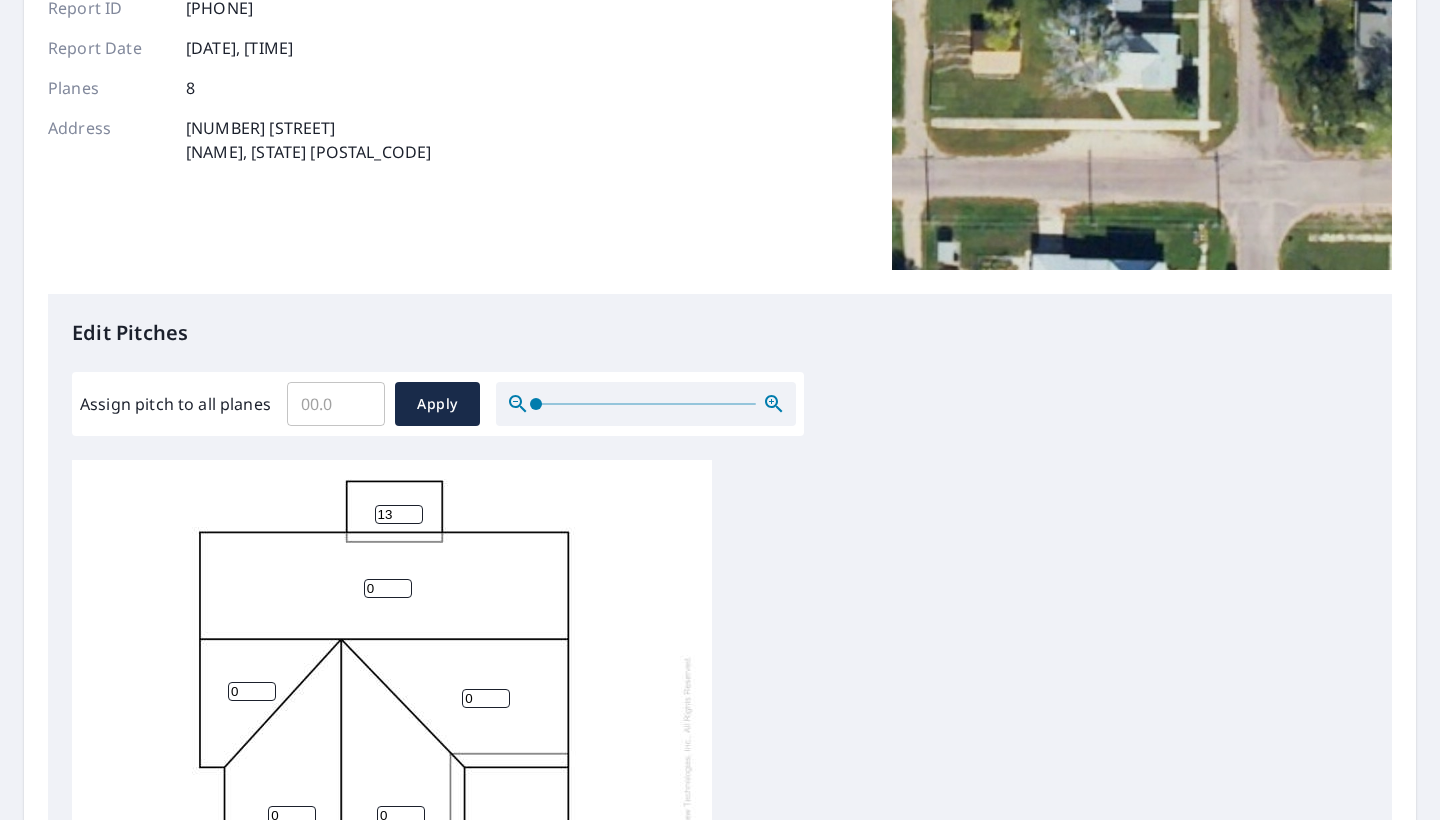 click on "13" at bounding box center (399, 514) 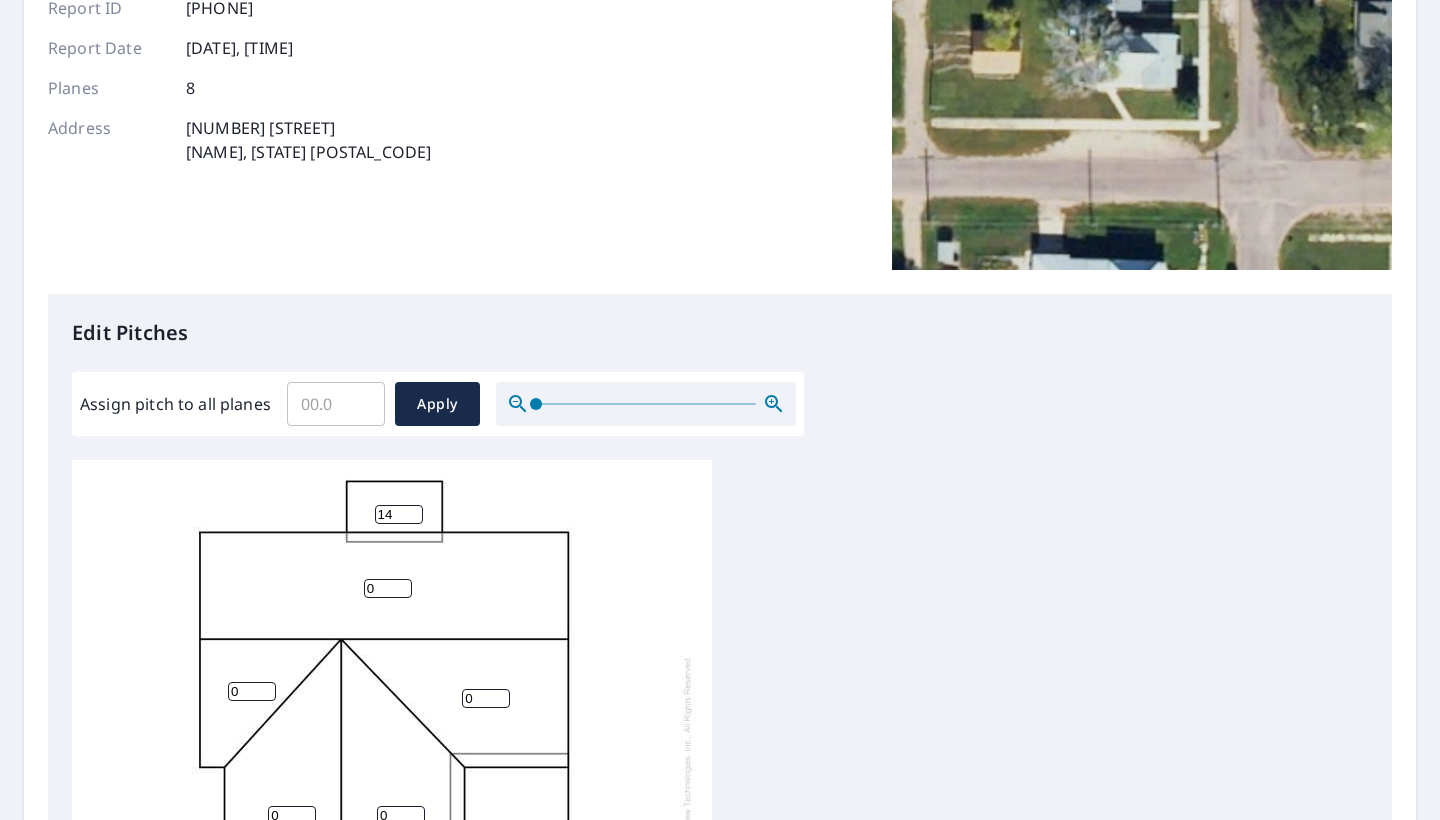 click on "14" at bounding box center (399, 514) 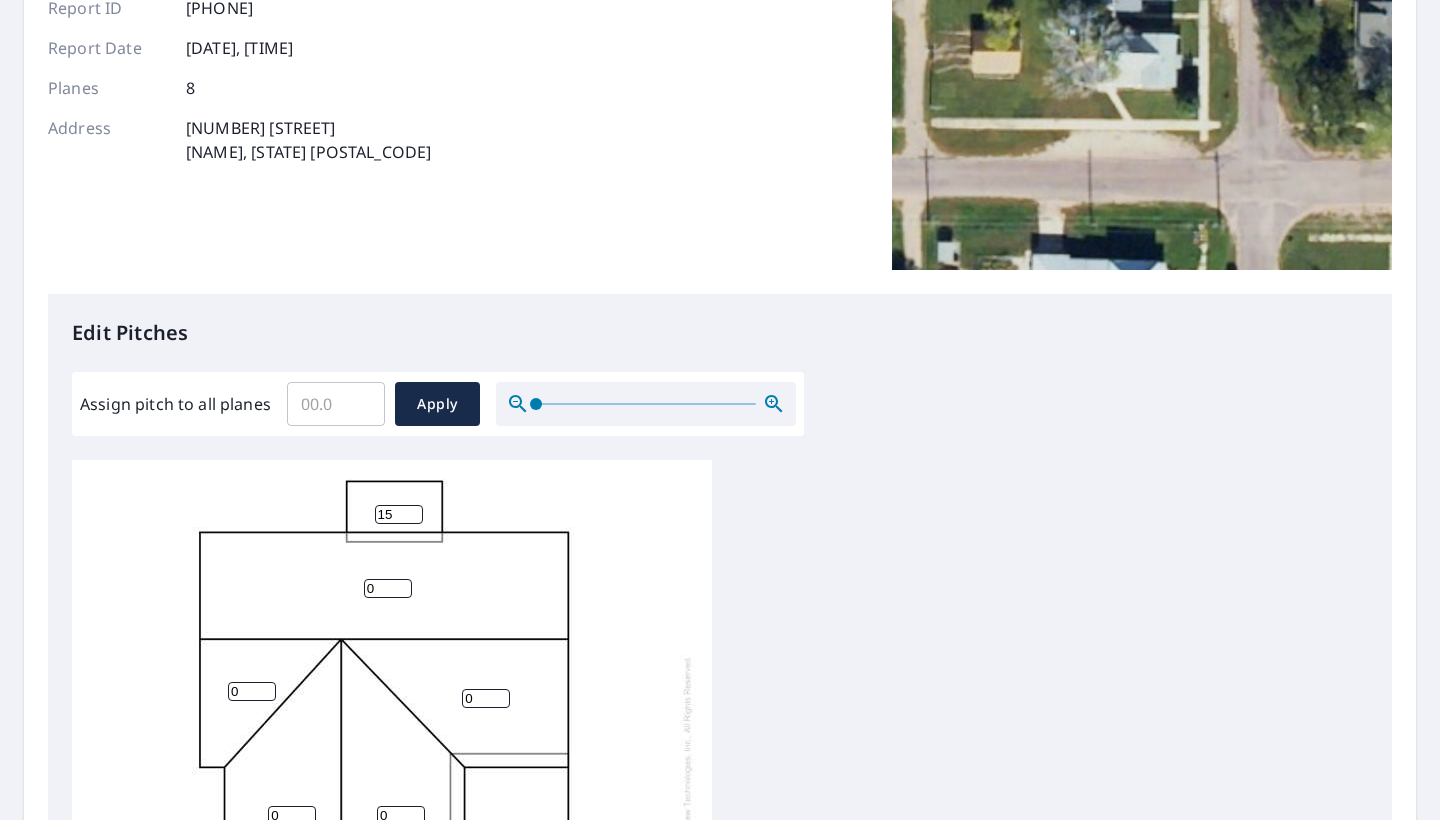 click on "15" at bounding box center [399, 514] 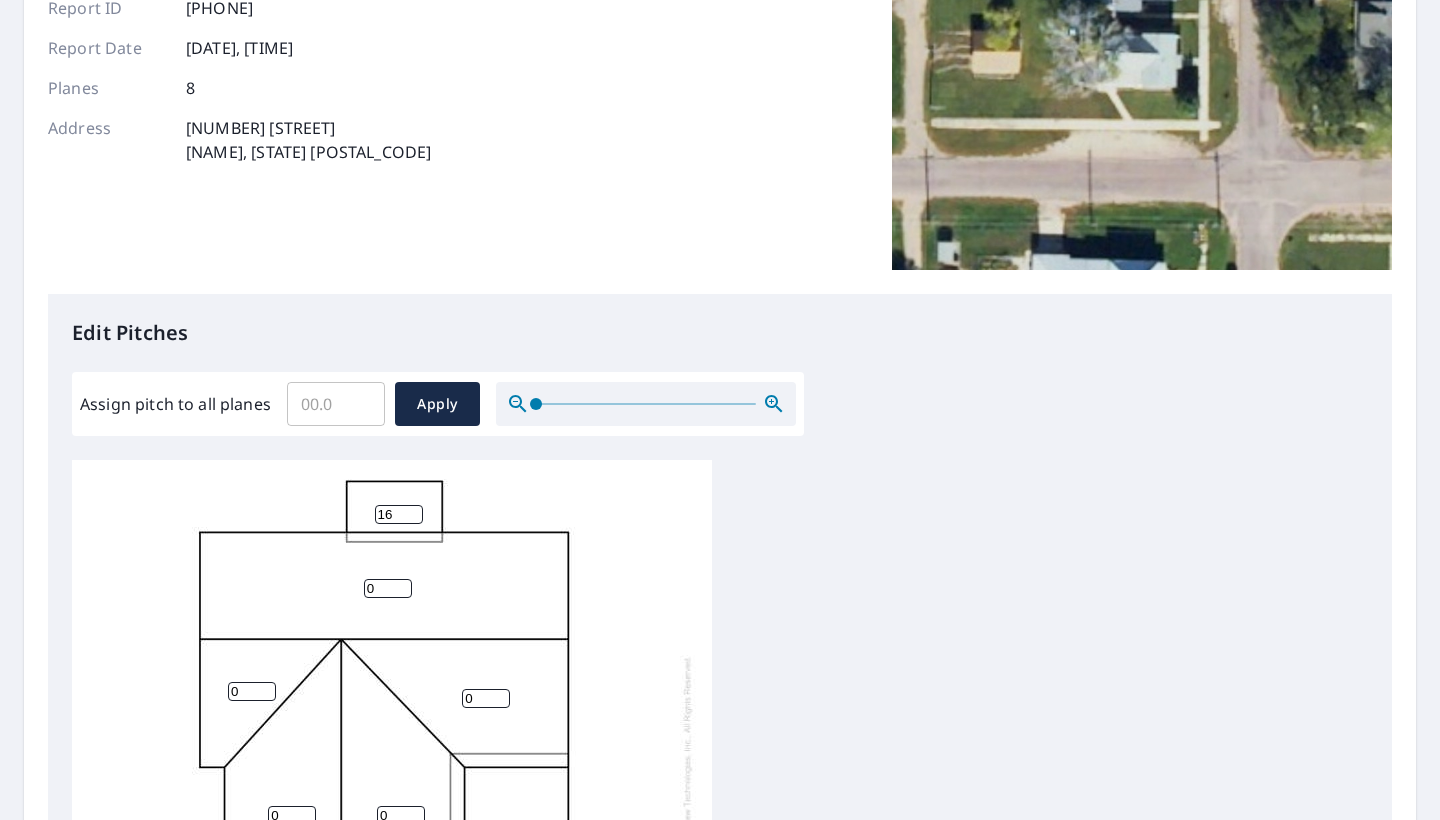 click on "16" at bounding box center (399, 514) 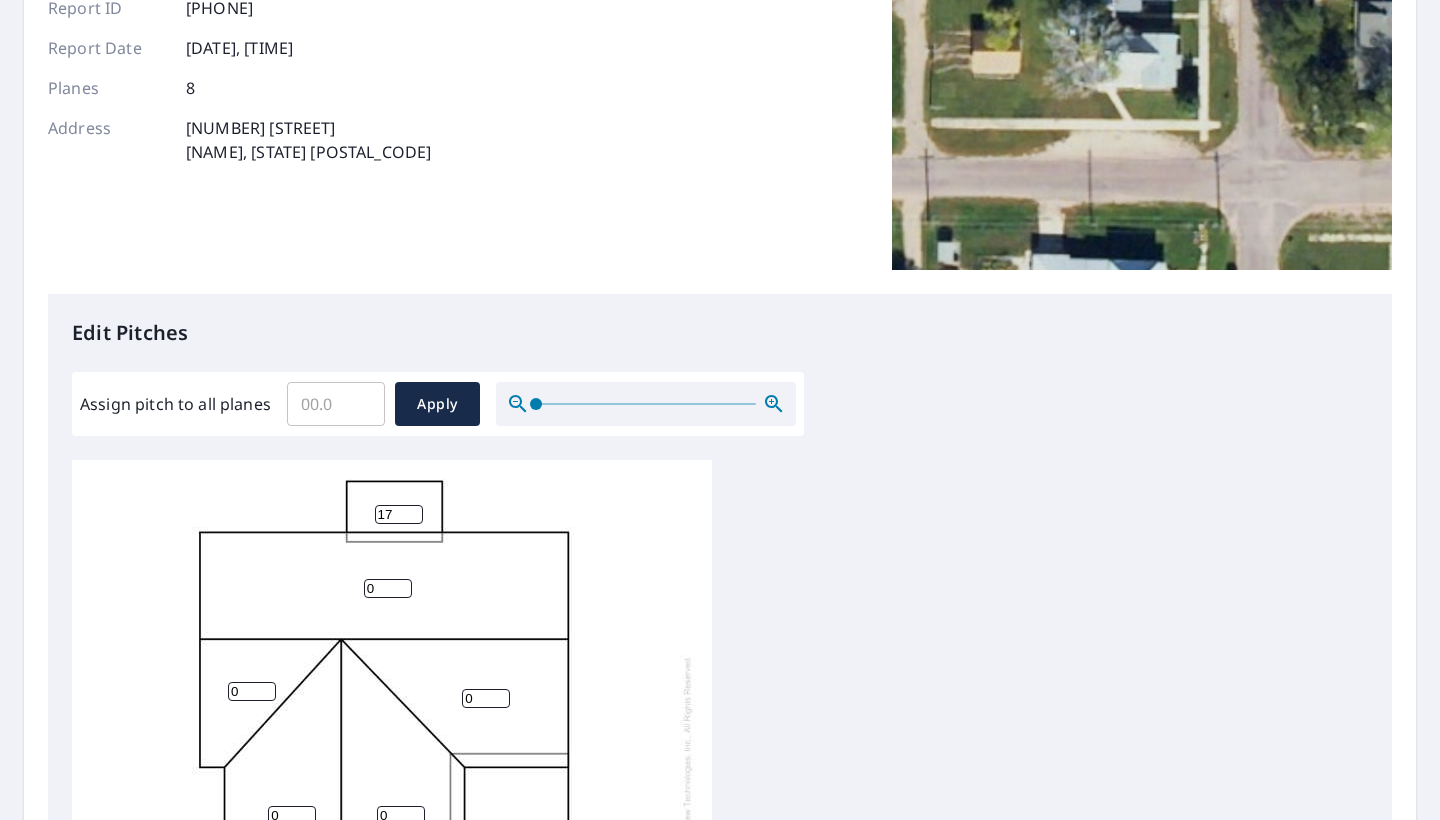 click on "17" at bounding box center [399, 514] 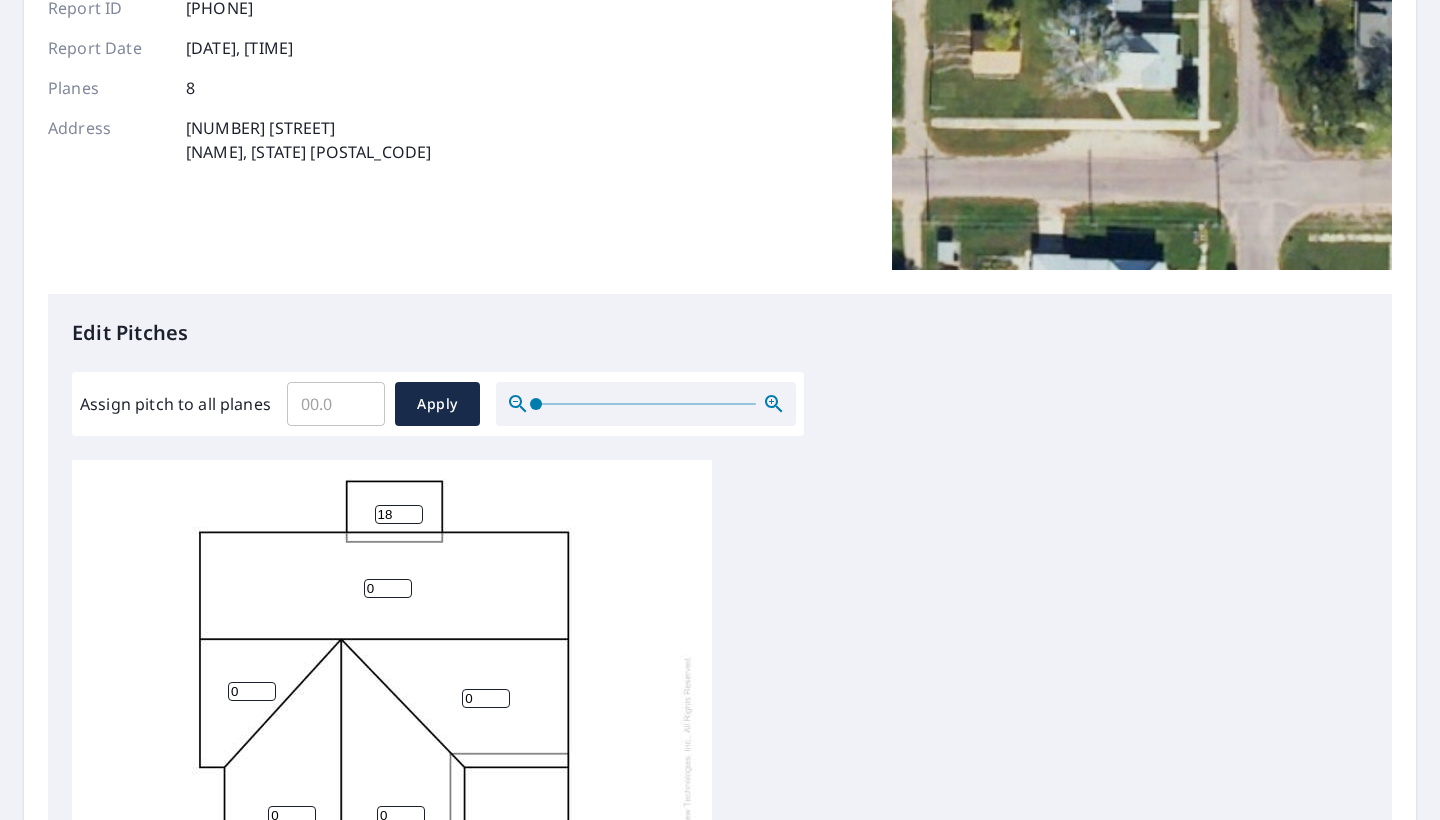 click on "18" at bounding box center (399, 514) 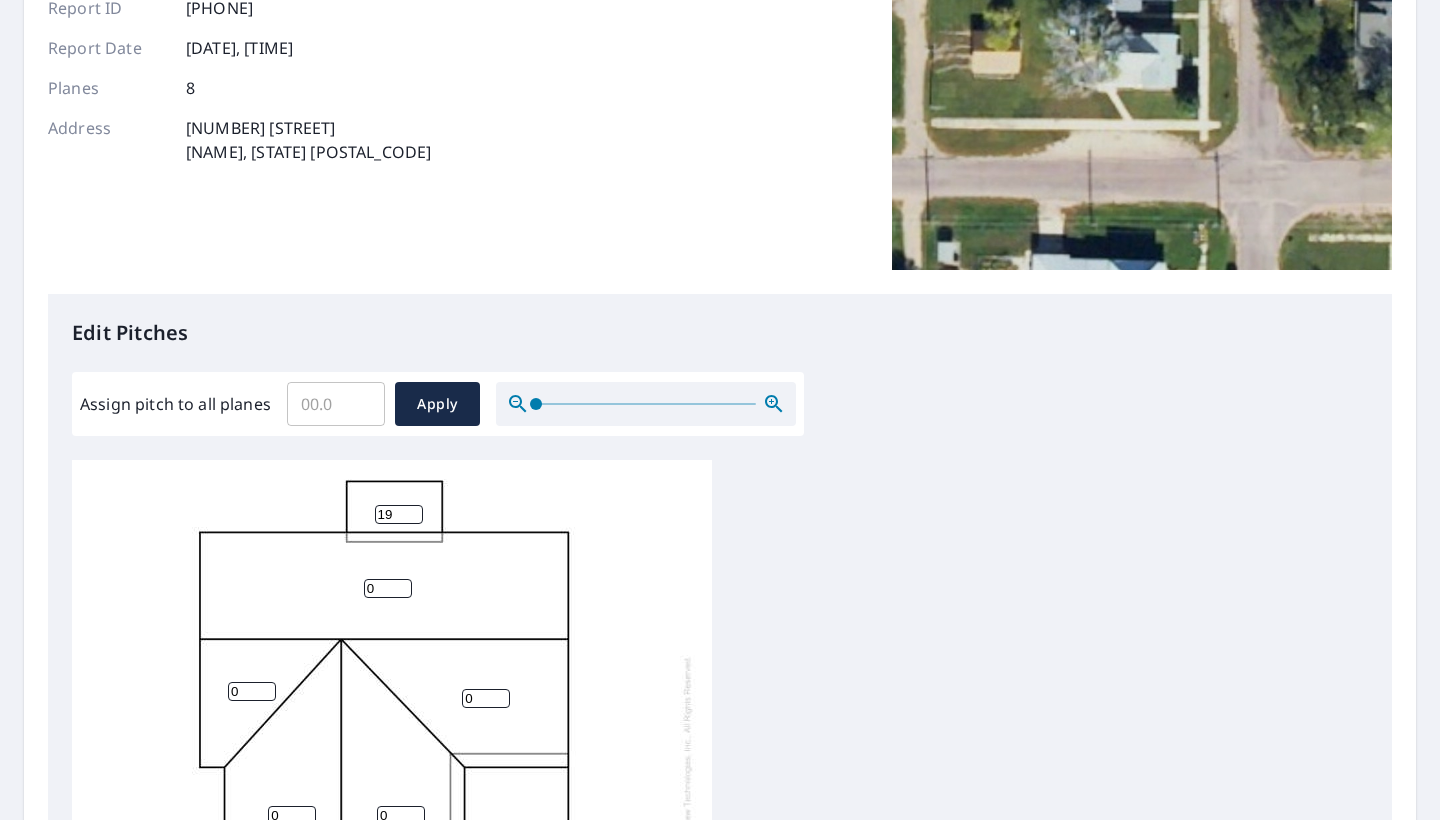 click on "19" at bounding box center [399, 514] 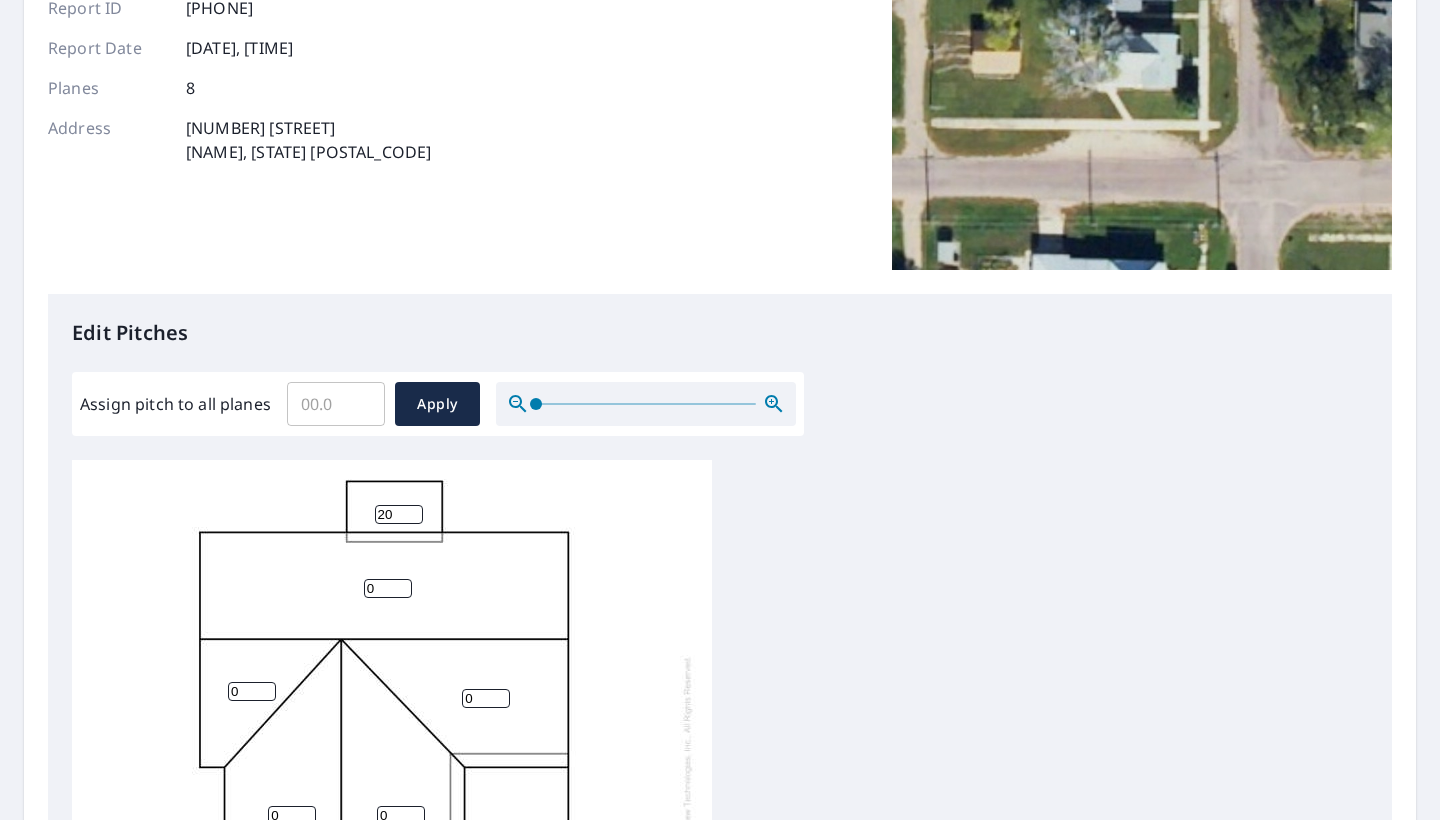 click on "20" at bounding box center [399, 514] 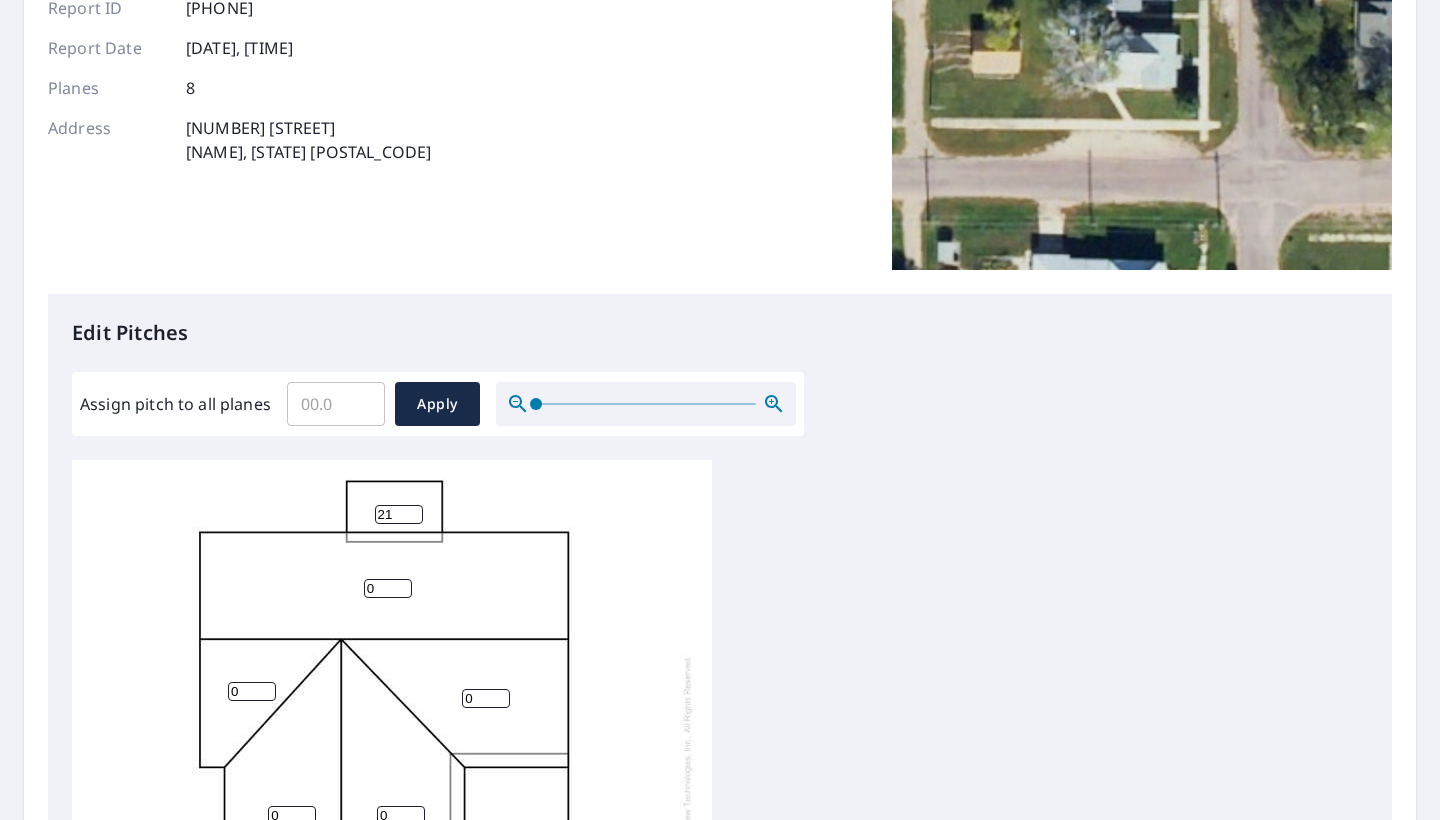 click on "21" at bounding box center [399, 514] 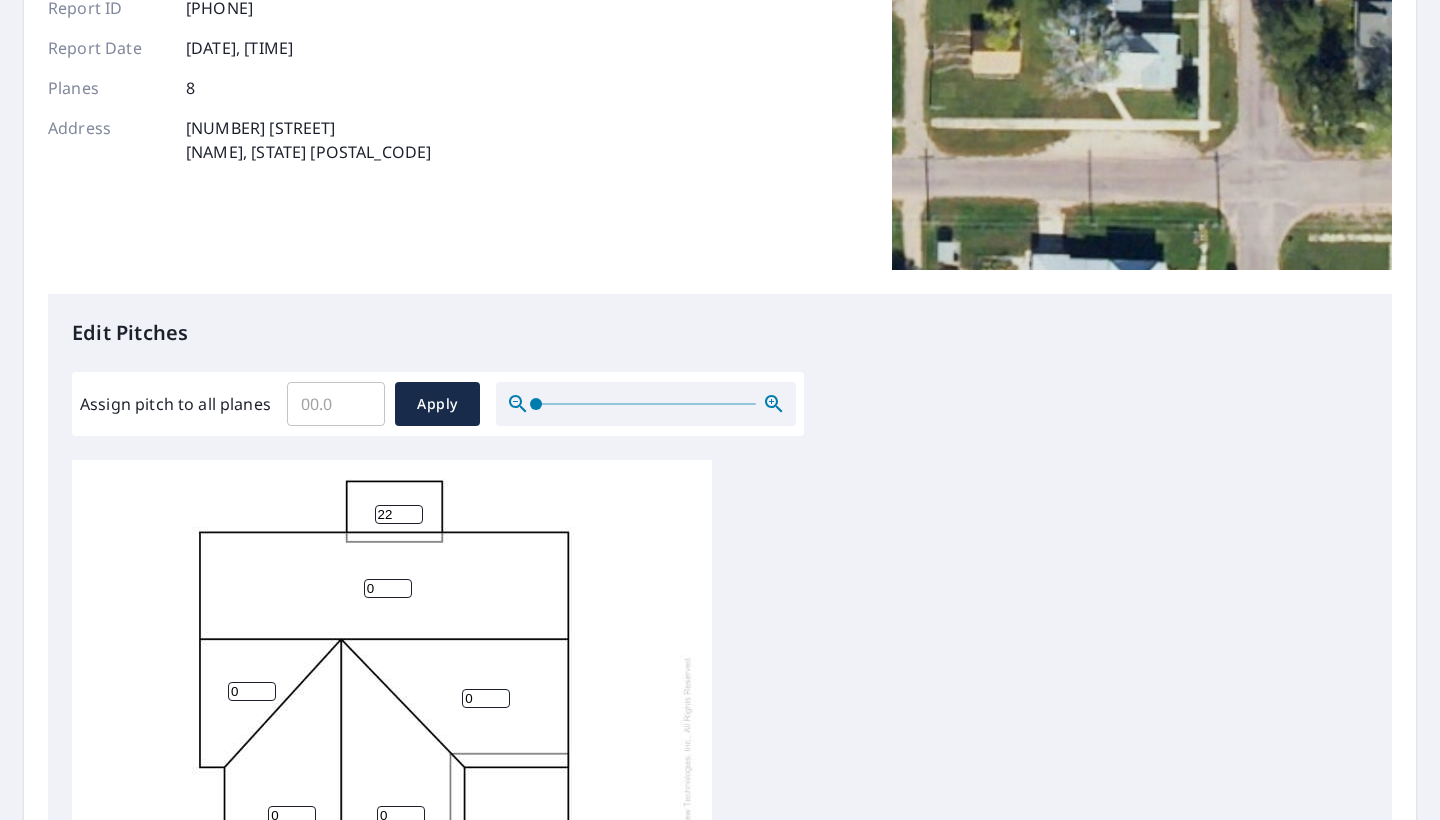 click on "22" at bounding box center [399, 514] 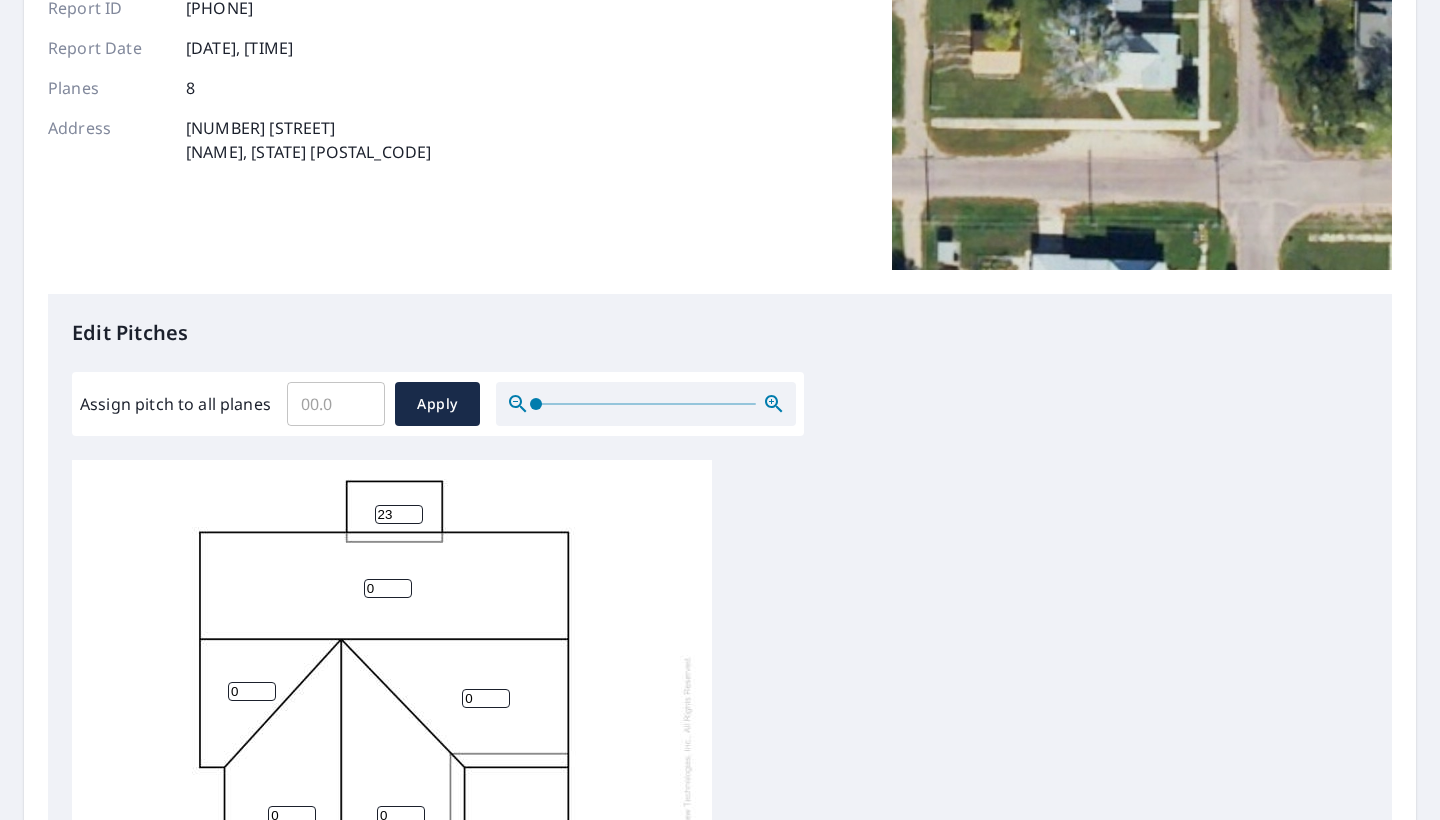 click on "23" at bounding box center (399, 514) 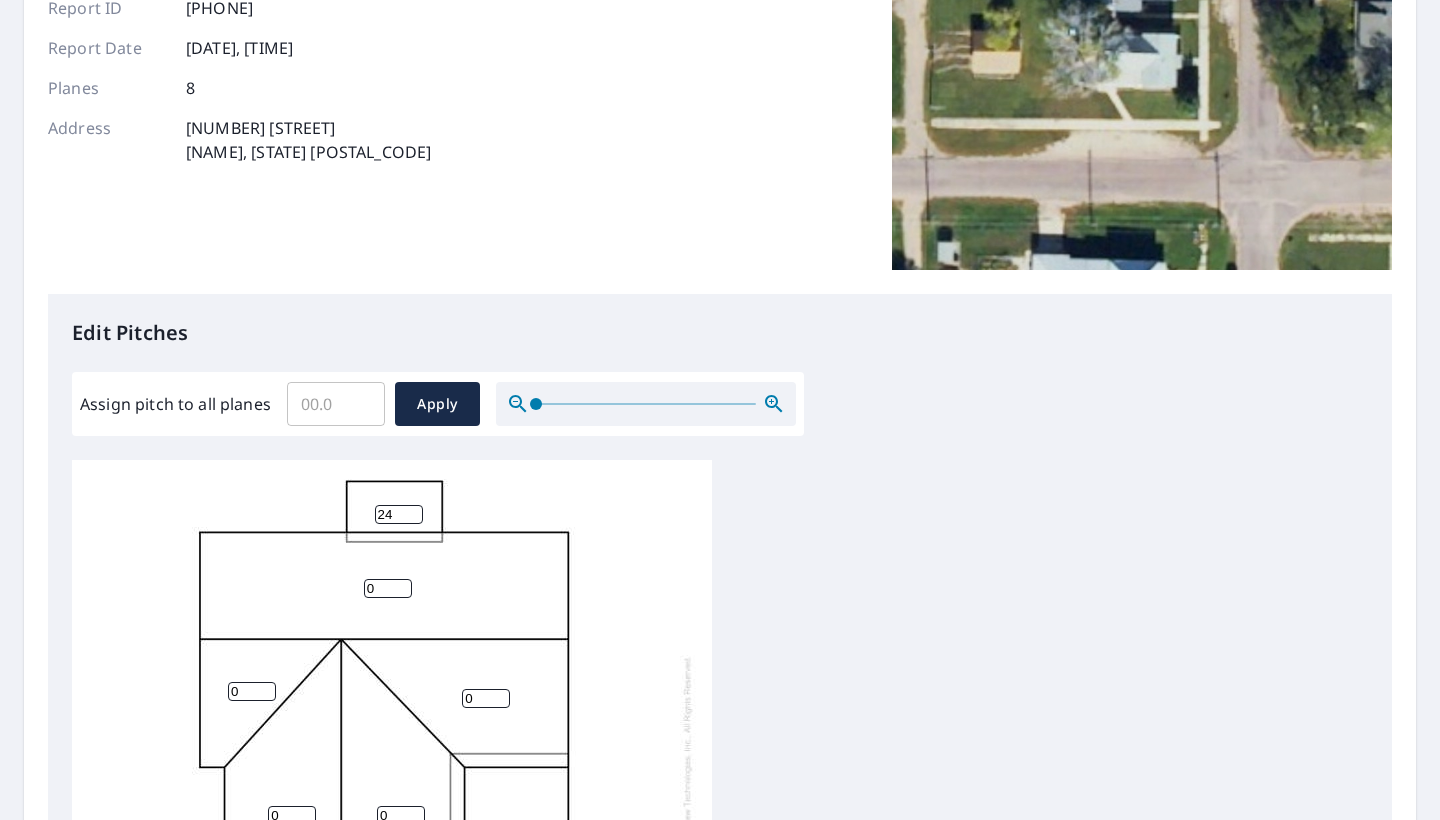 click on "24" at bounding box center (399, 514) 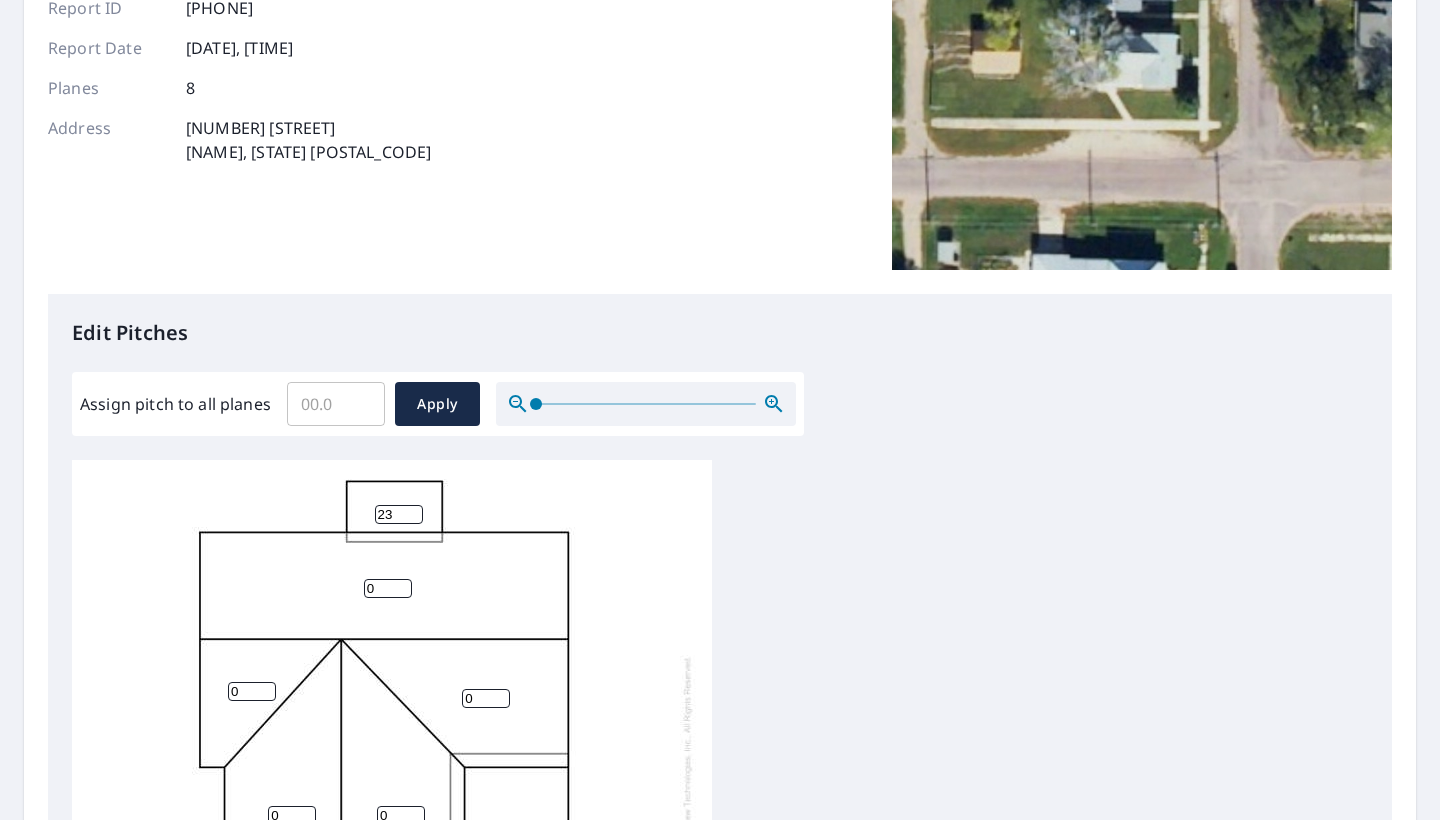click on "23" at bounding box center [399, 514] 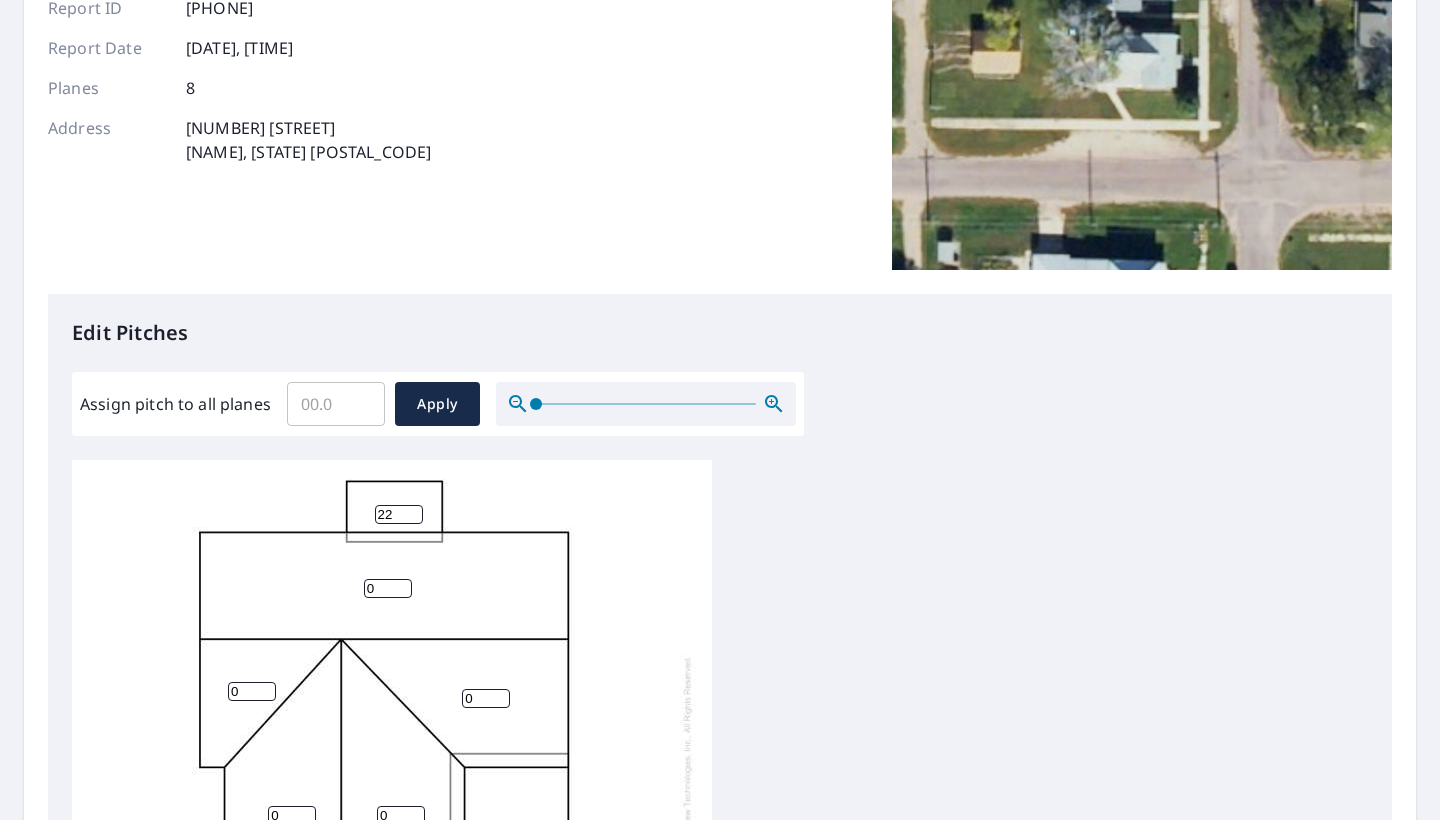 click on "22" at bounding box center [399, 514] 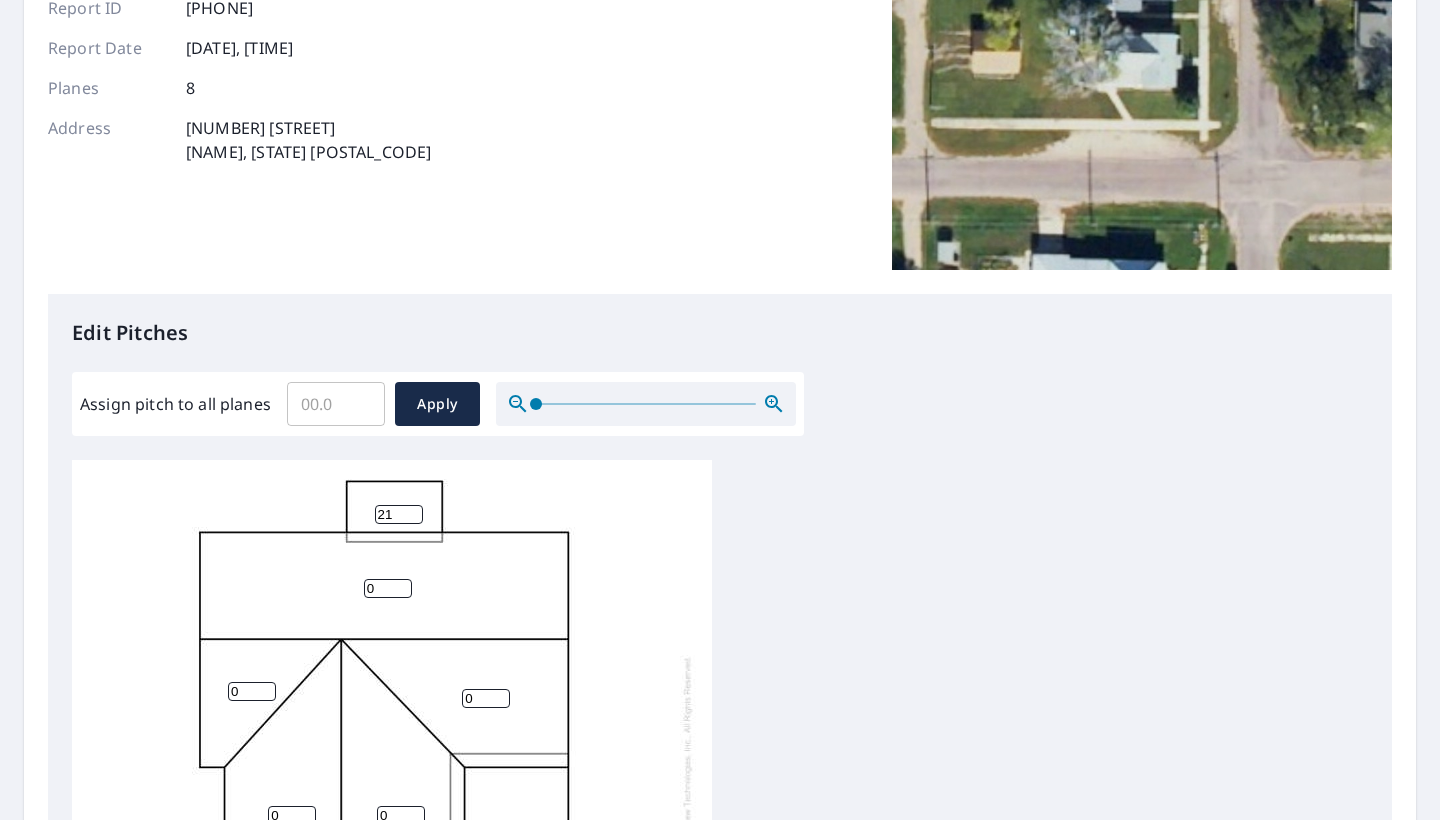 click on "21" at bounding box center (399, 514) 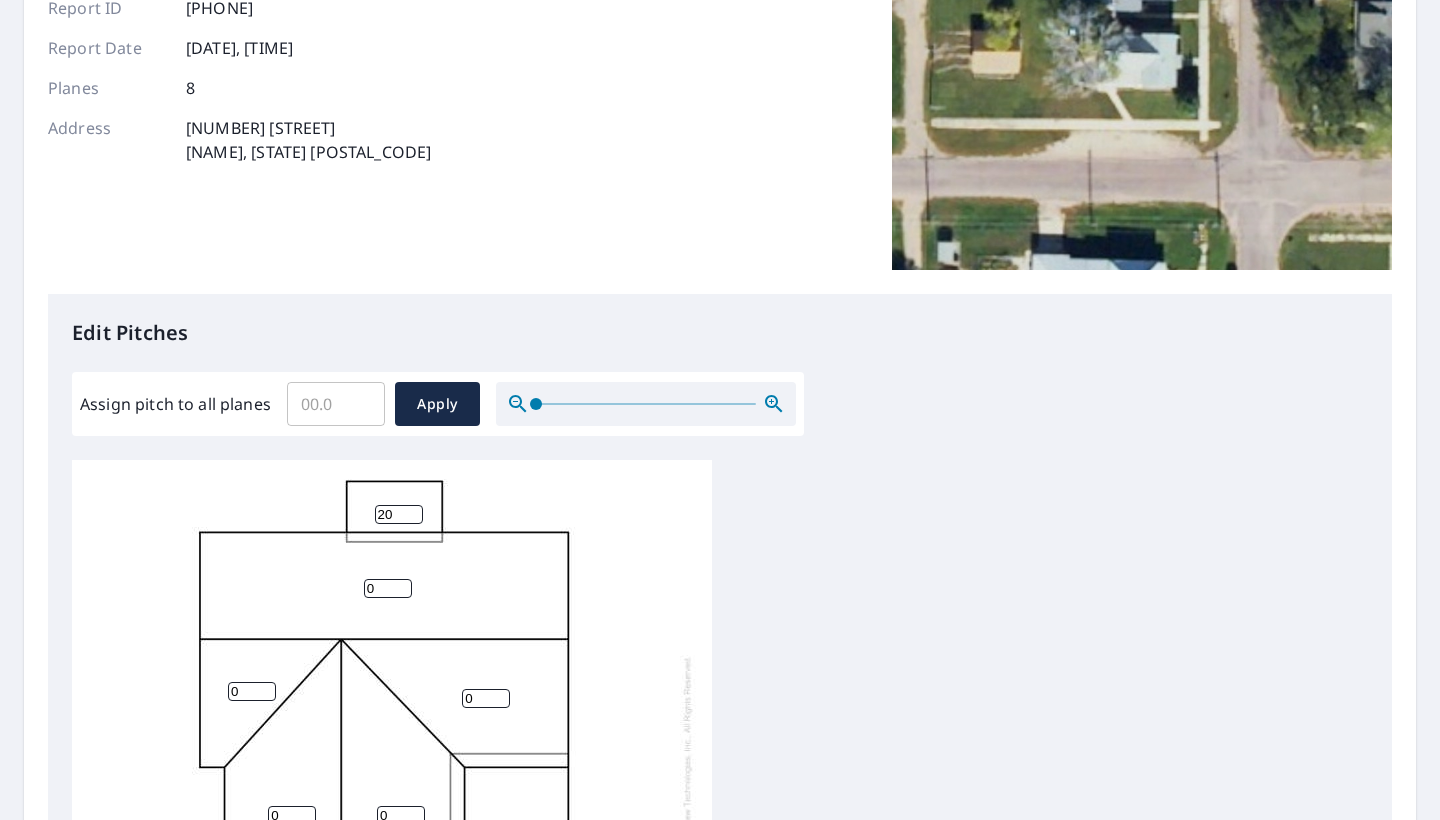 click on "20" at bounding box center [399, 514] 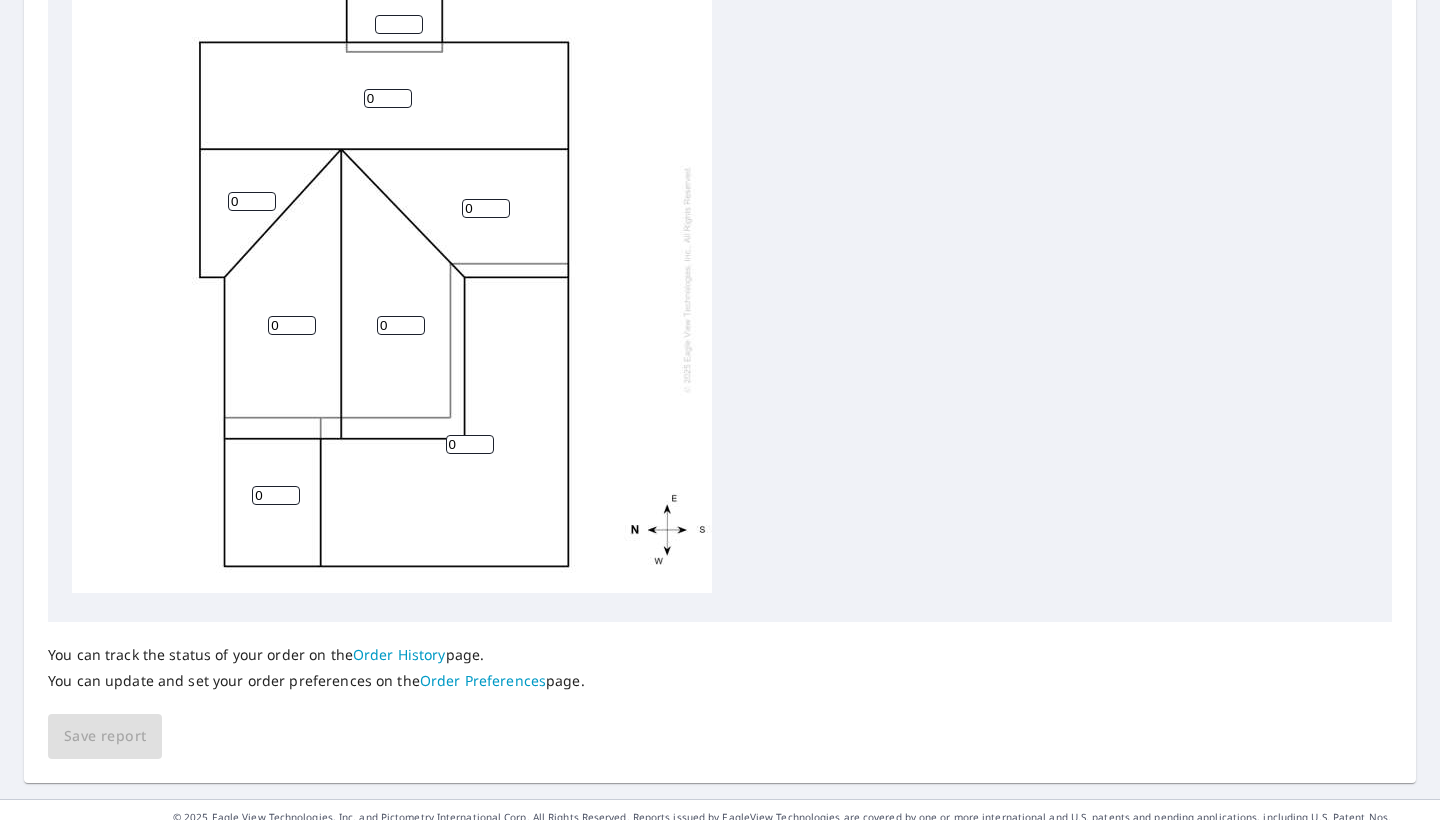 scroll, scrollTop: 735, scrollLeft: 0, axis: vertical 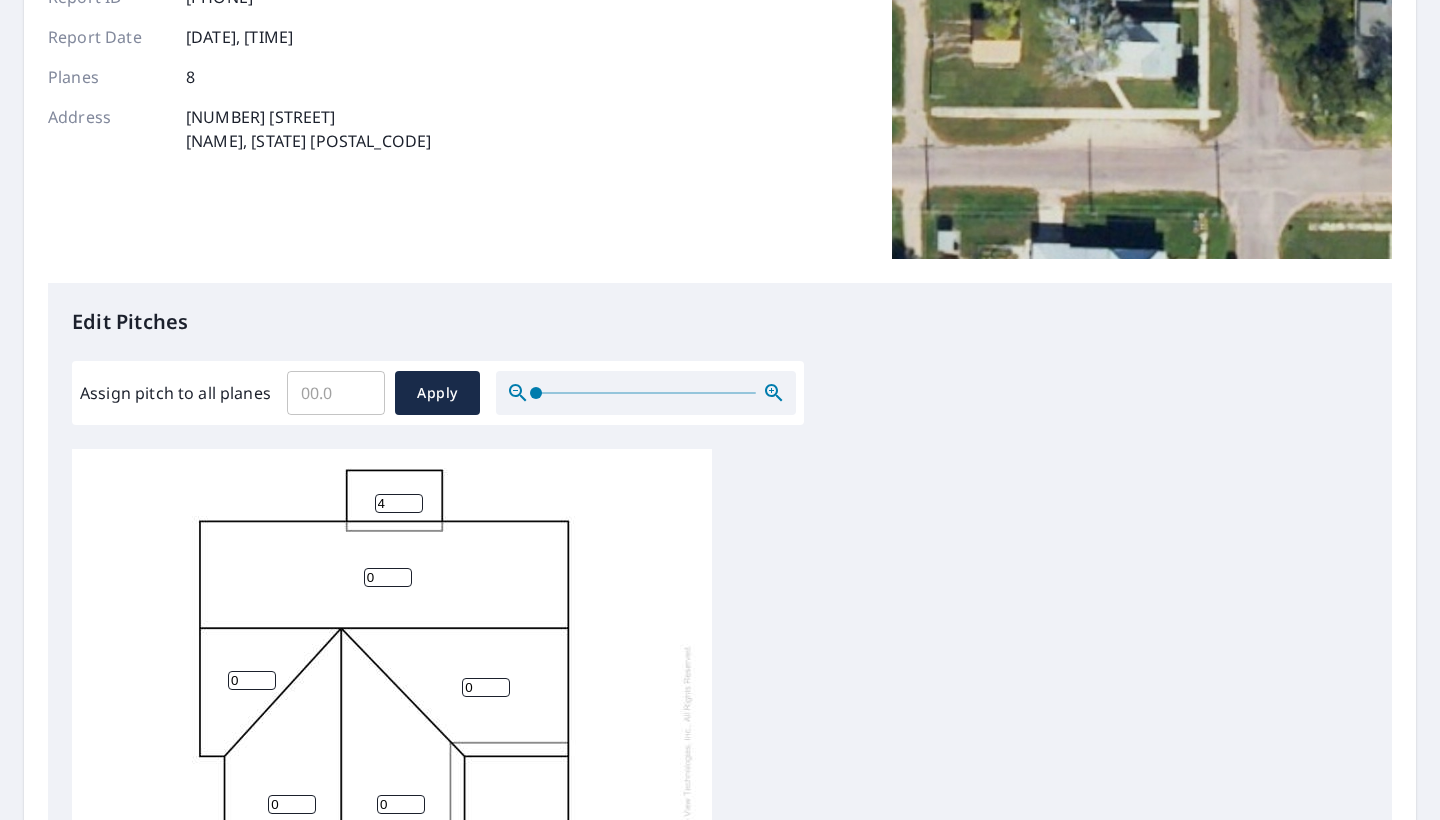 type on "4" 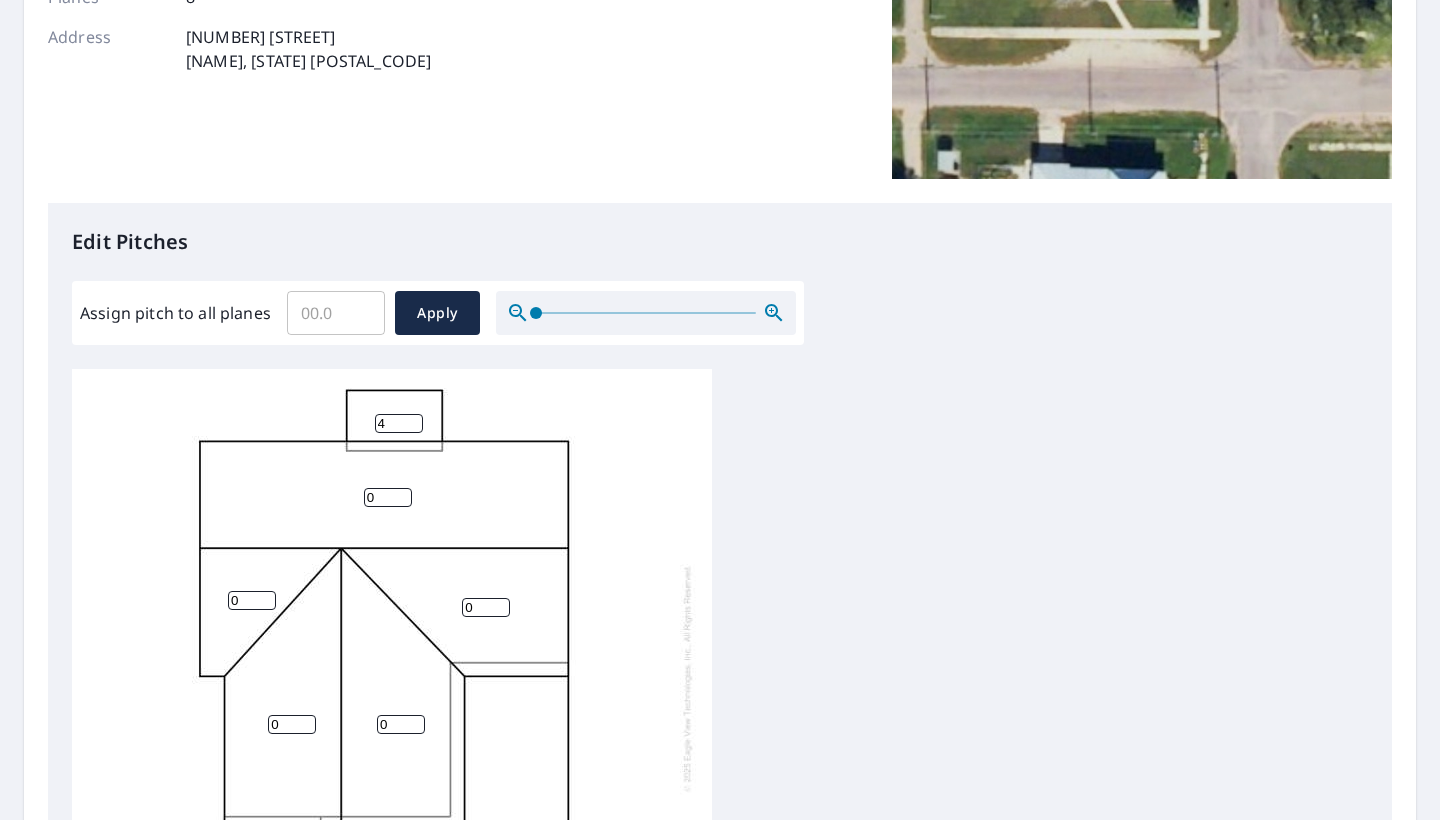scroll, scrollTop: 369, scrollLeft: 0, axis: vertical 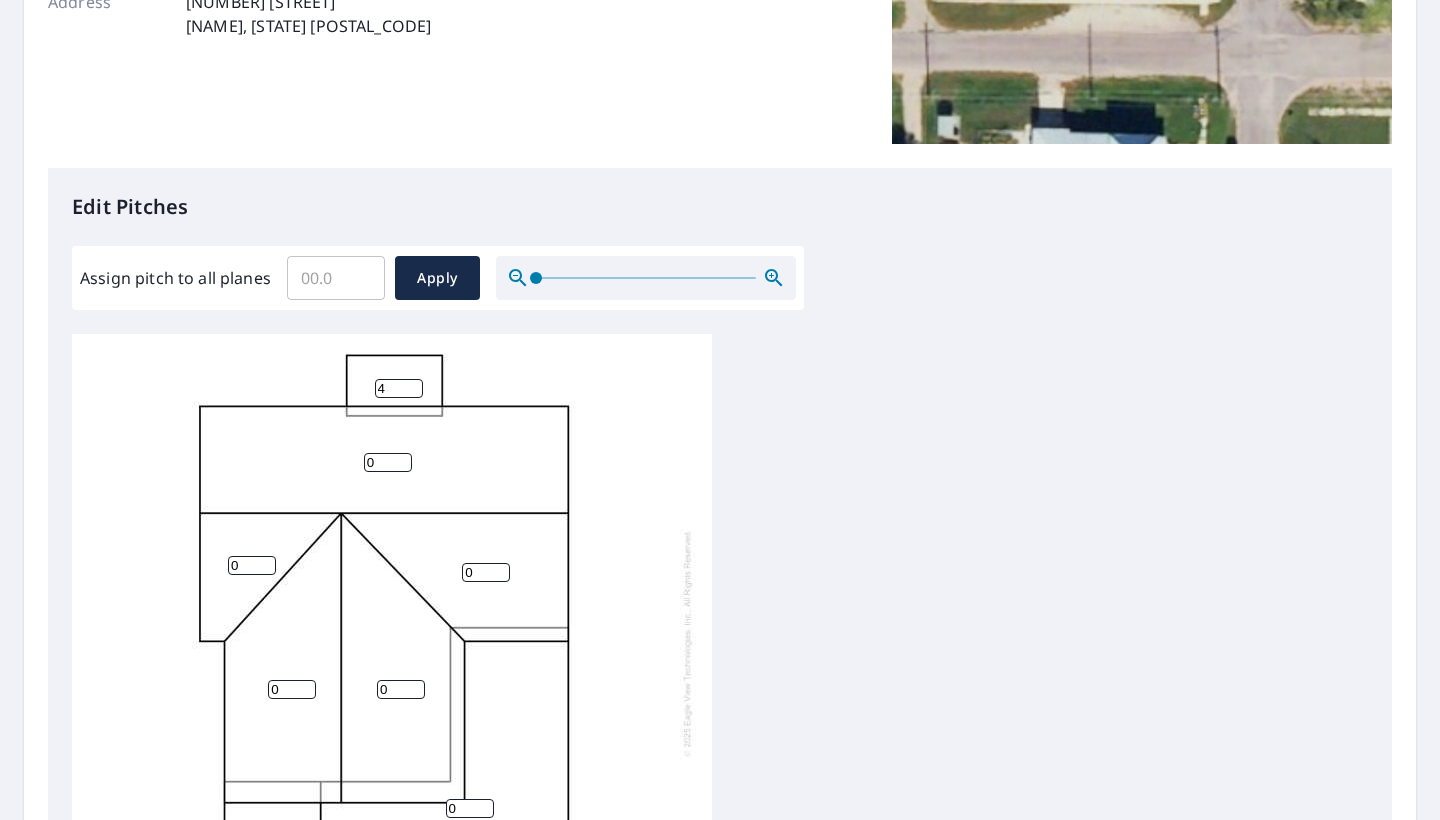 click on "0" at bounding box center [388, 462] 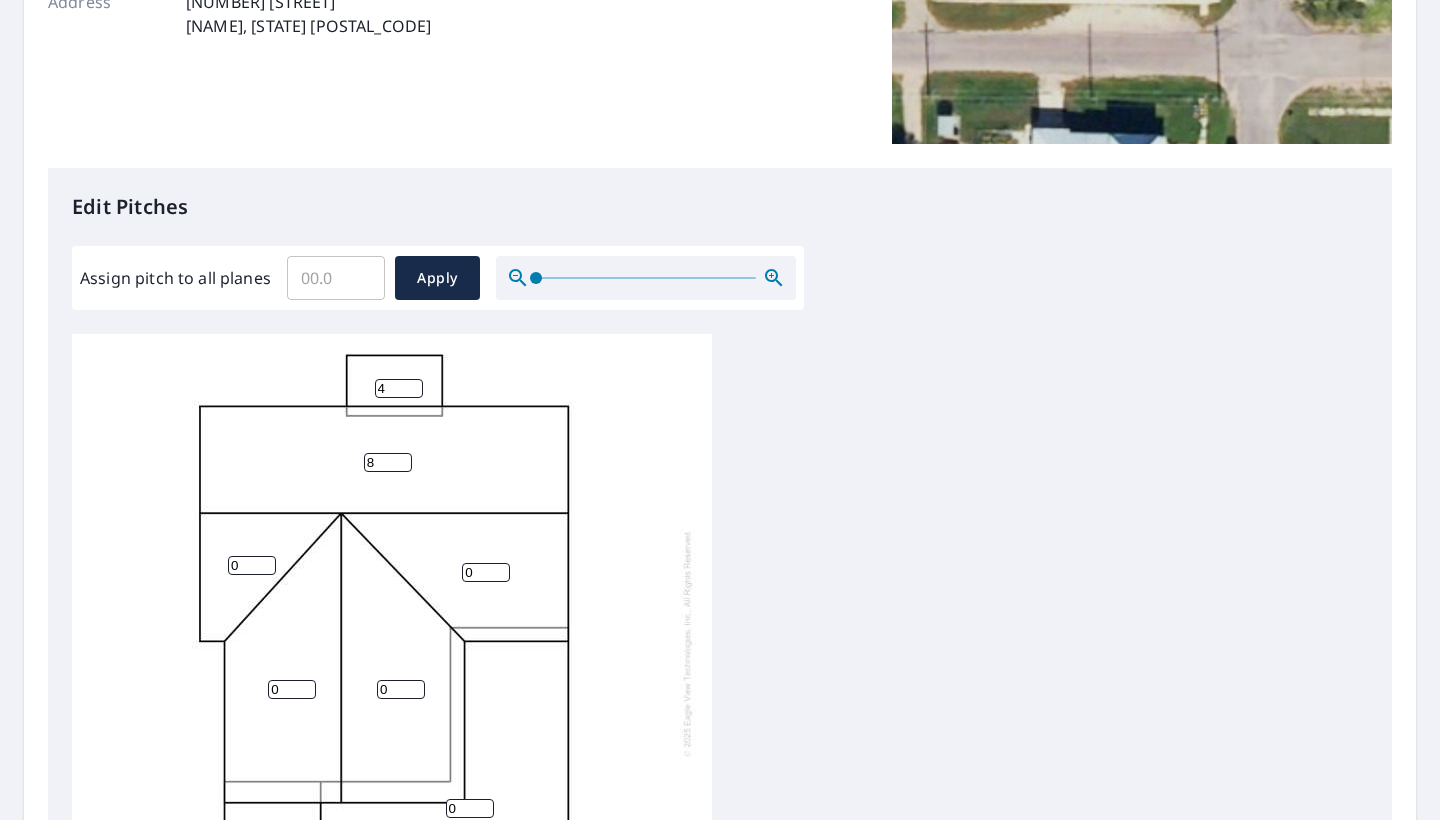 type on "8" 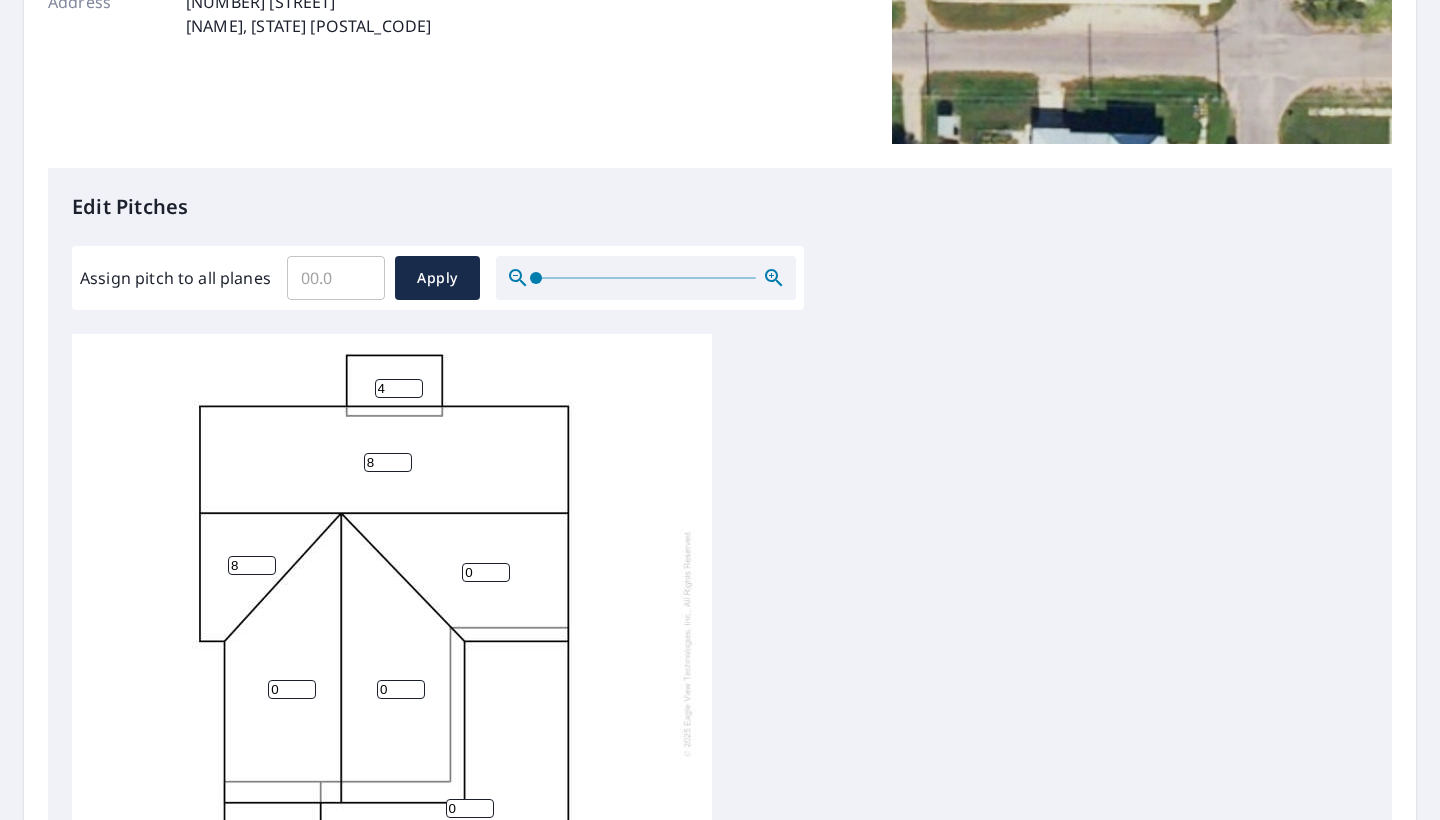 type on "8" 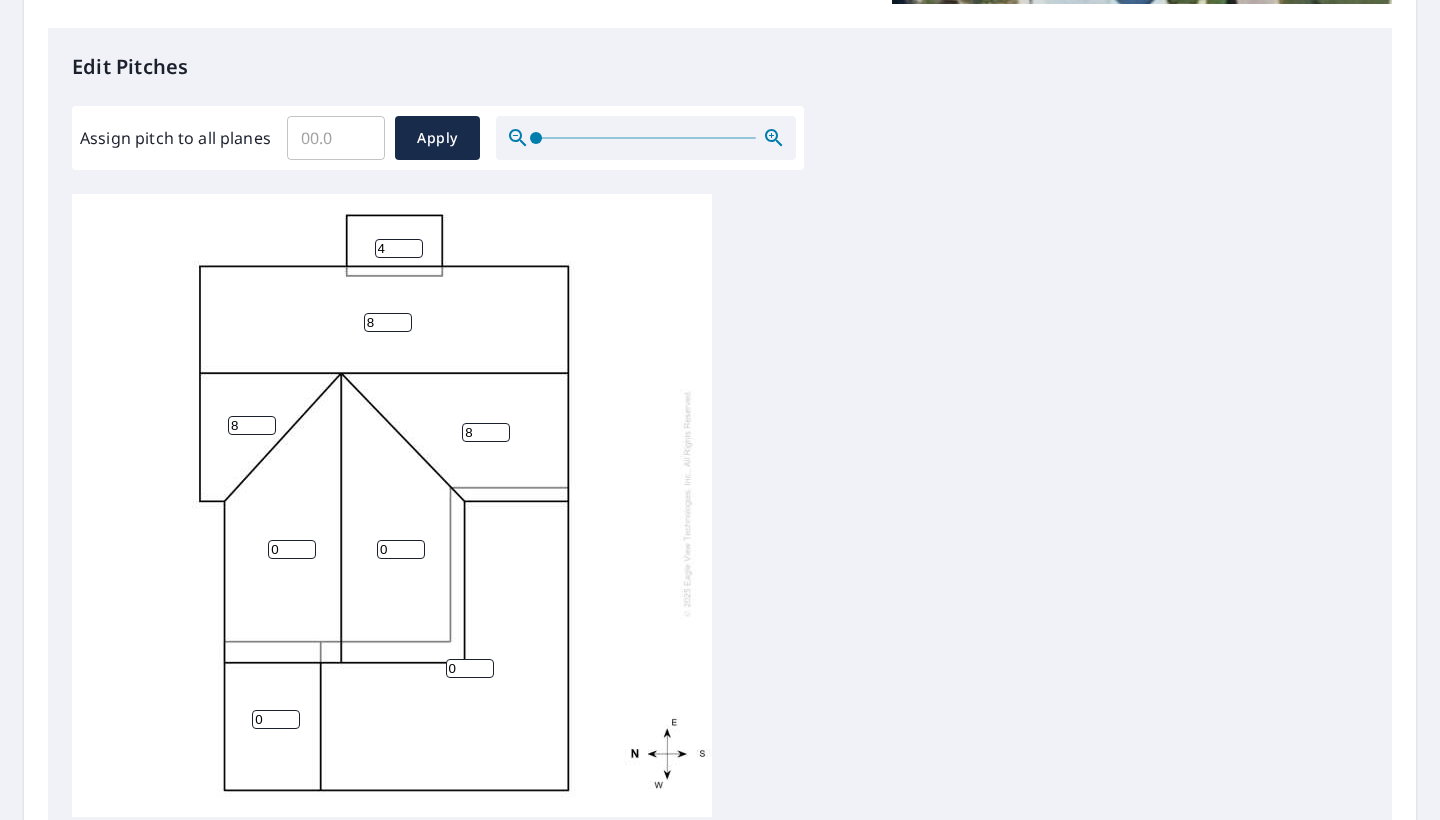scroll, scrollTop: 512, scrollLeft: 0, axis: vertical 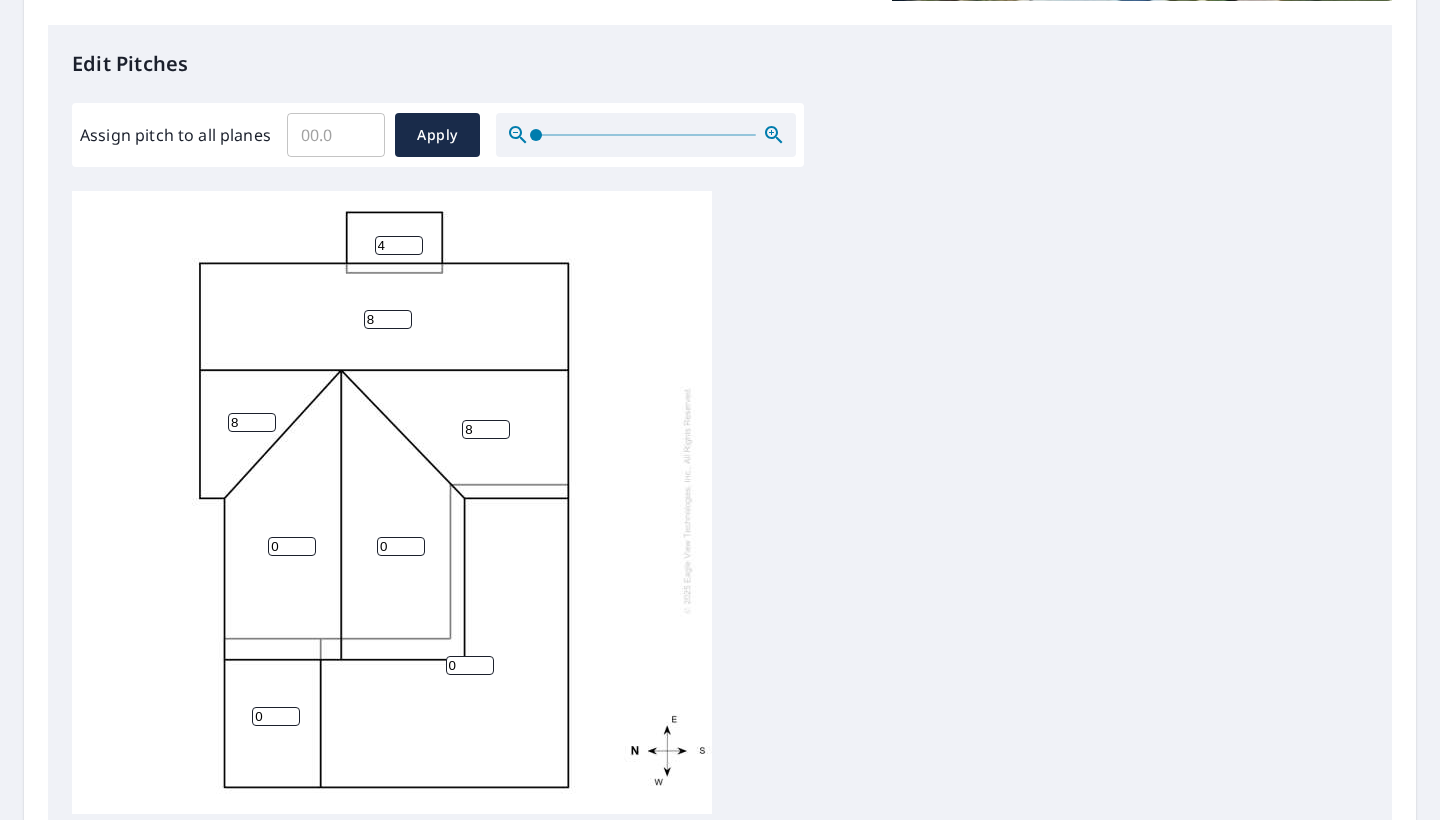 type on "8" 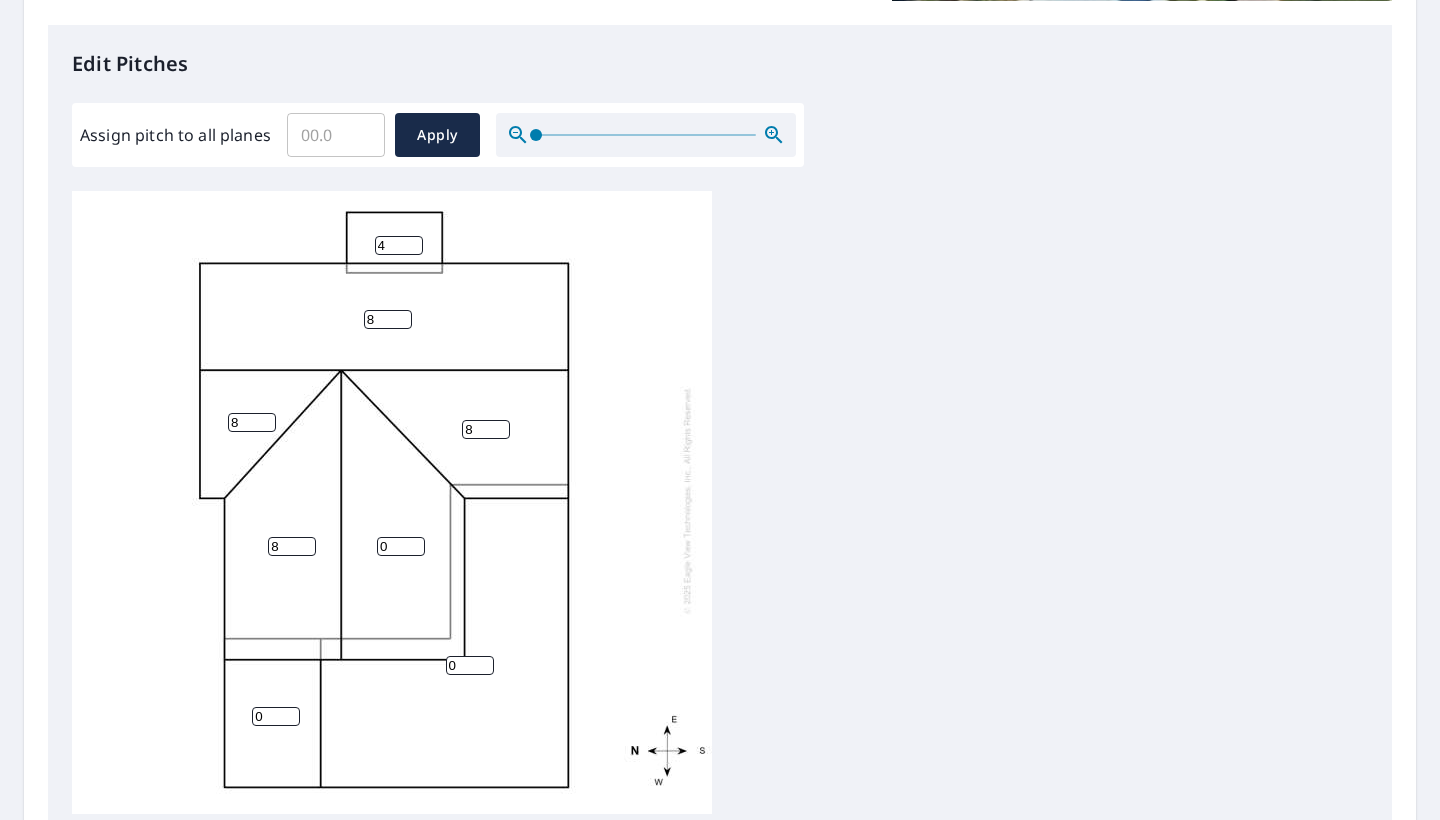 type on "8" 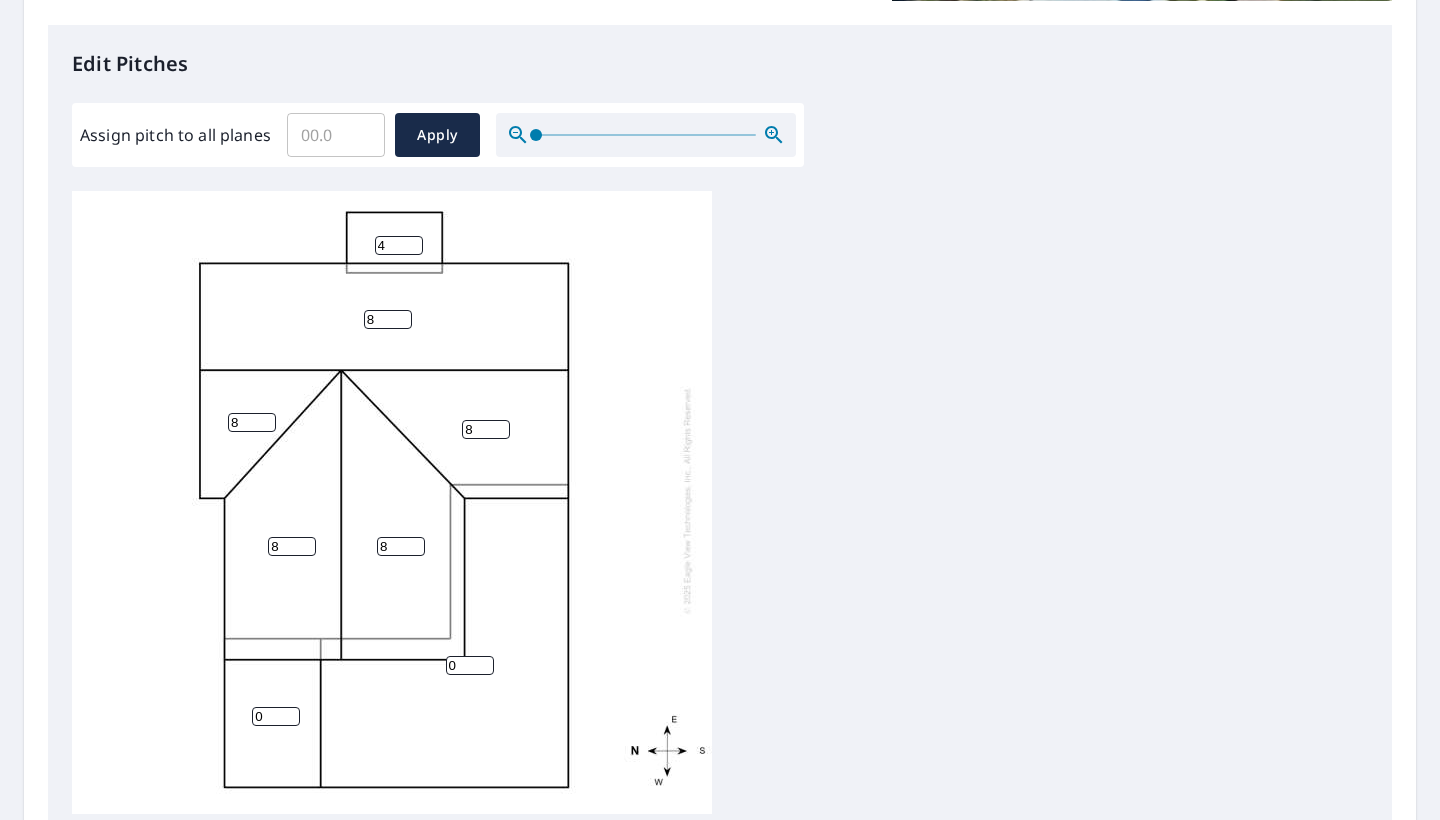 type on "8" 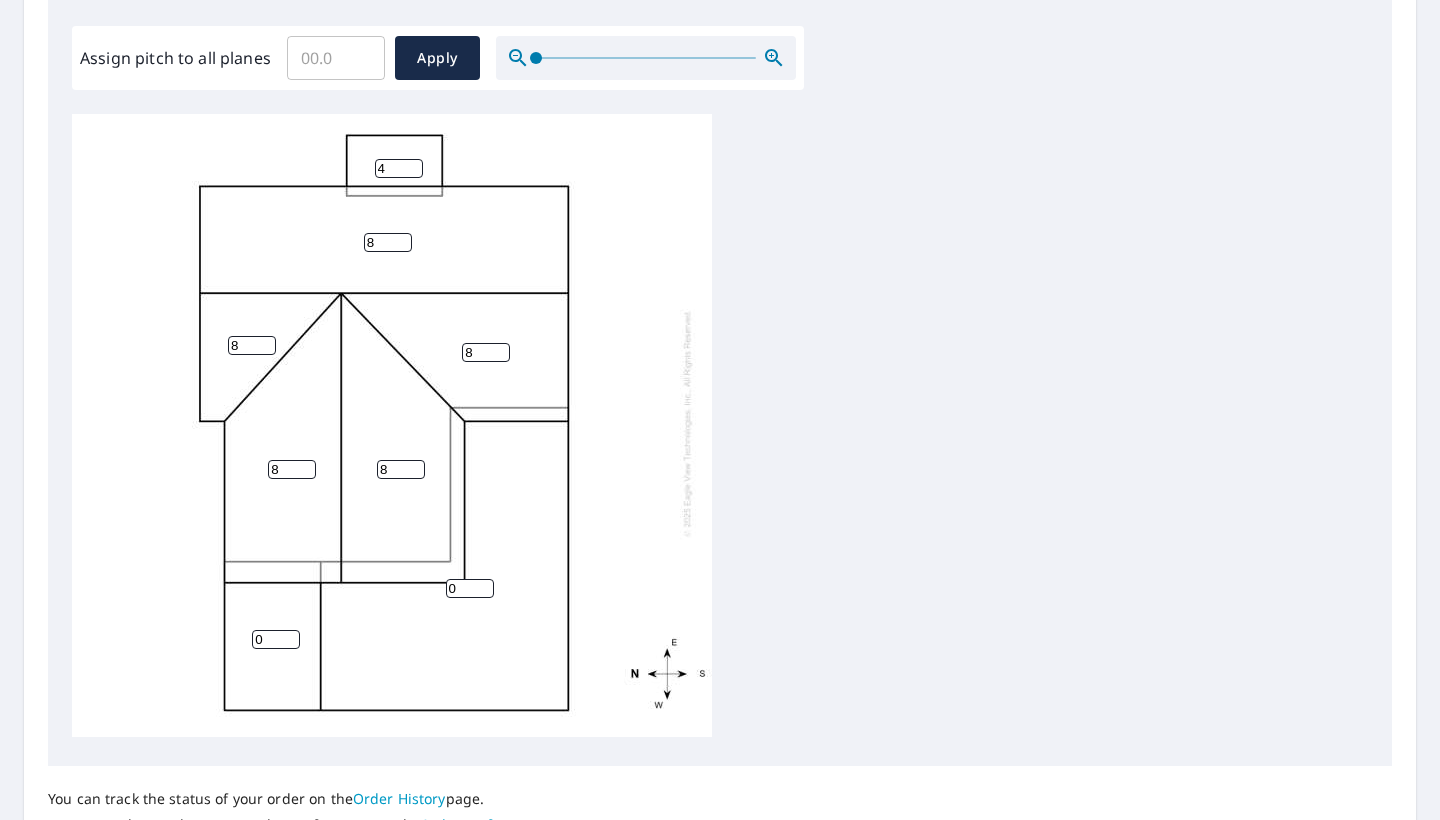 scroll, scrollTop: 603, scrollLeft: 0, axis: vertical 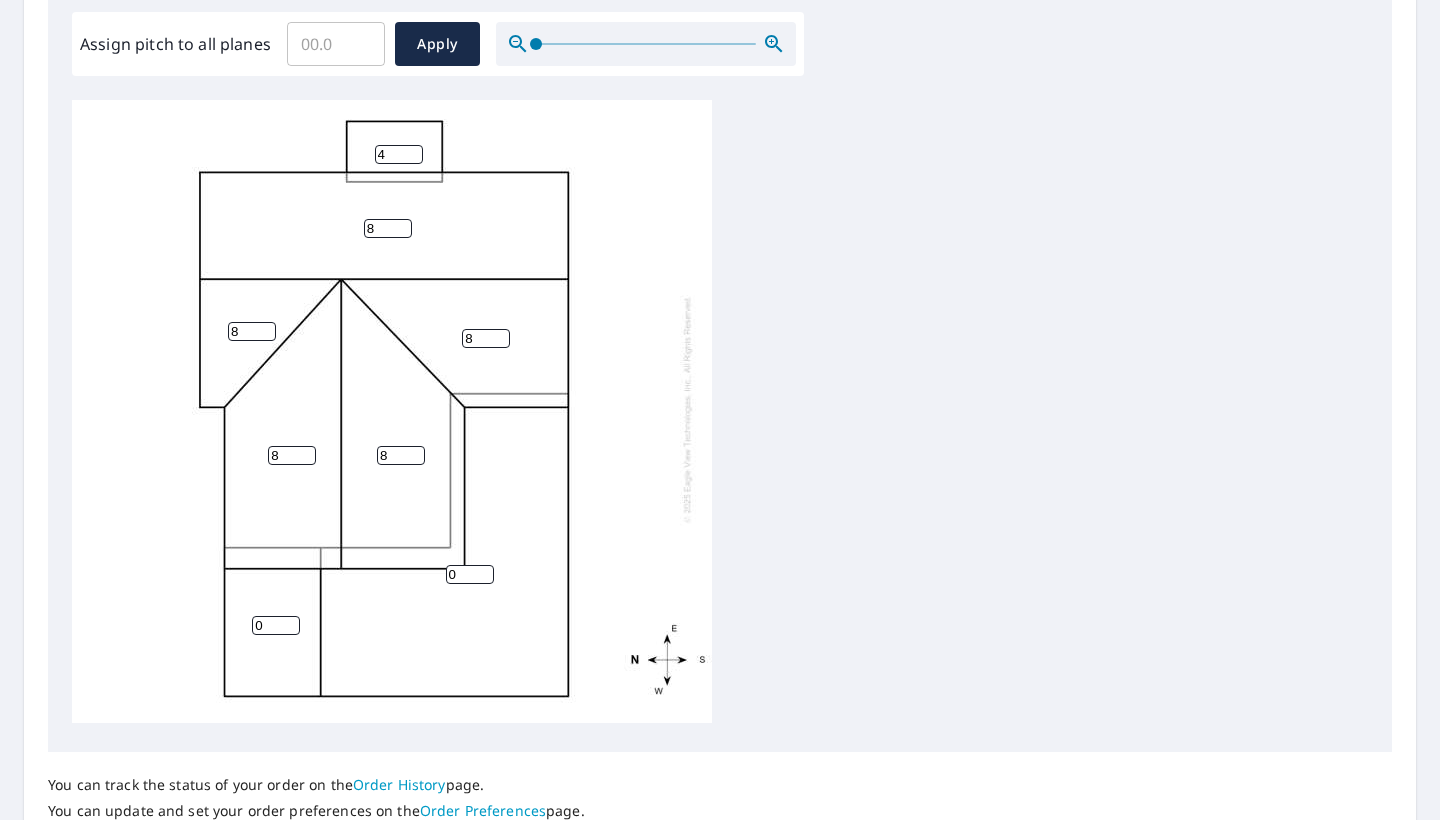 click on "0" at bounding box center (276, 625) 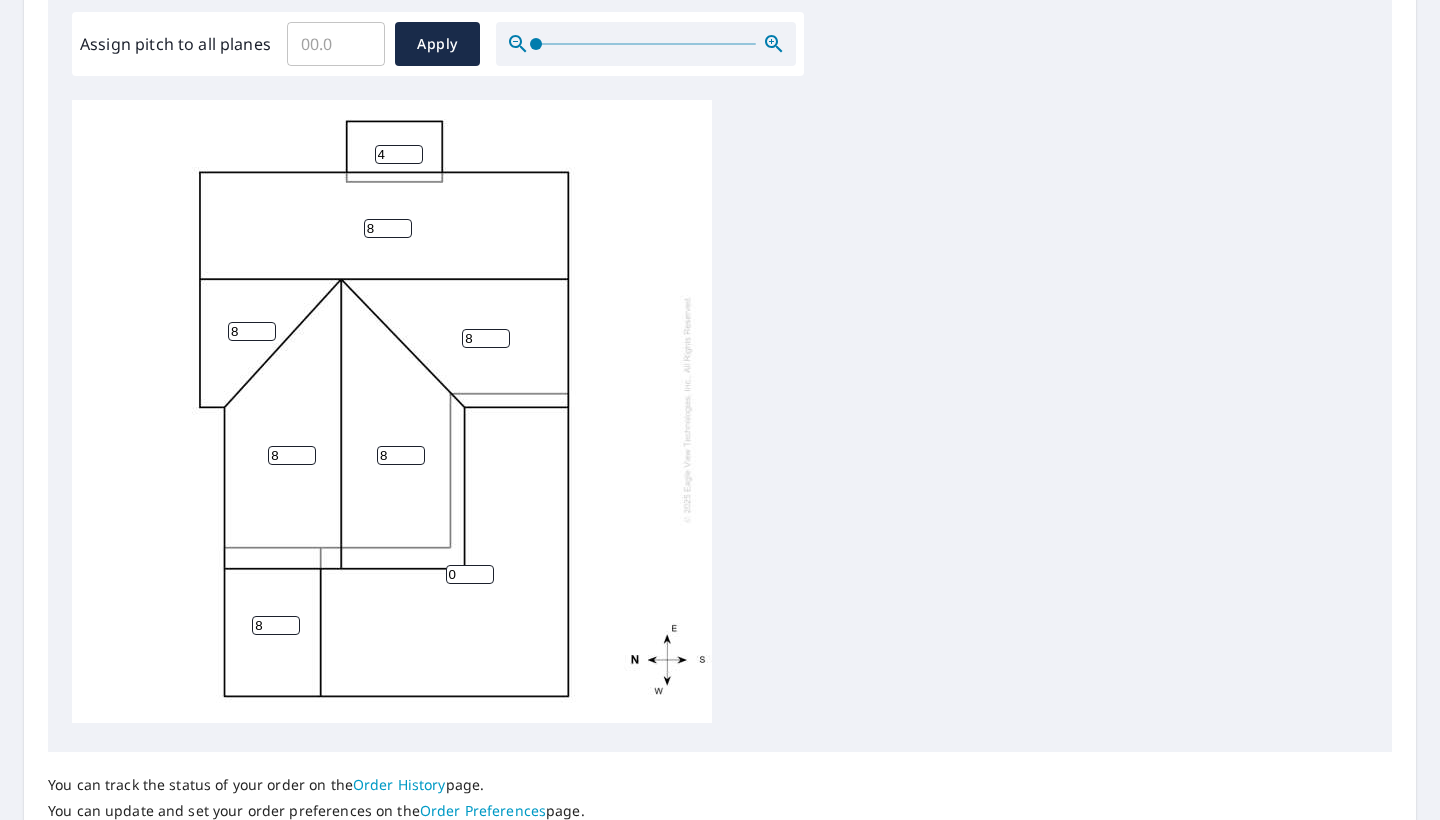 type on "8" 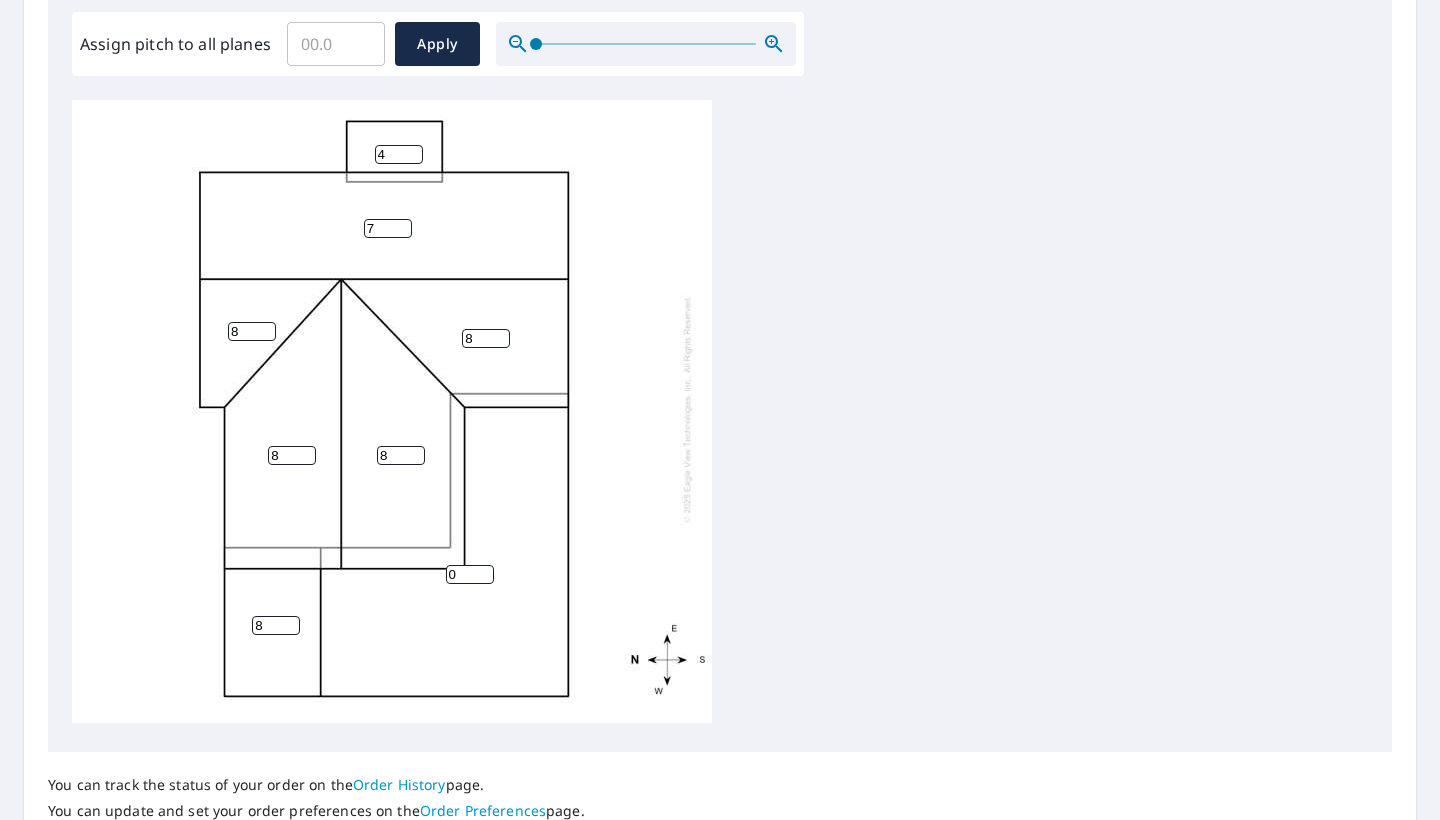 type on "7" 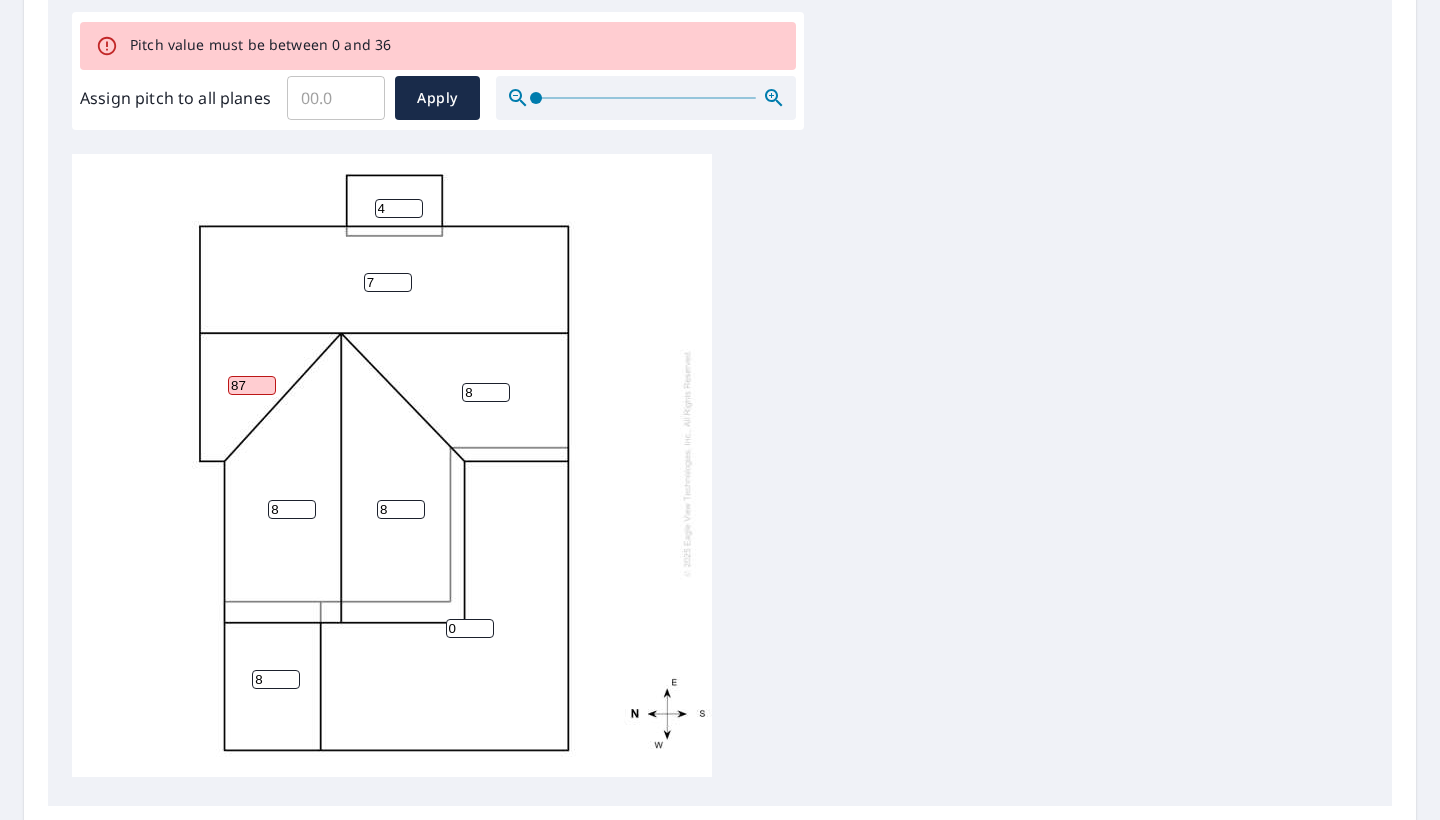 type on "8" 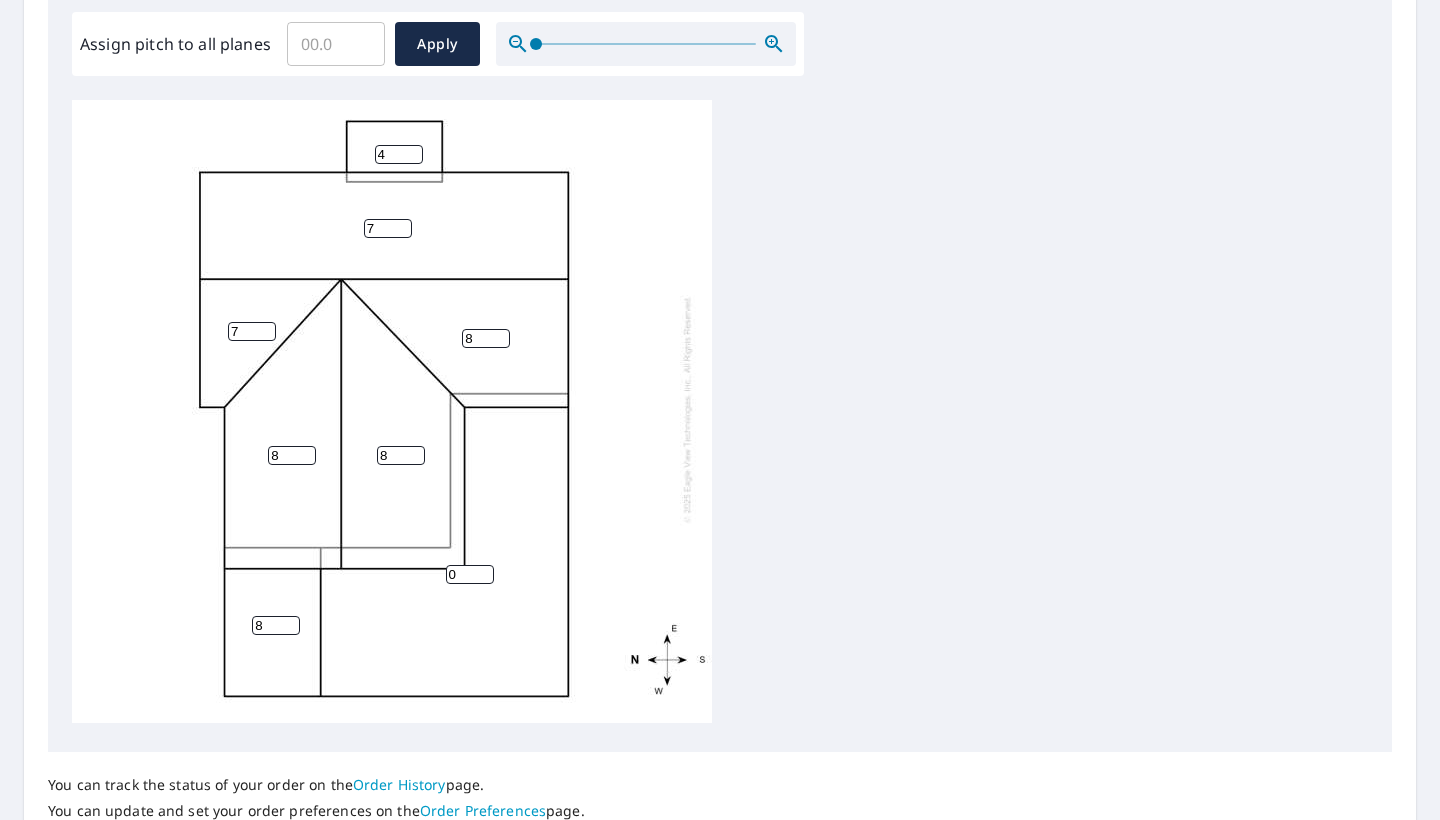 type on "7" 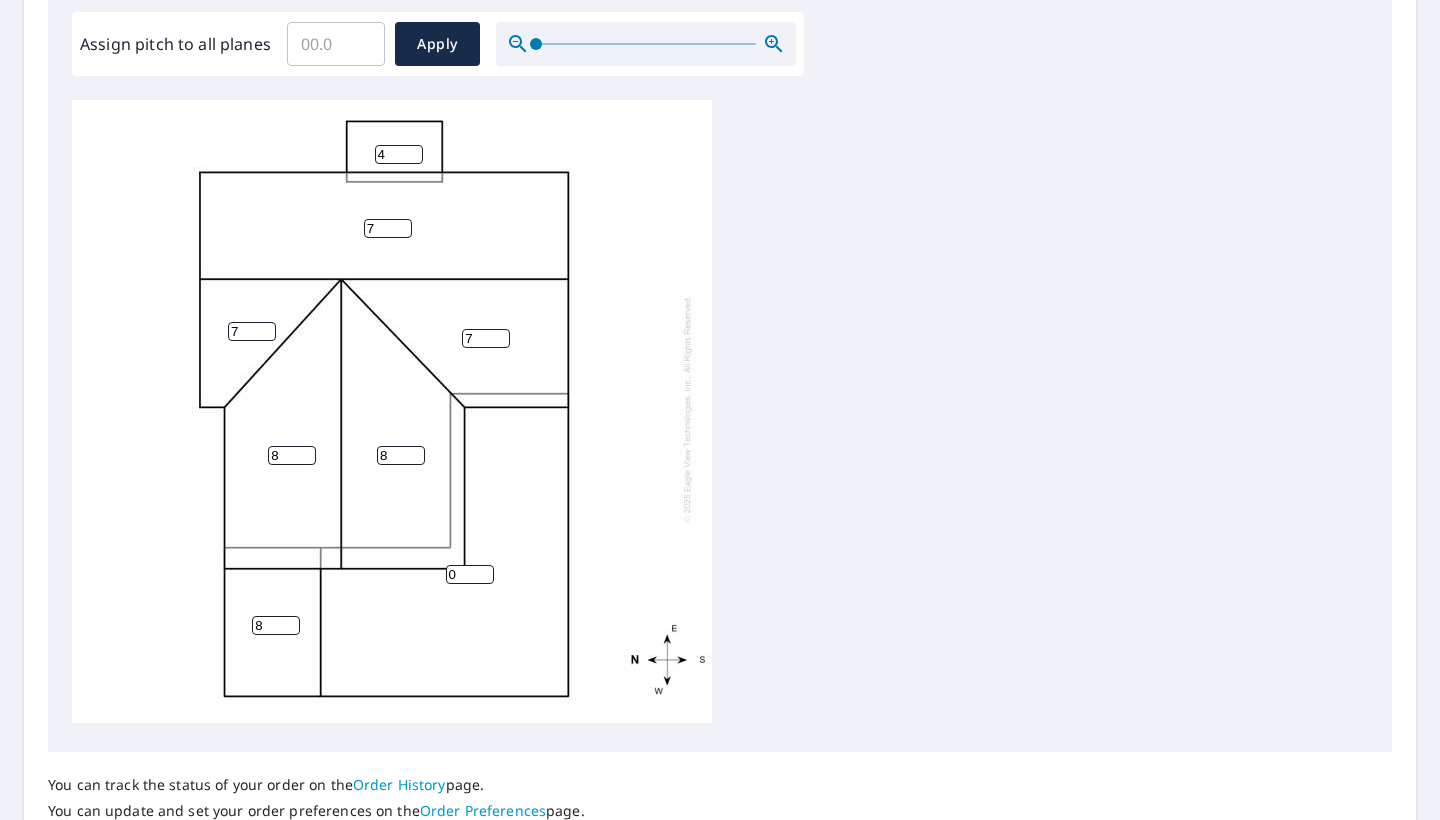 type on "7" 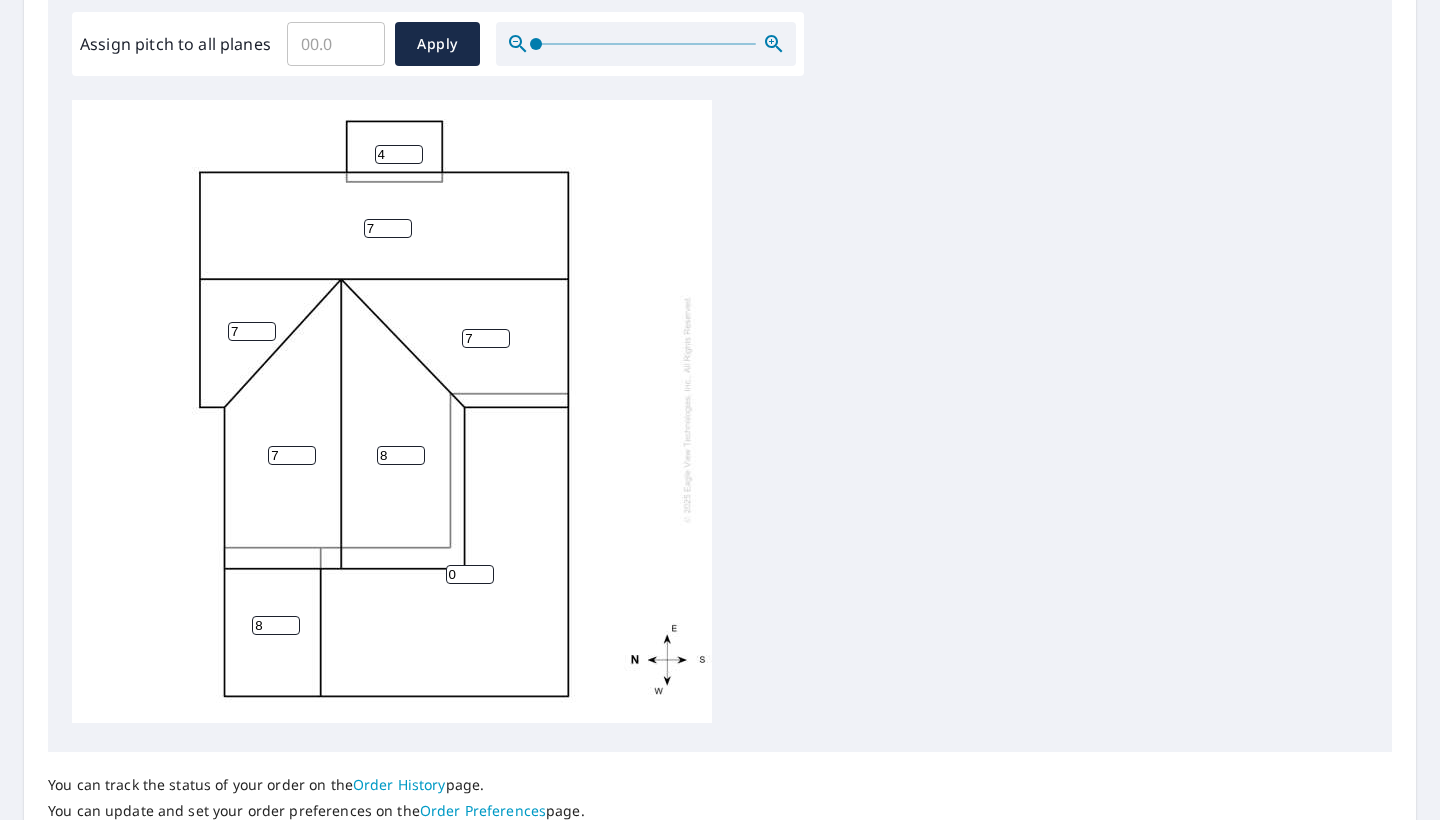 type on "7" 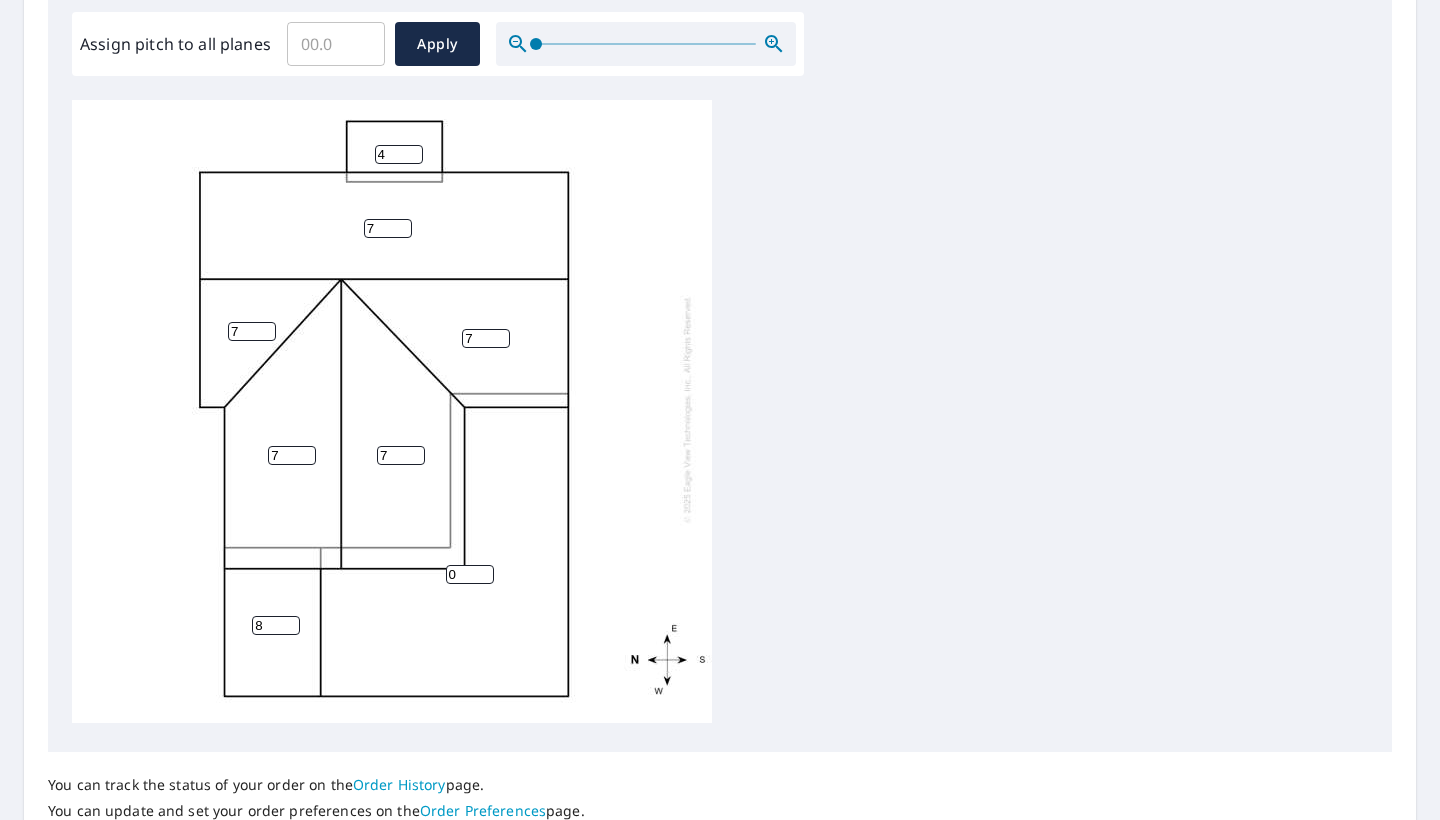 type on "7" 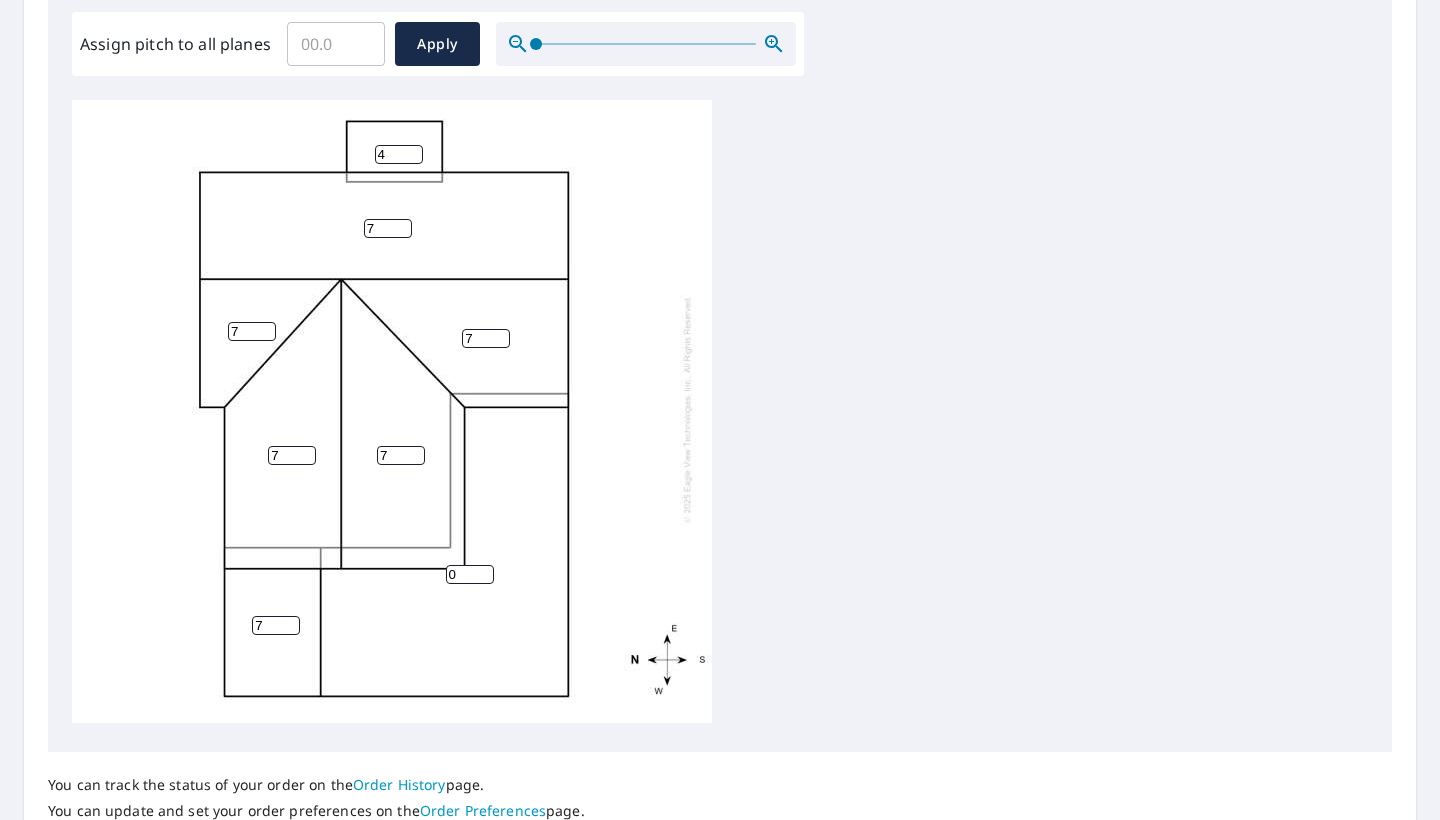 type on "7" 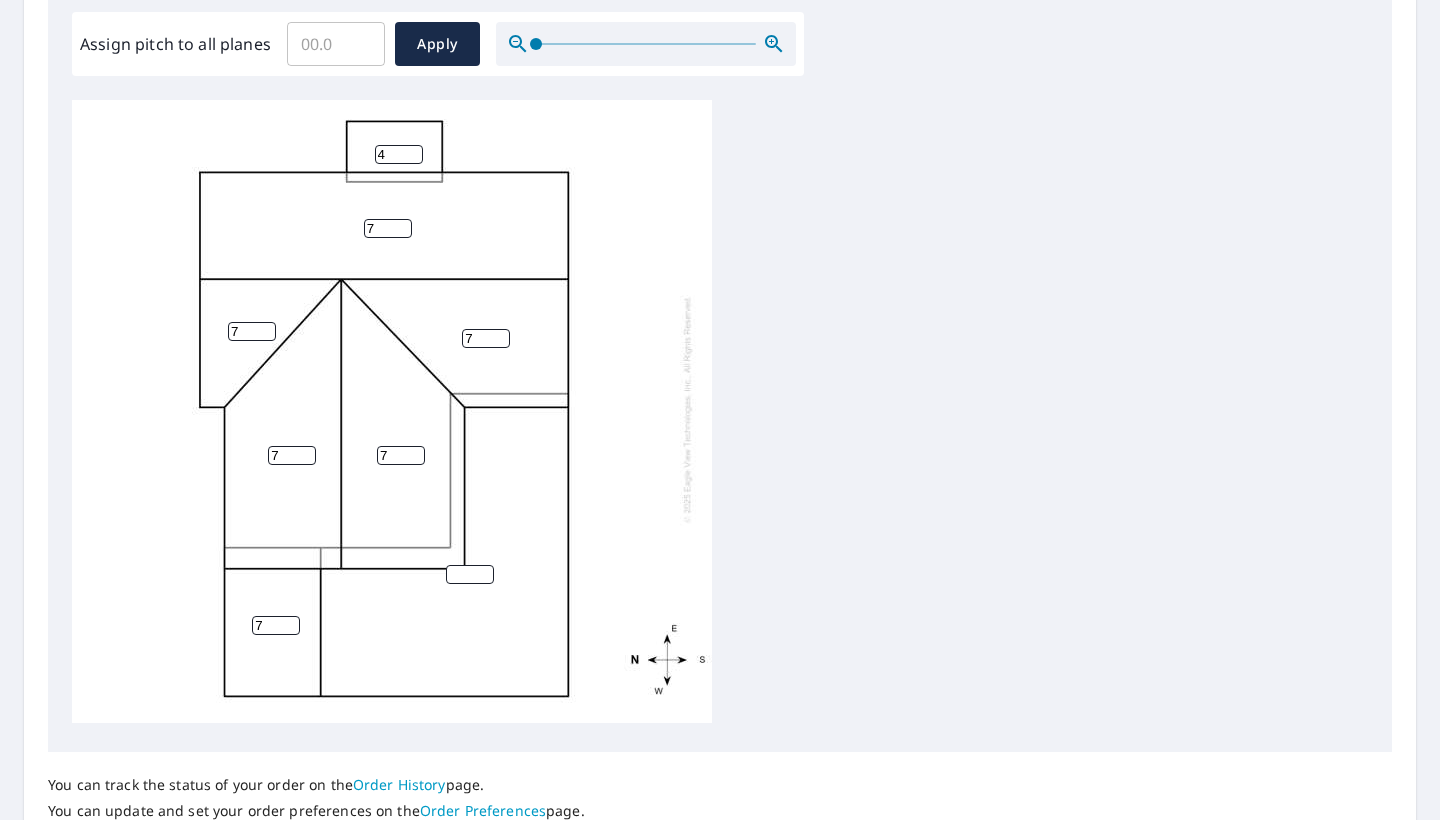 type on "3" 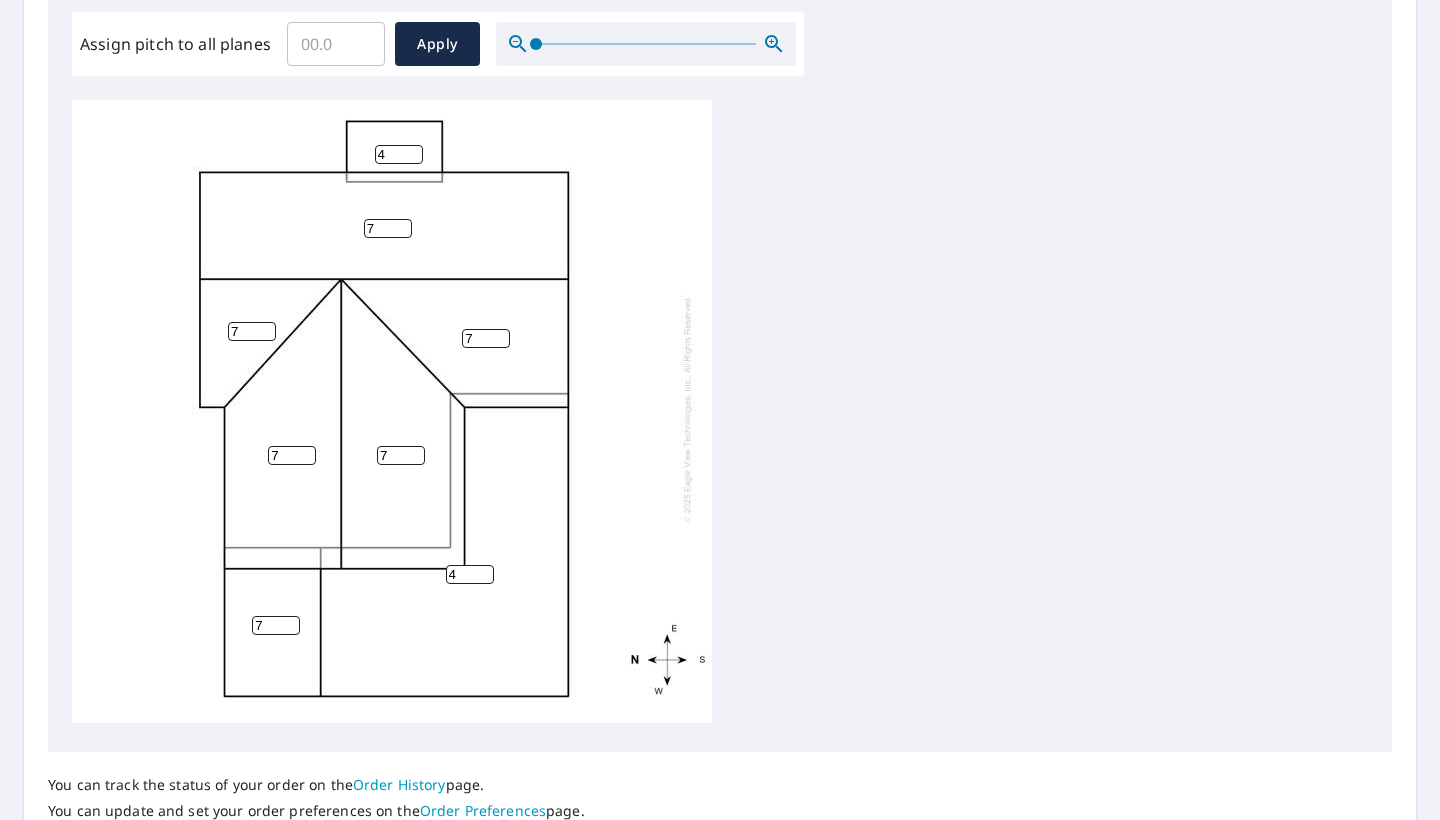 type on "4" 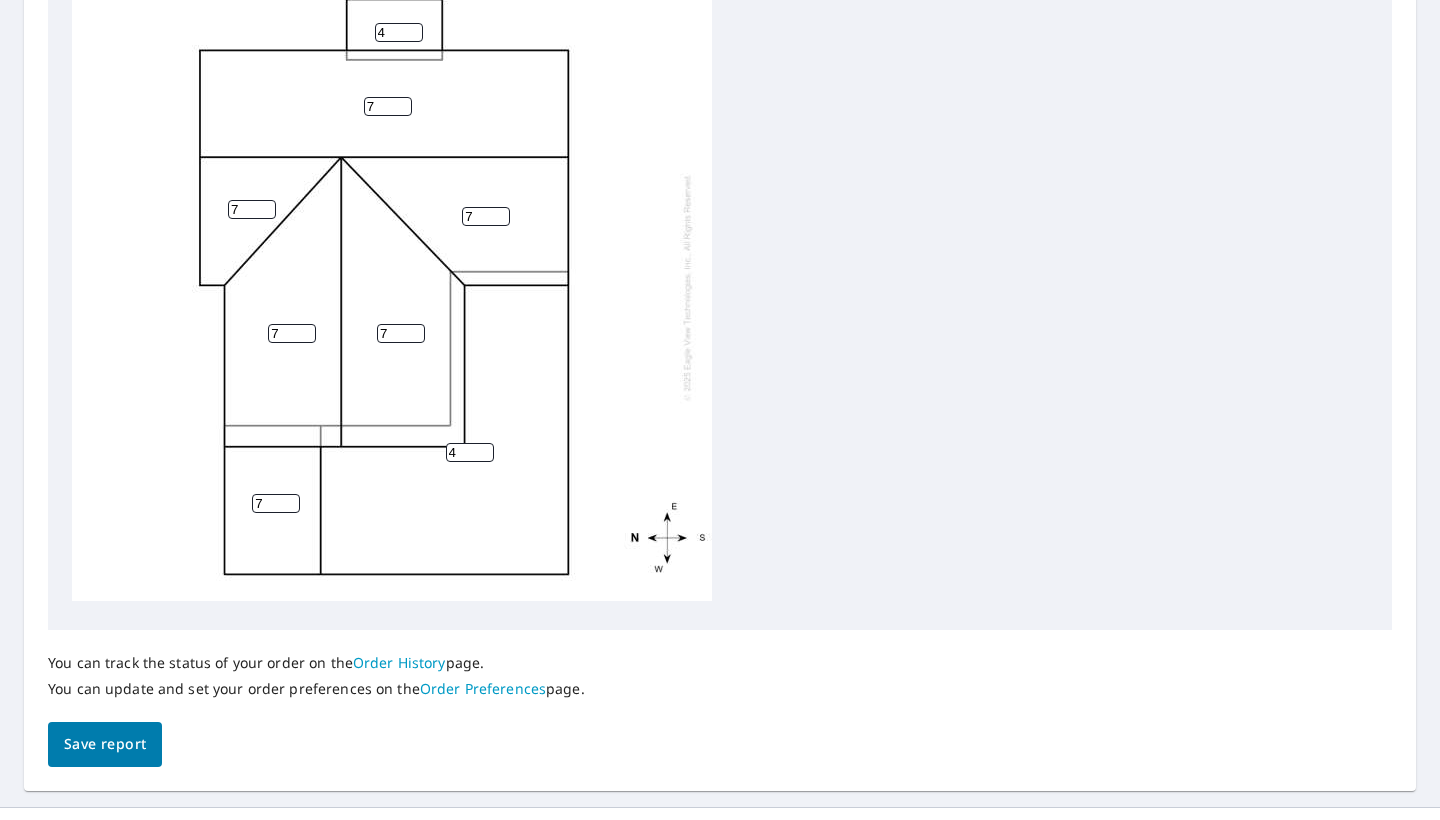 scroll, scrollTop: 728, scrollLeft: 0, axis: vertical 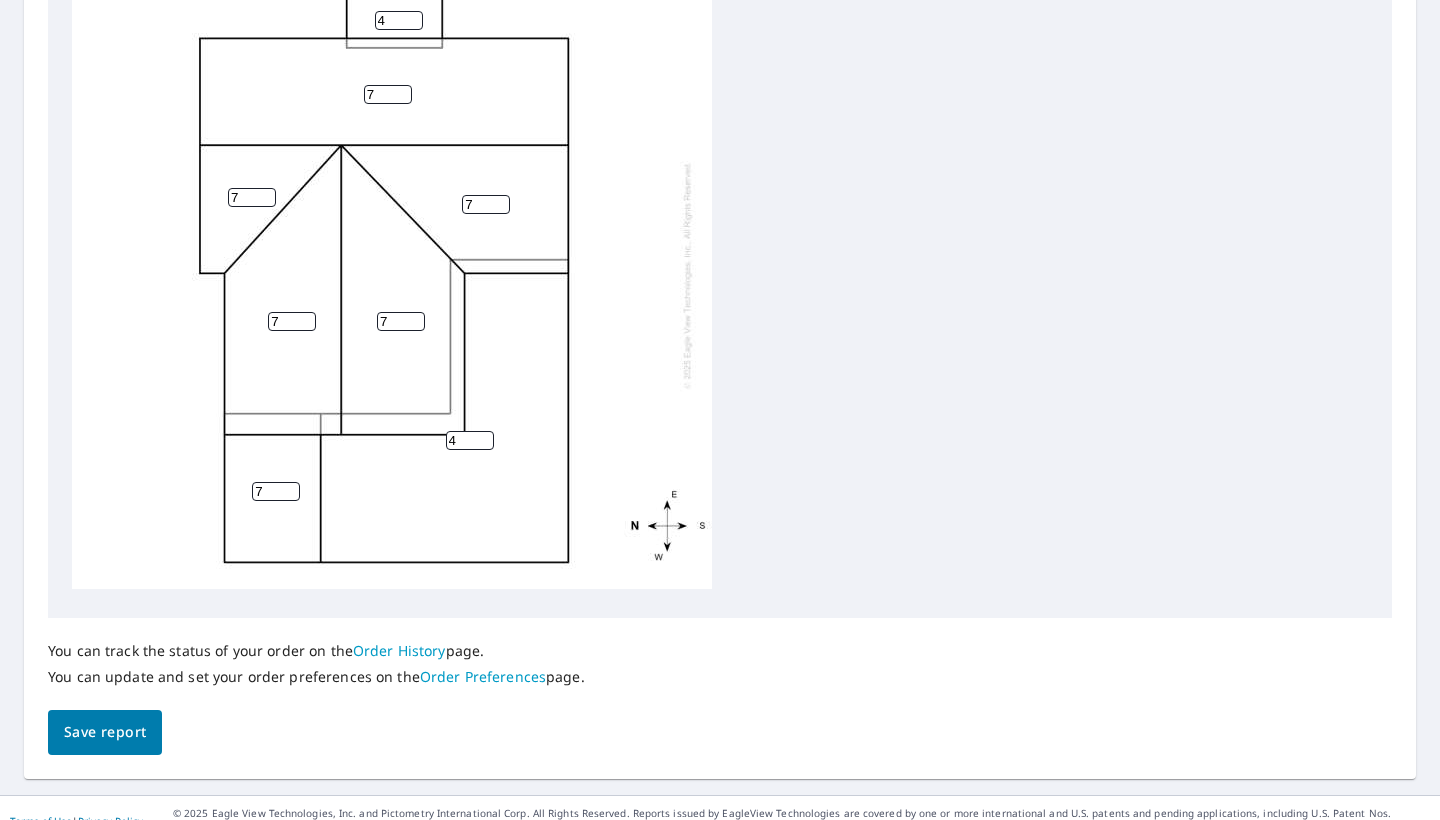 click on "Save report" at bounding box center (105, 732) 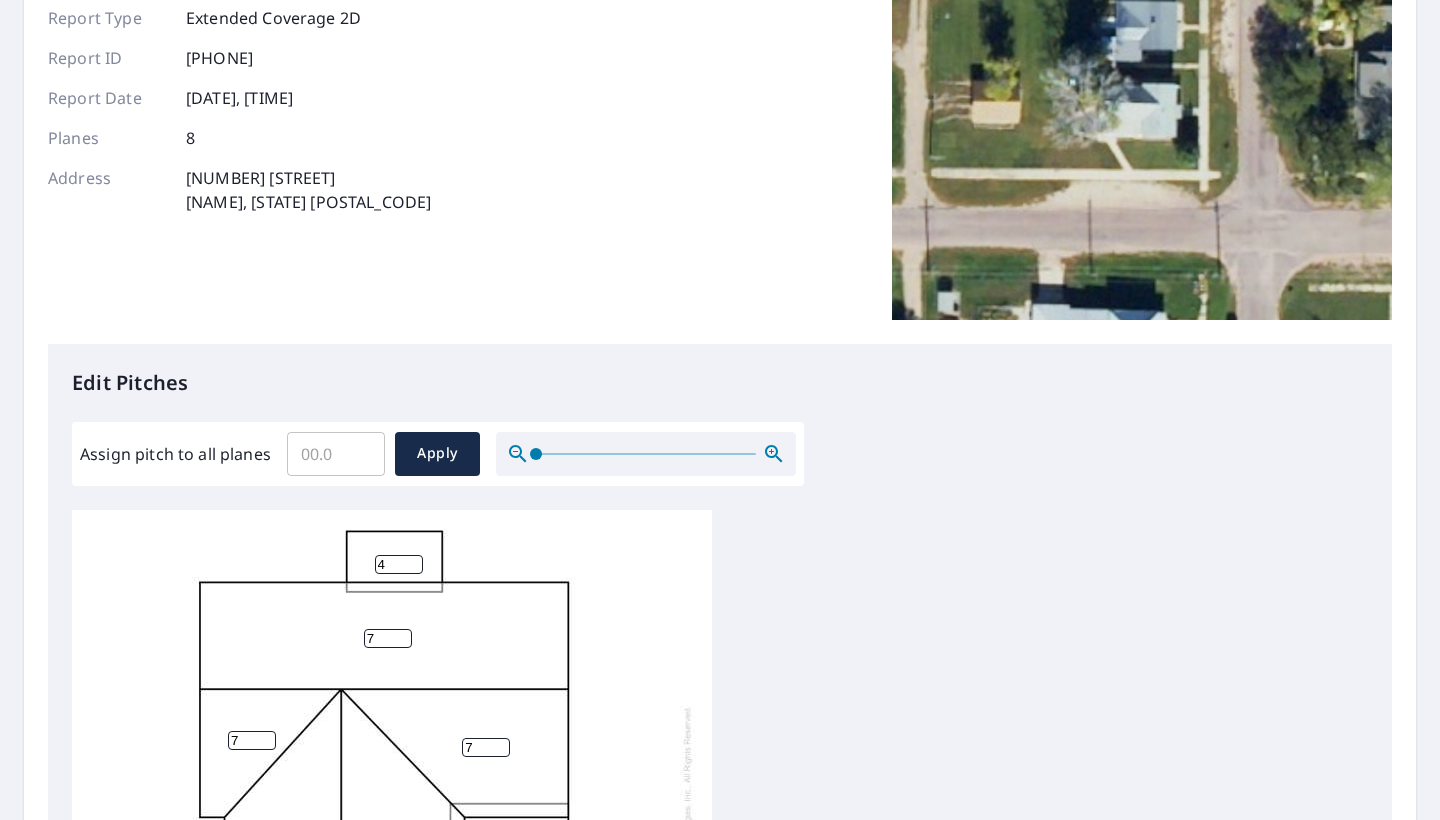 scroll, scrollTop: 269, scrollLeft: 0, axis: vertical 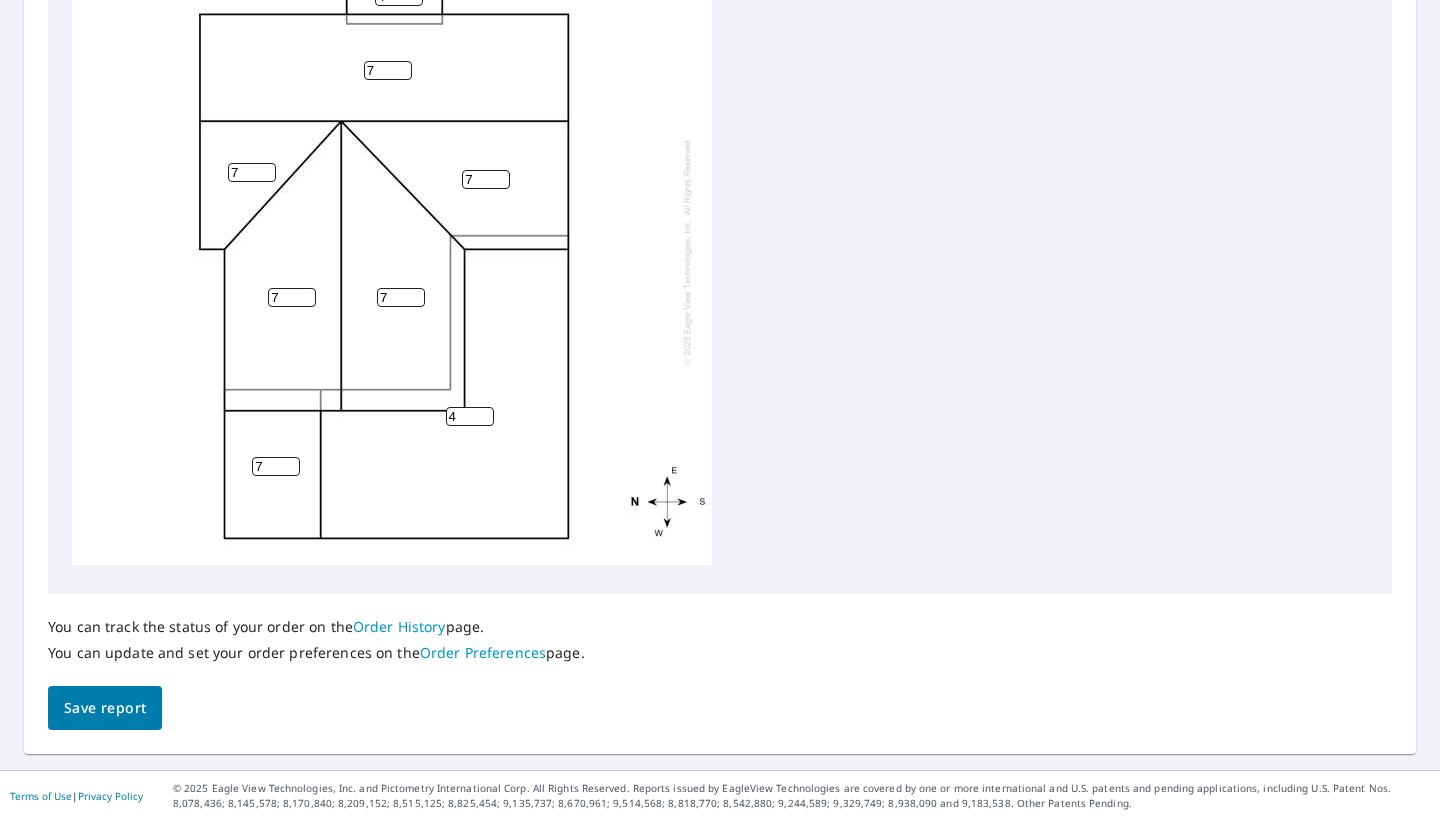 click on "Order Preferences" at bounding box center (483, 652) 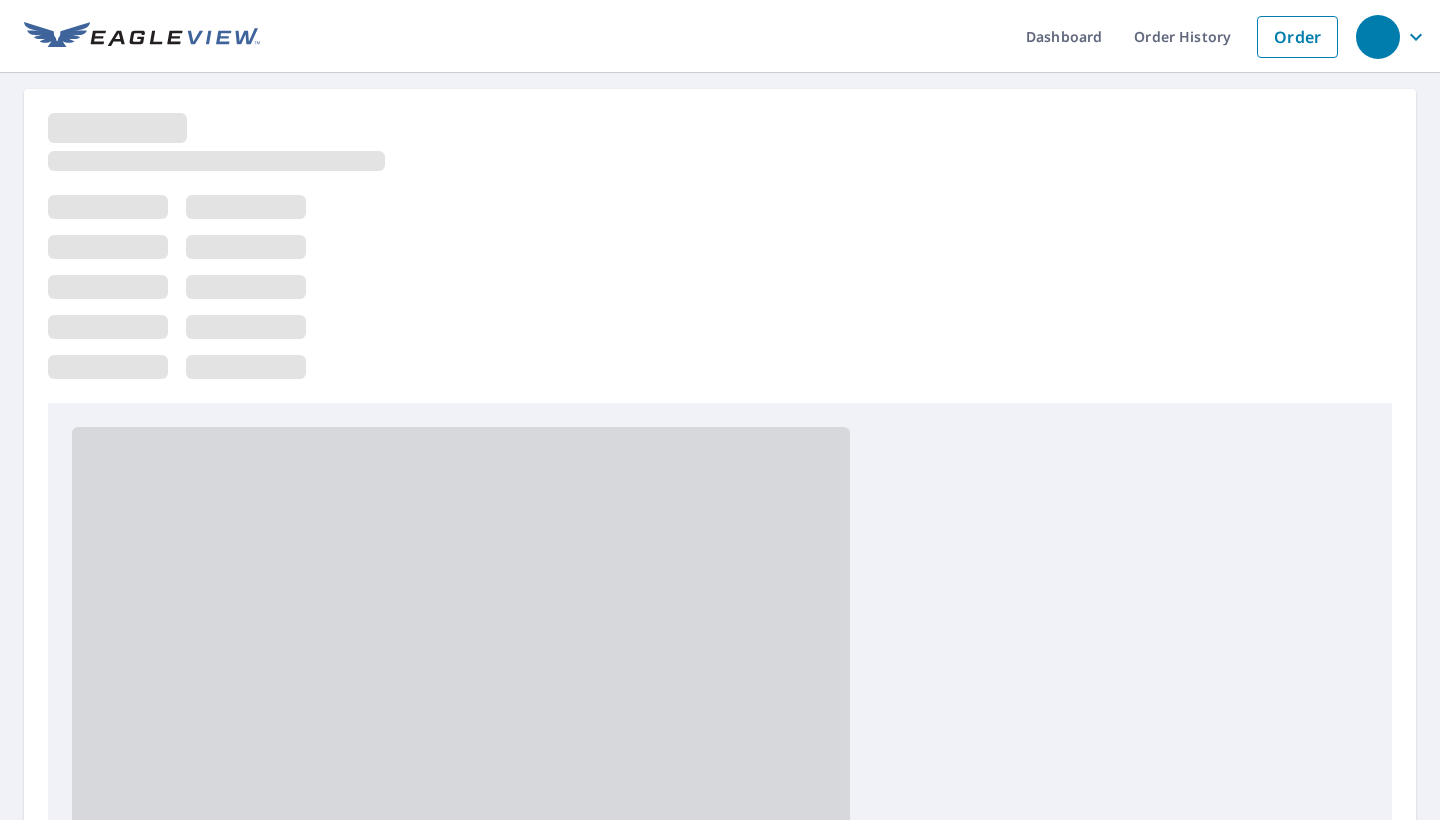 scroll, scrollTop: 0, scrollLeft: 0, axis: both 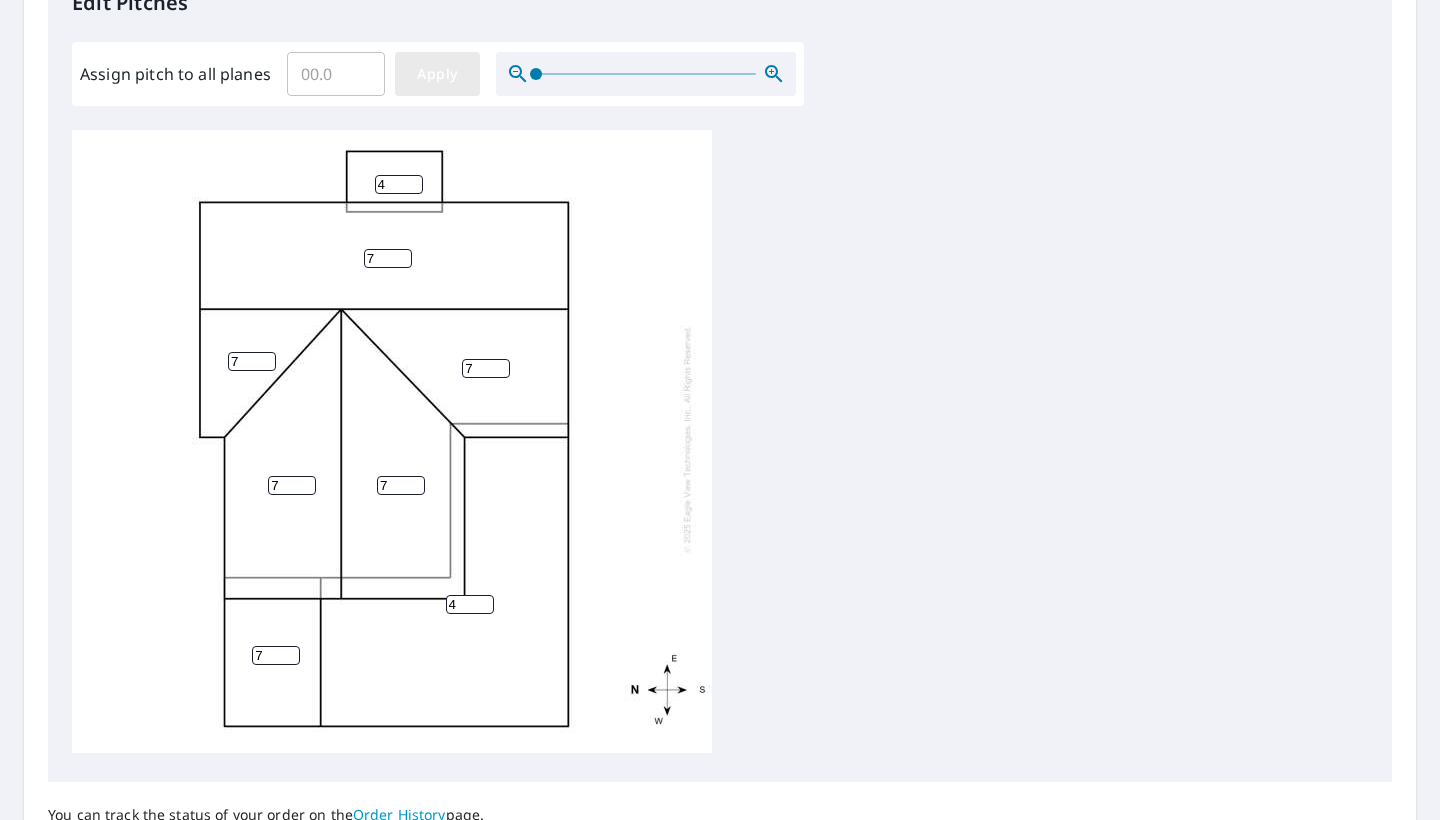 click on "Apply" at bounding box center (437, 74) 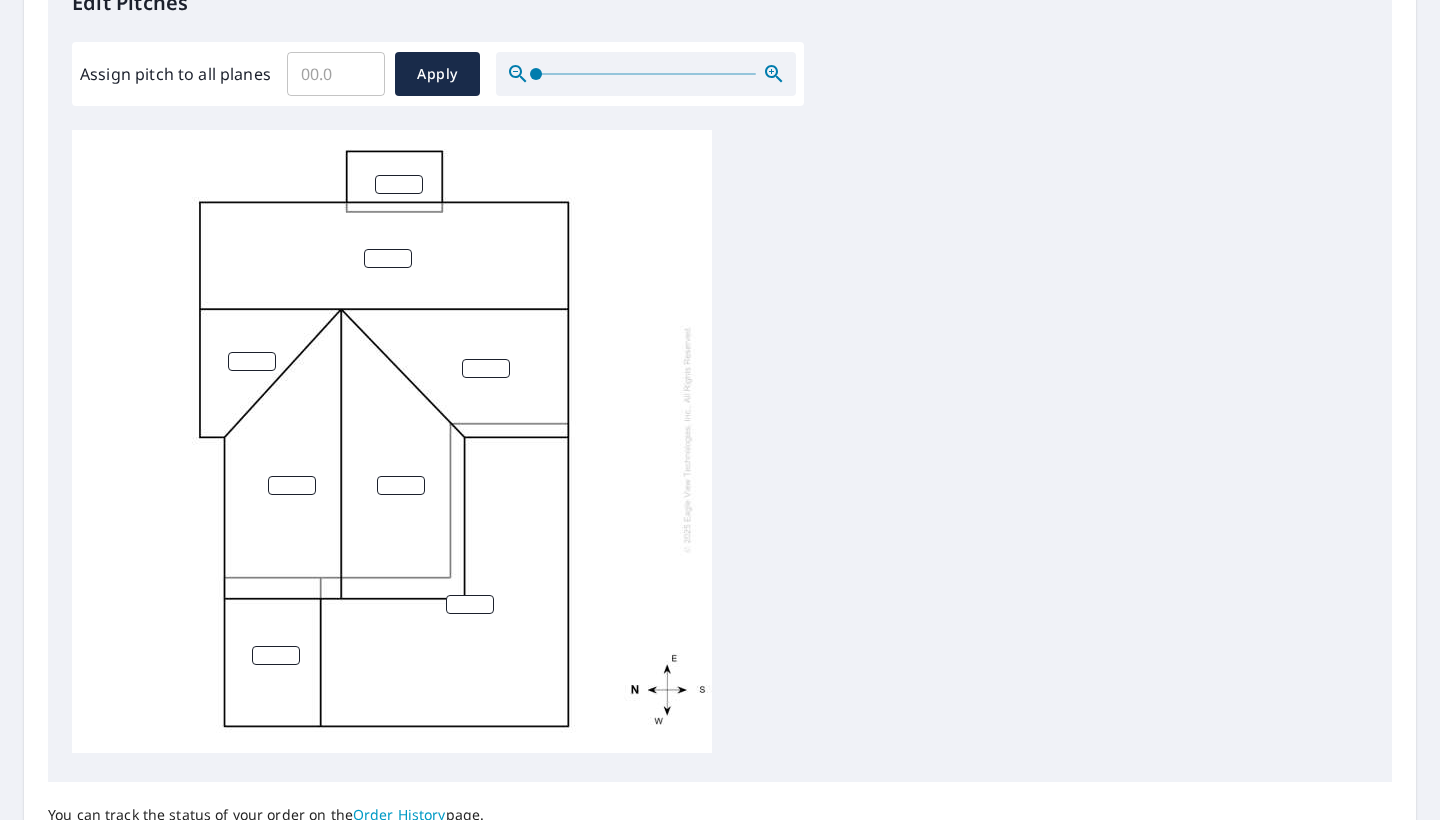click at bounding box center [720, 444] 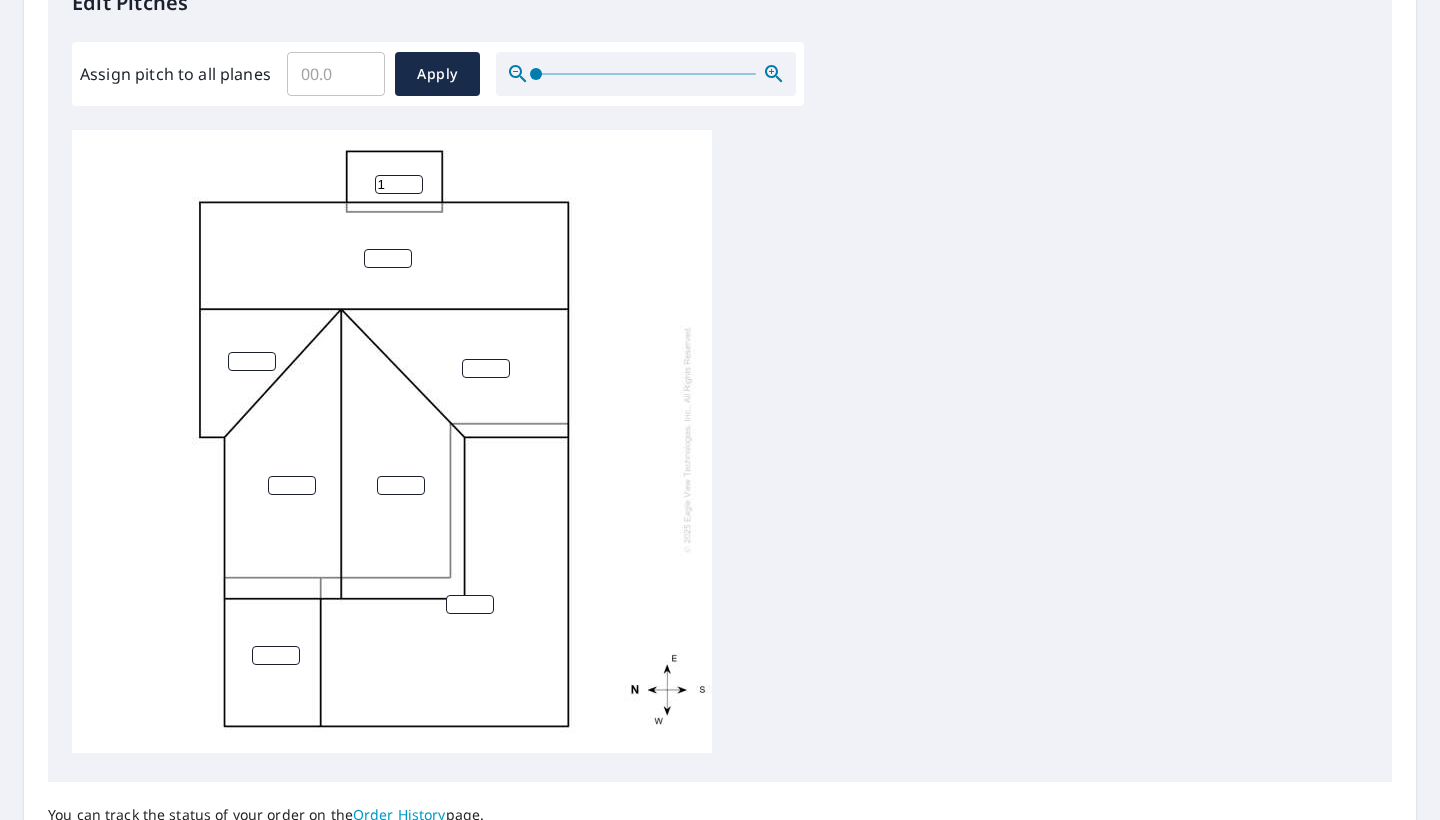click on "1" at bounding box center [399, 184] 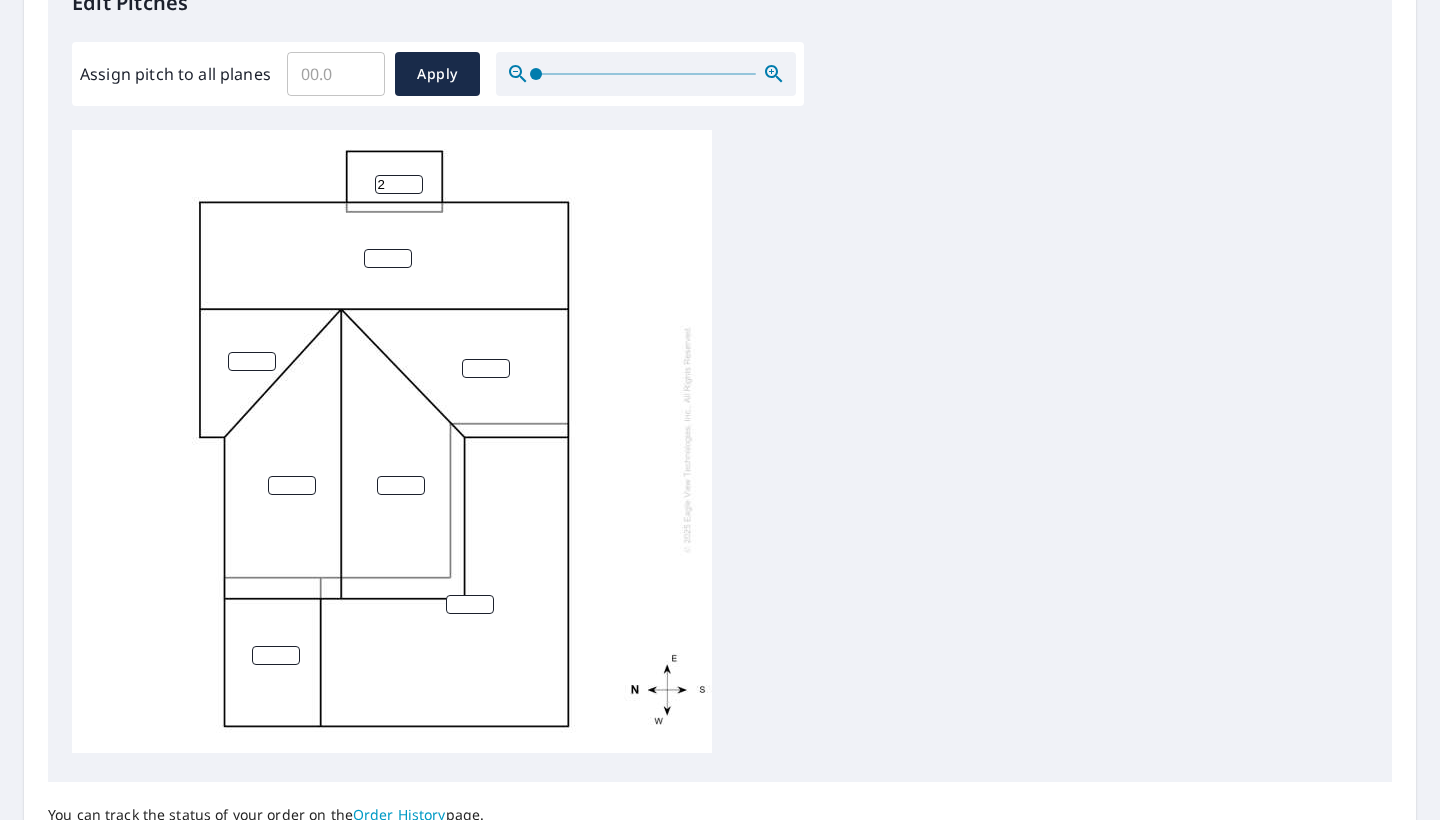 click on "2" at bounding box center [399, 184] 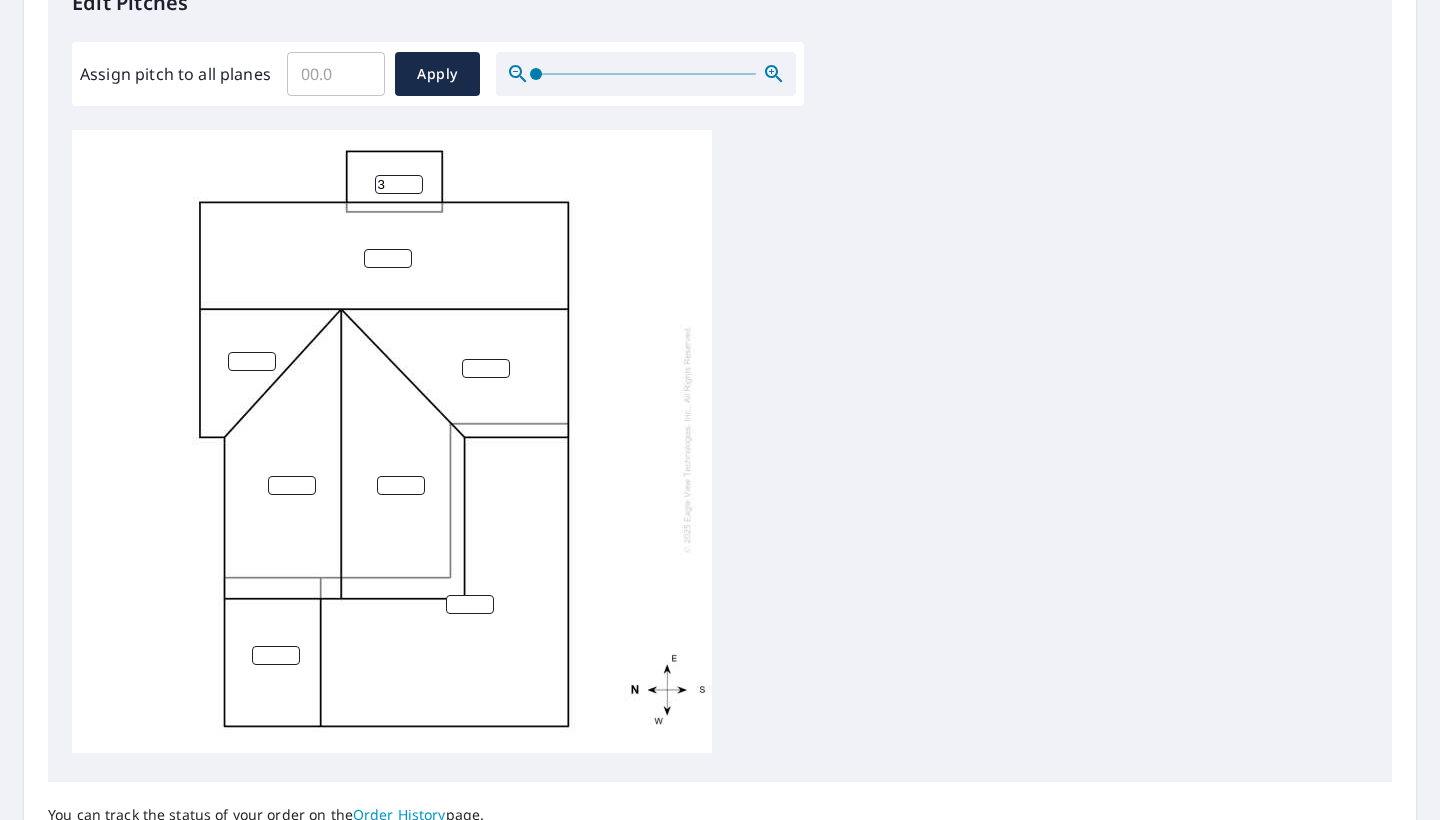 click on "3" at bounding box center [399, 184] 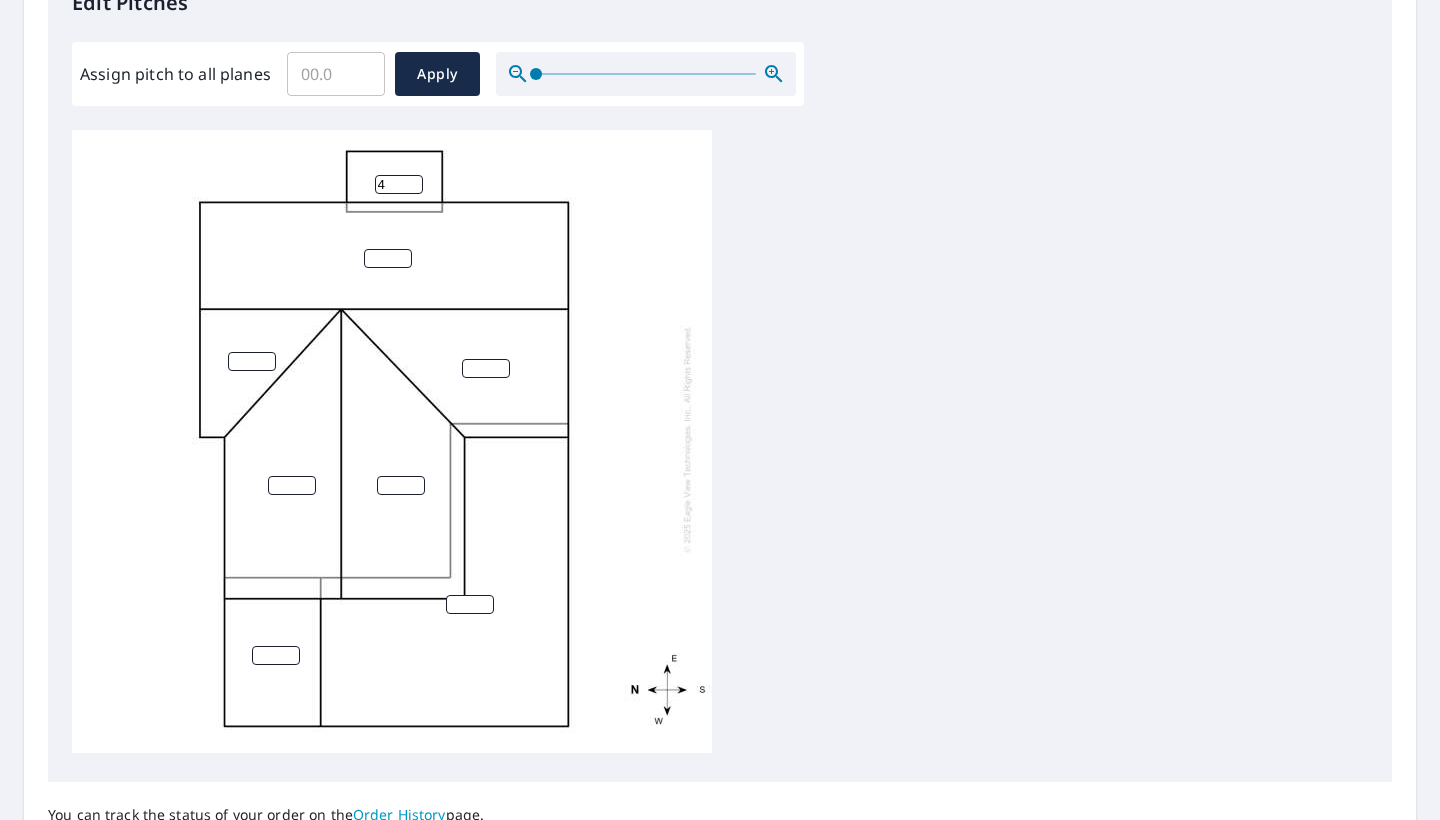 click on "4" at bounding box center (399, 184) 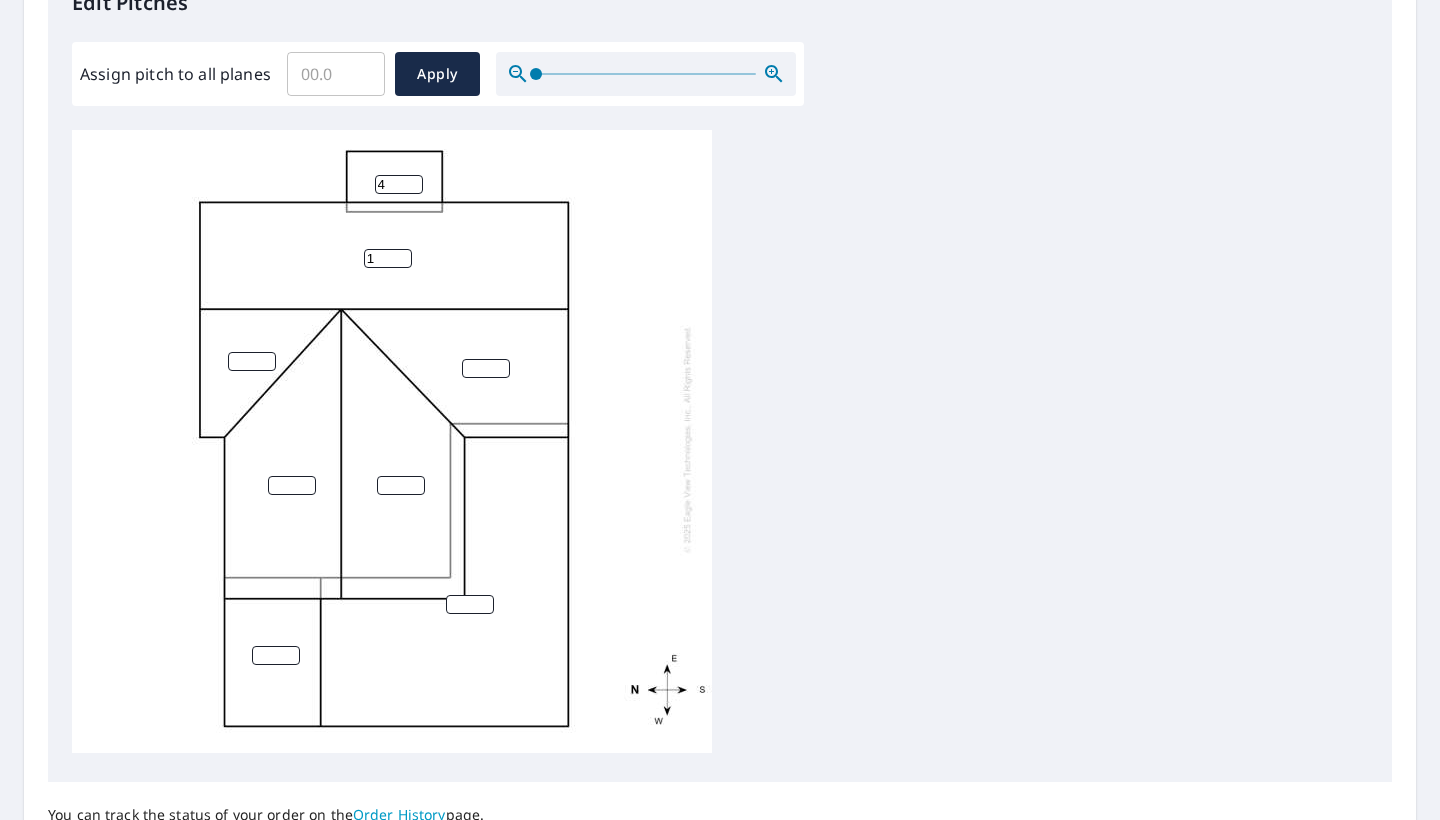 click on "1" at bounding box center [388, 258] 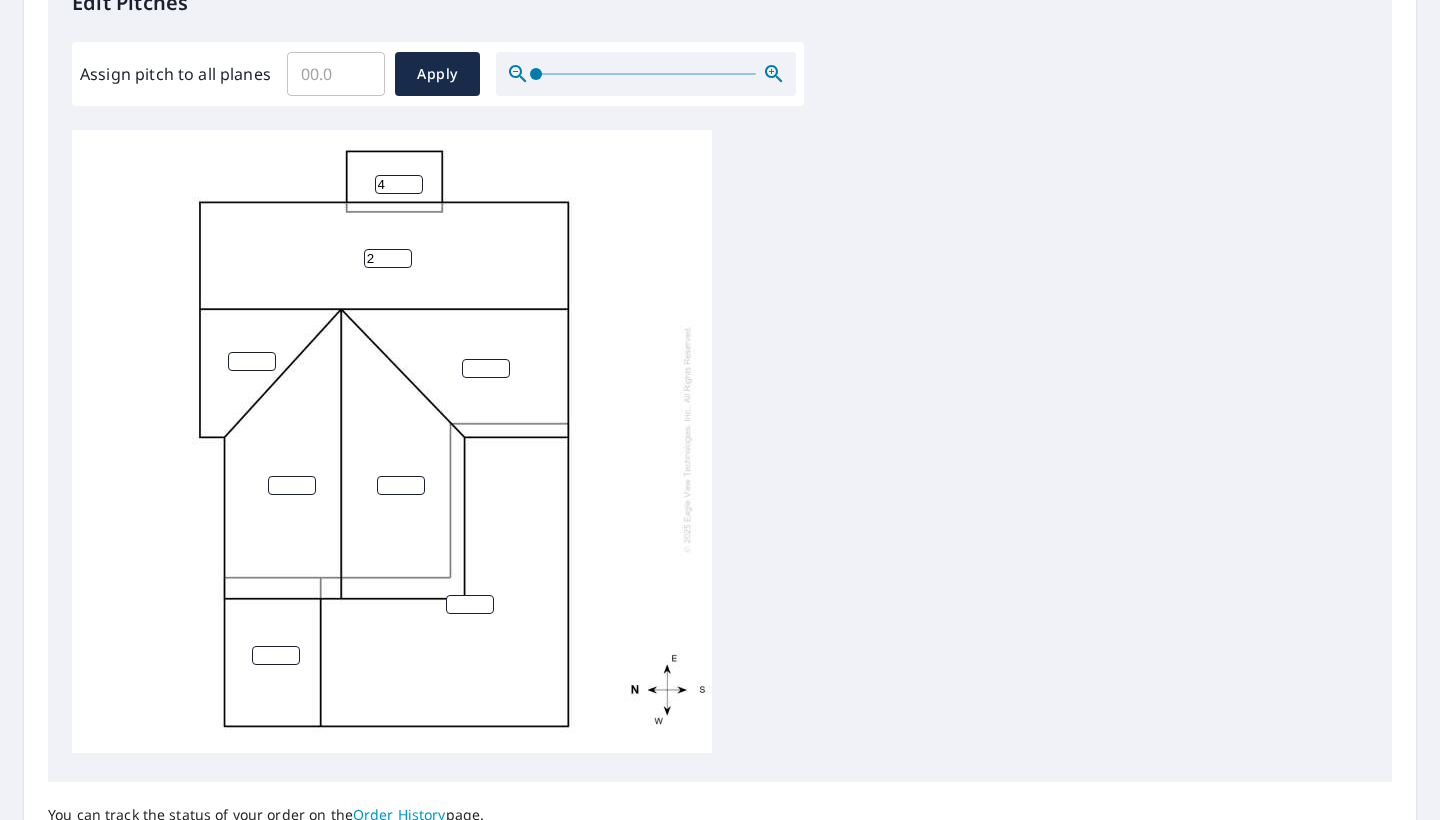 click on "2" at bounding box center (388, 258) 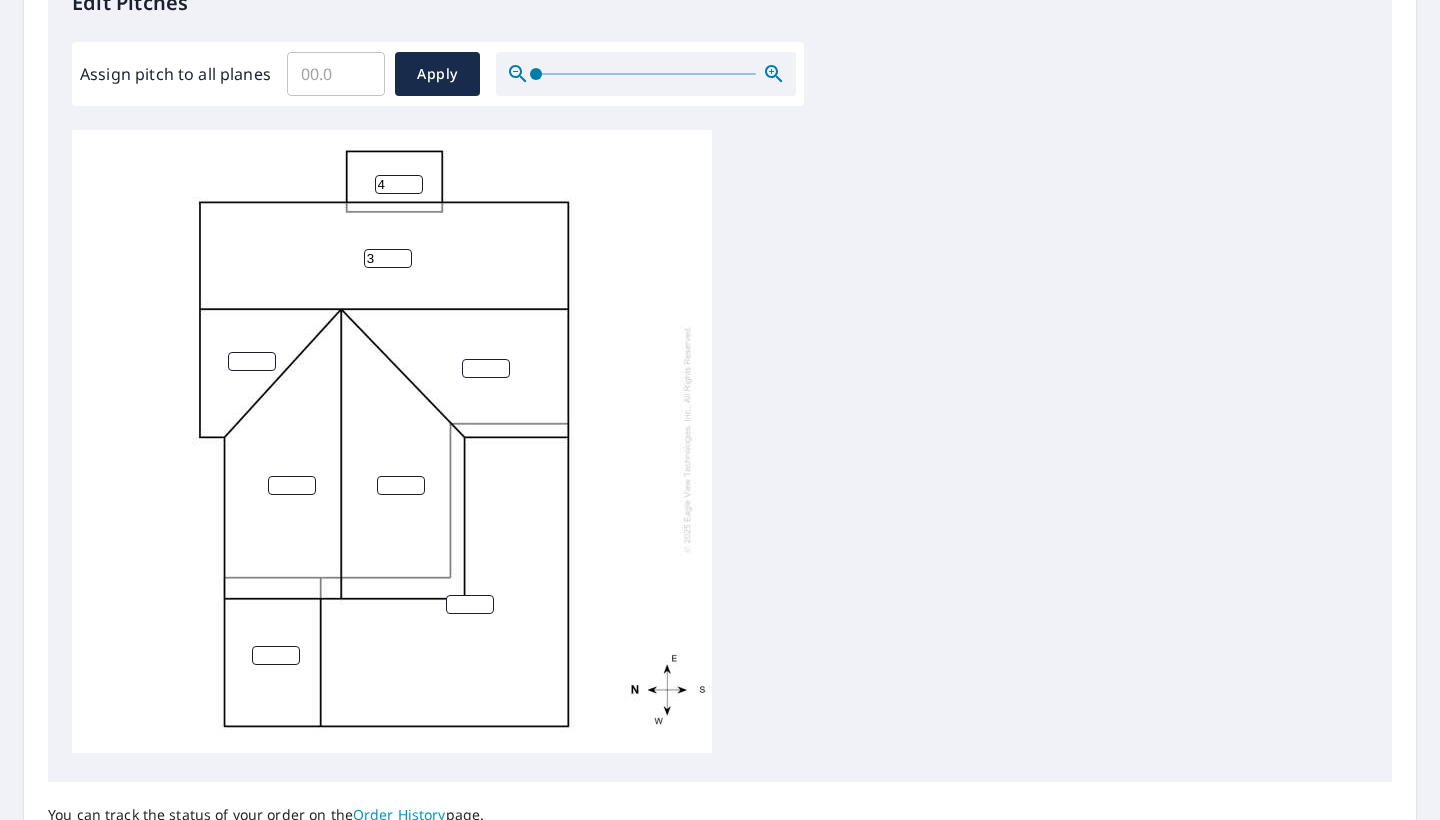 click on "3" at bounding box center [388, 258] 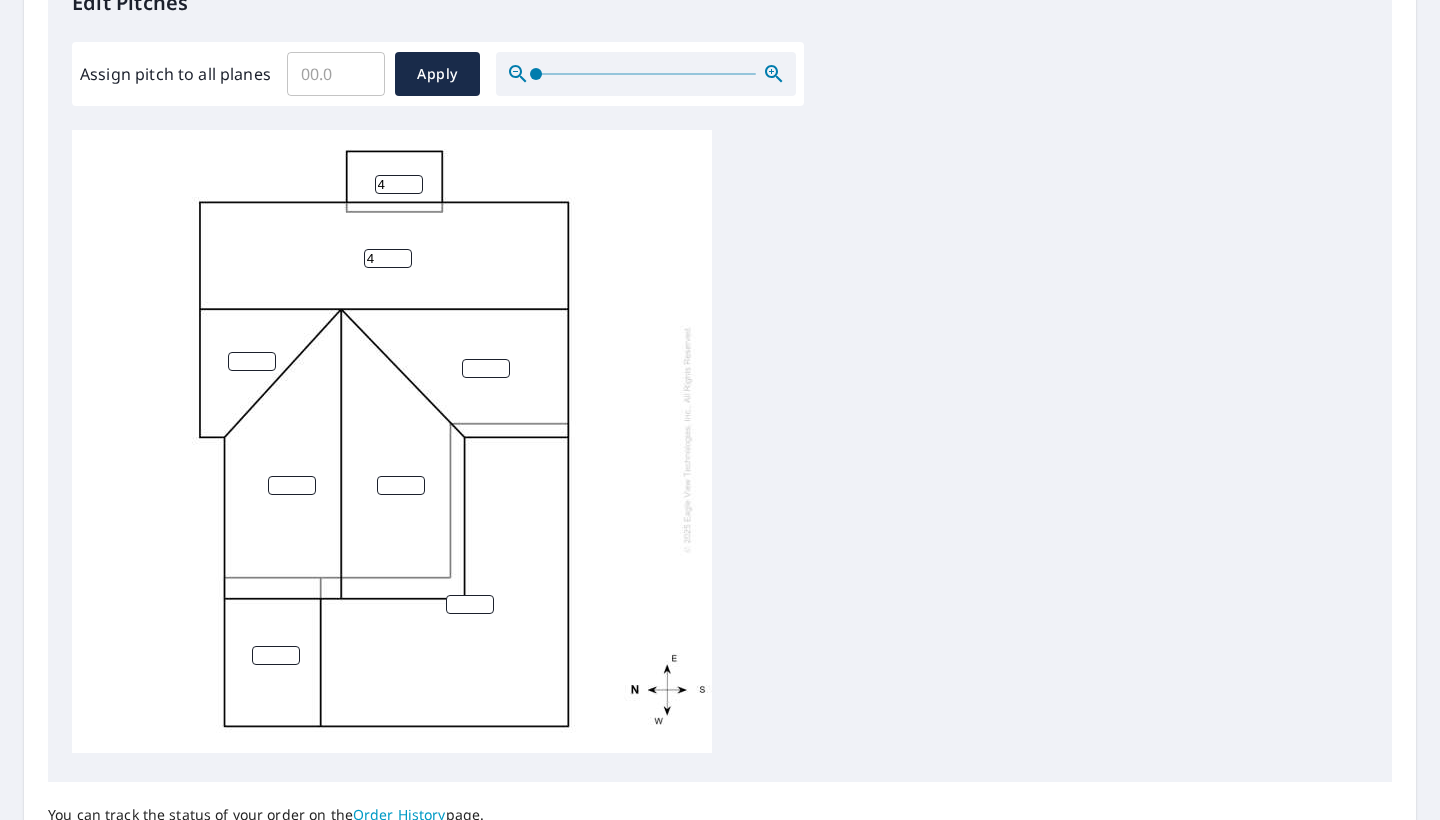 click on "4" at bounding box center [388, 258] 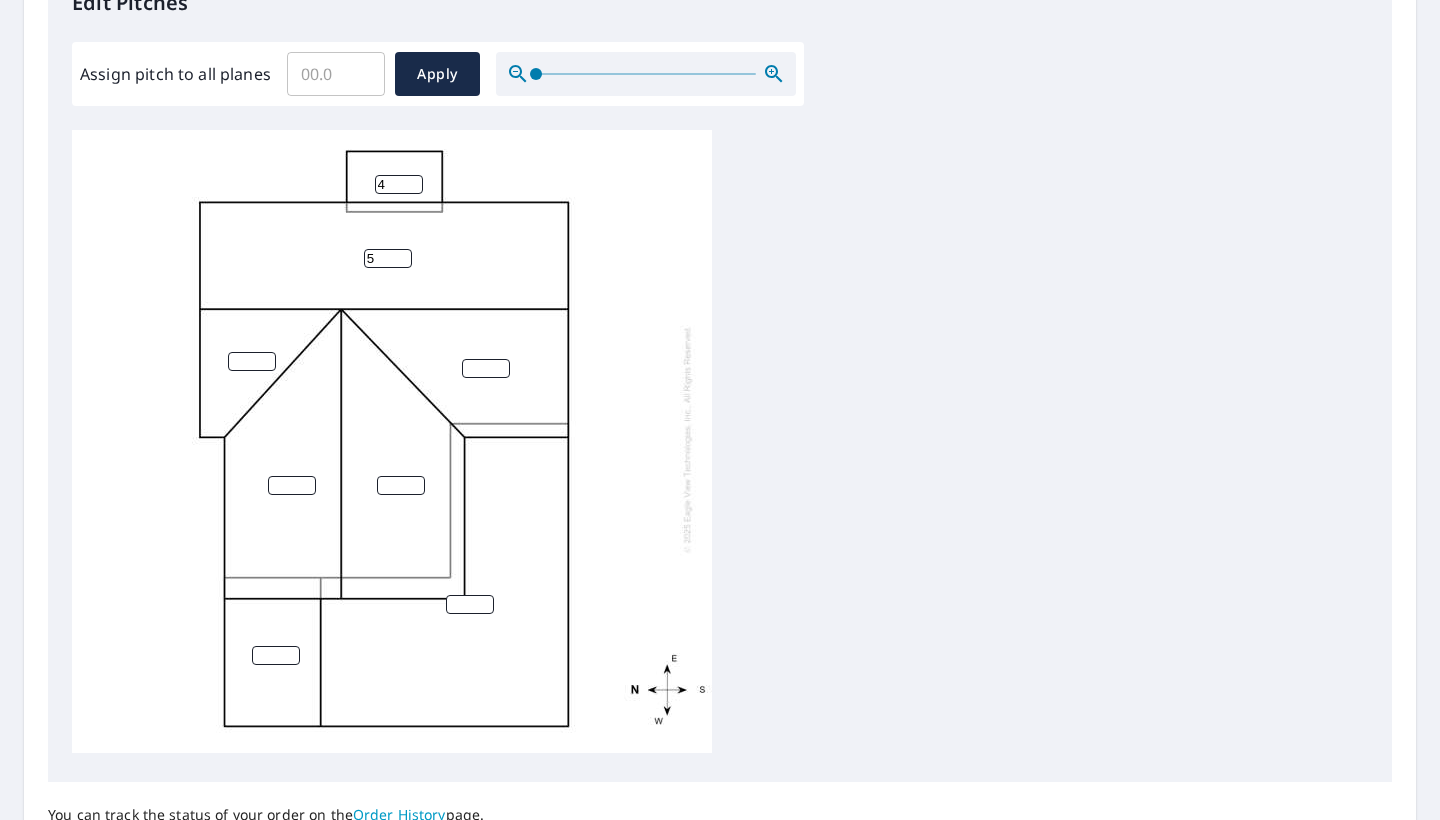 click on "5" at bounding box center (388, 258) 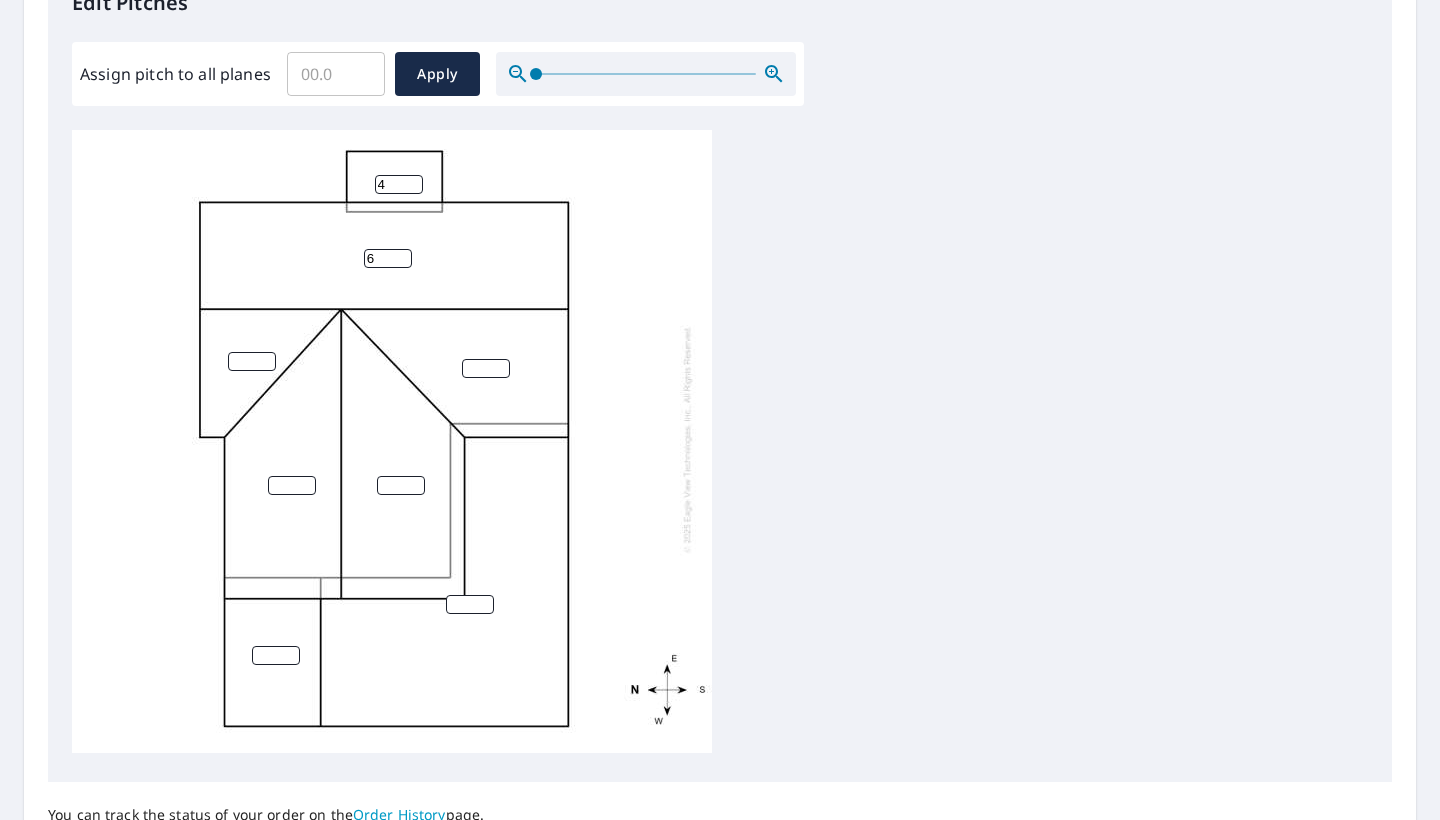 click on "6" at bounding box center [388, 258] 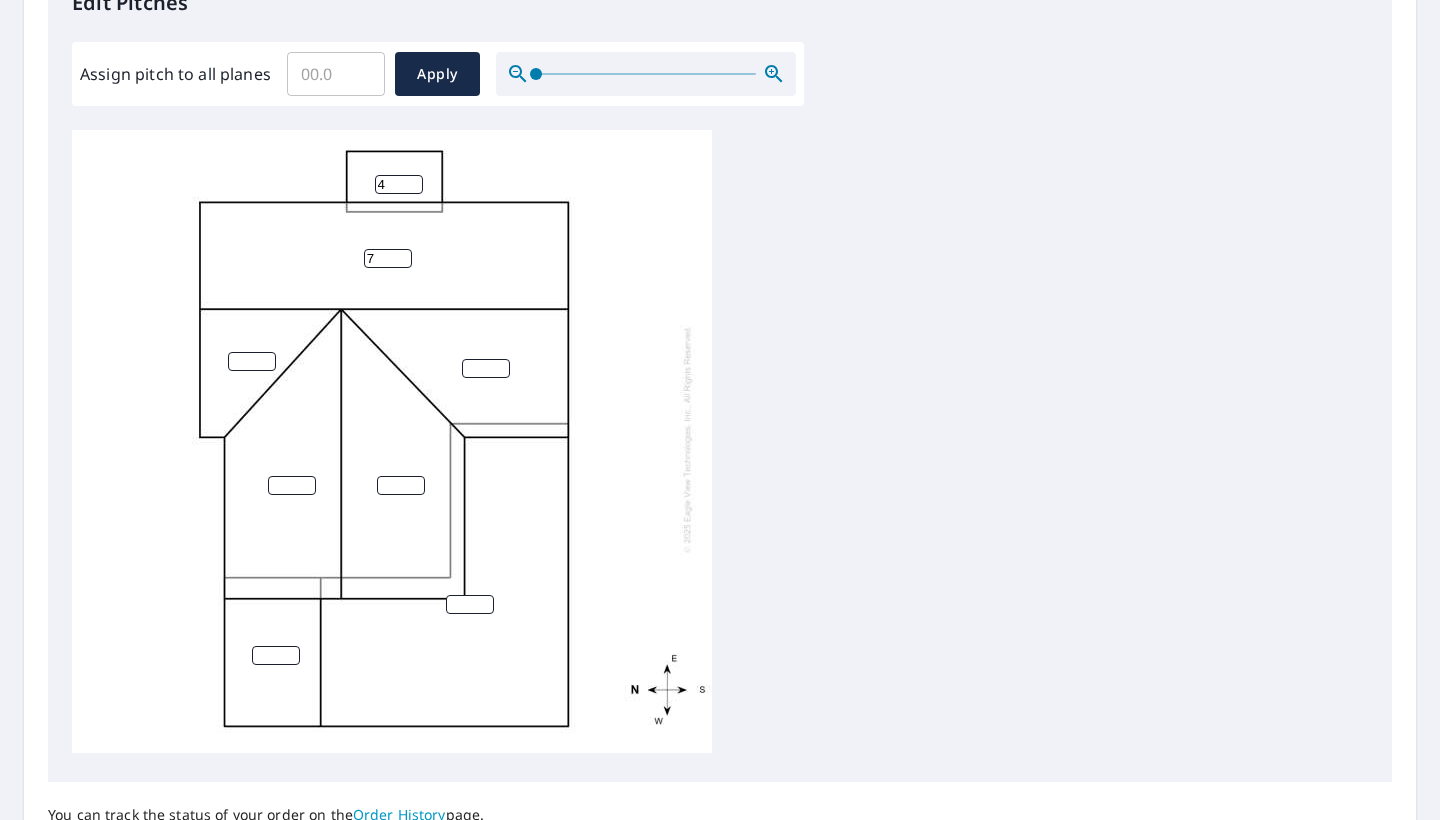 click on "7" at bounding box center (388, 258) 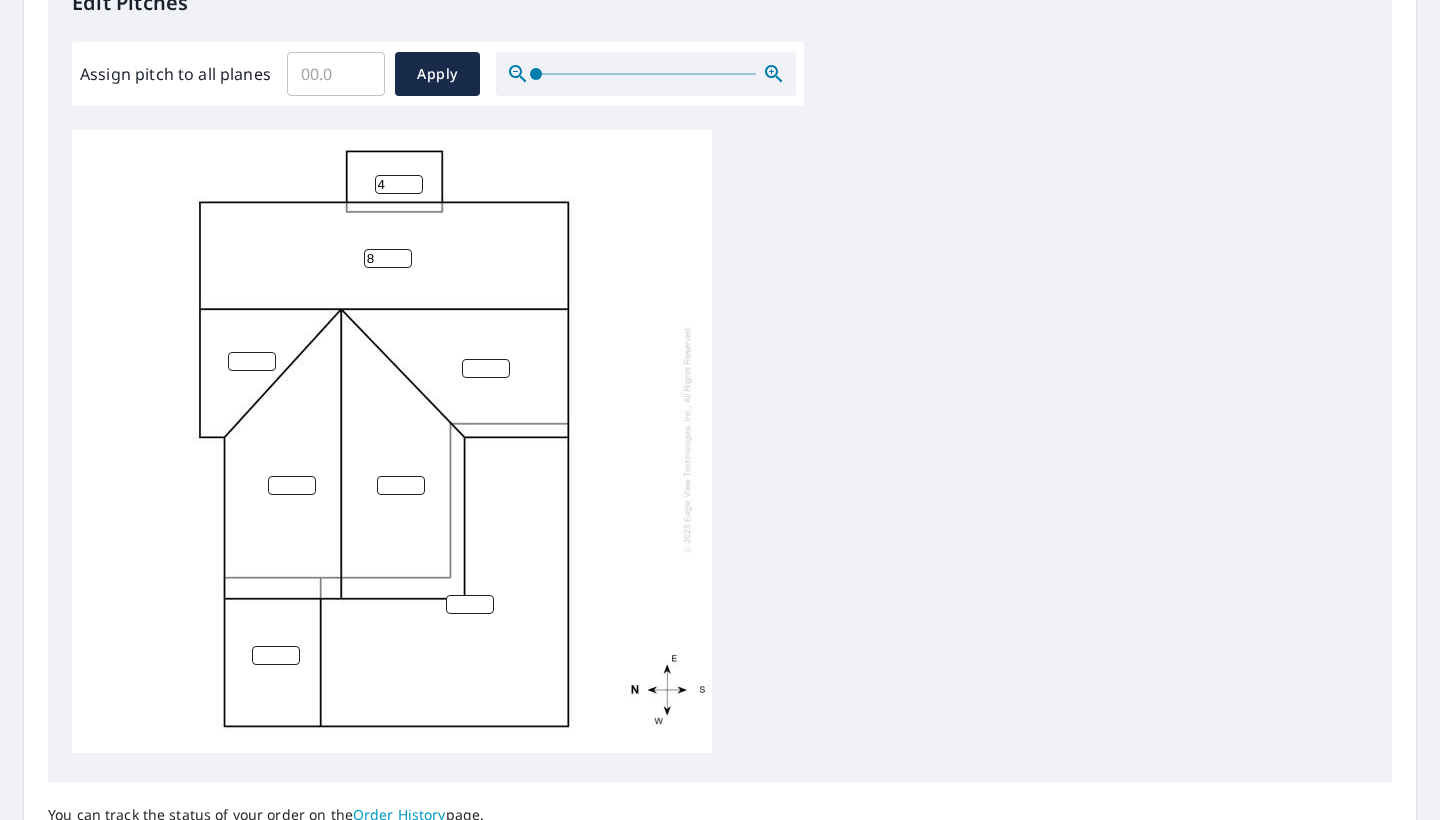 click on "8" at bounding box center (388, 258) 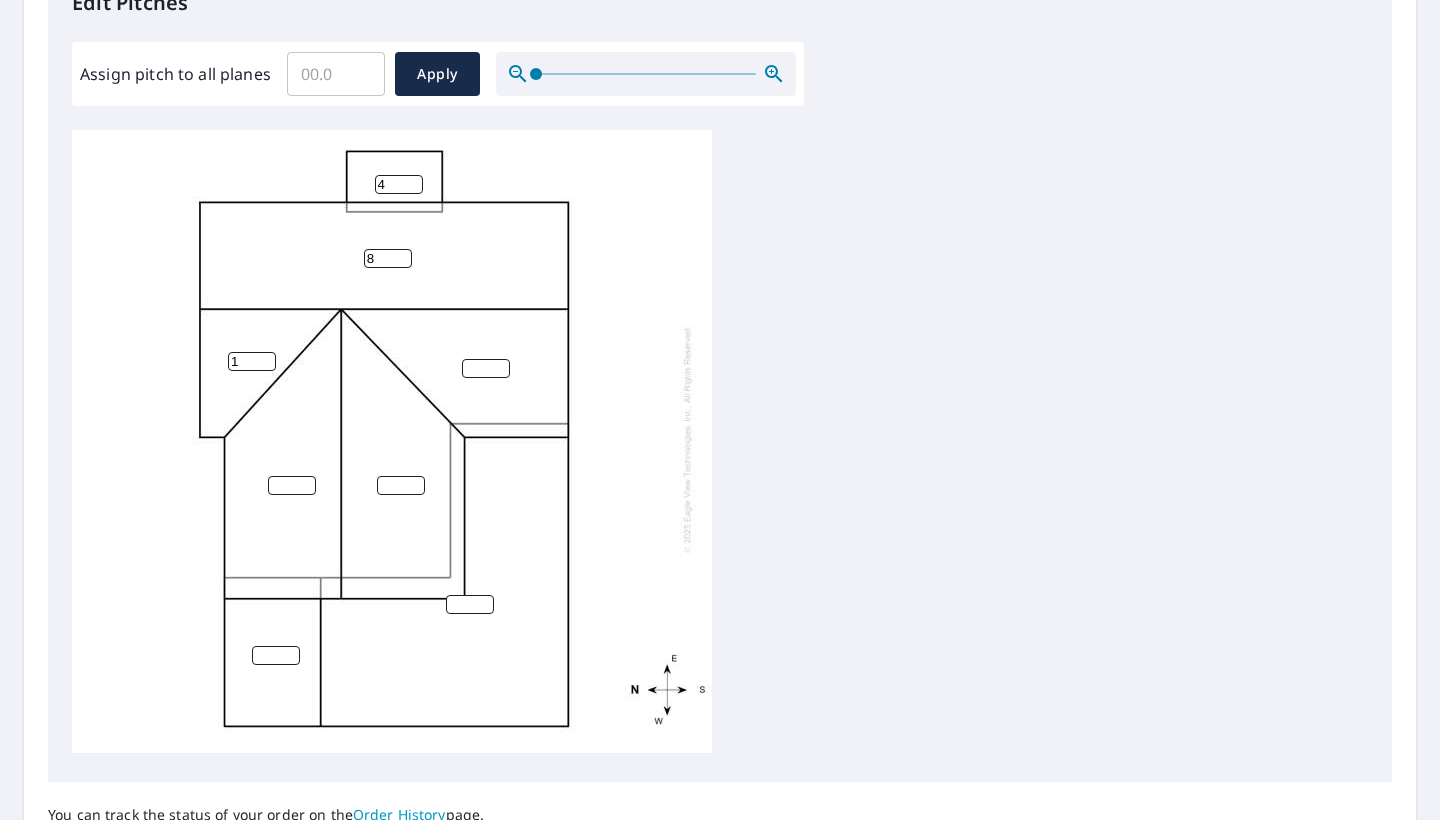 click on "1" at bounding box center [252, 361] 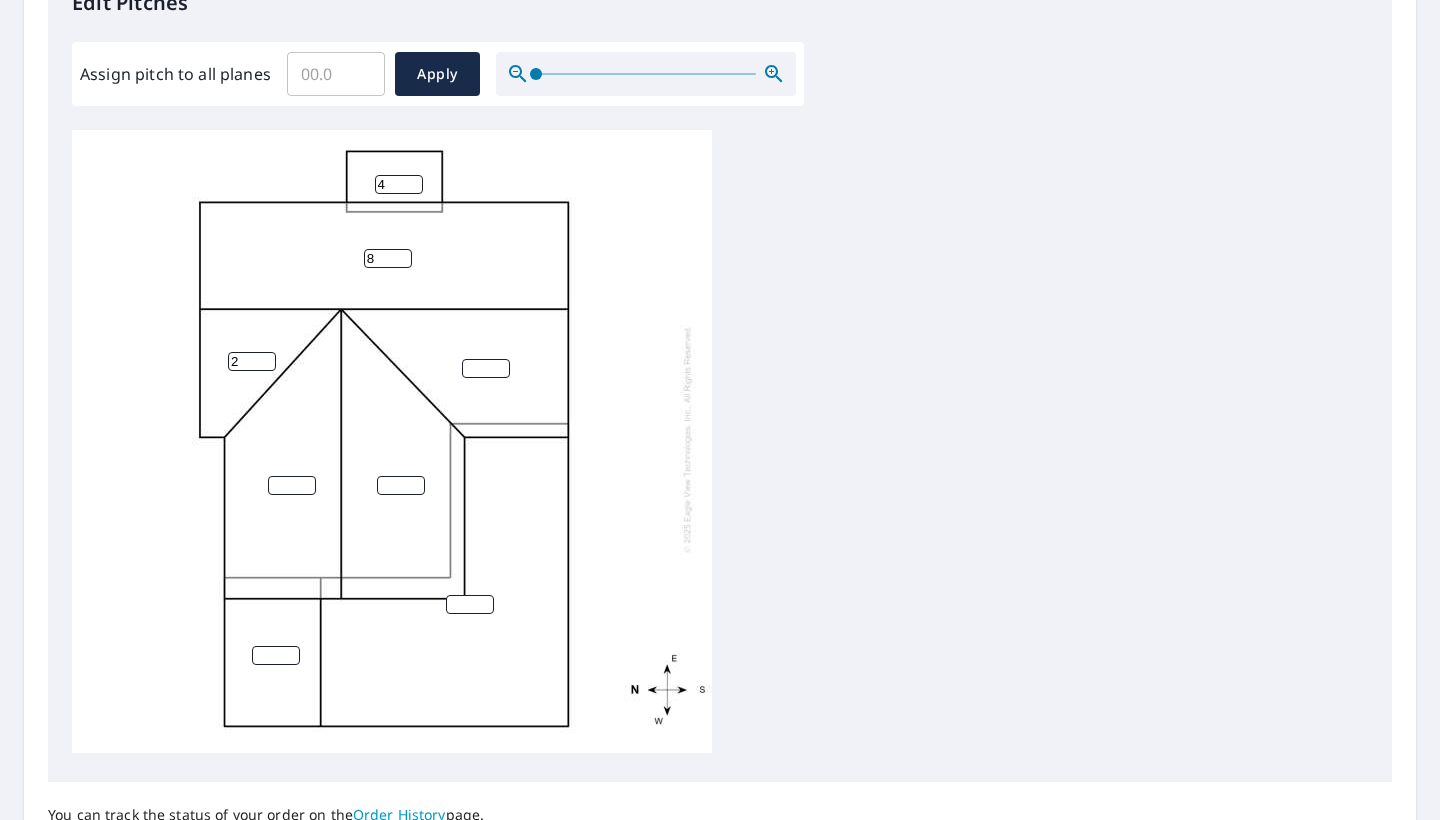 click on "2" at bounding box center [252, 361] 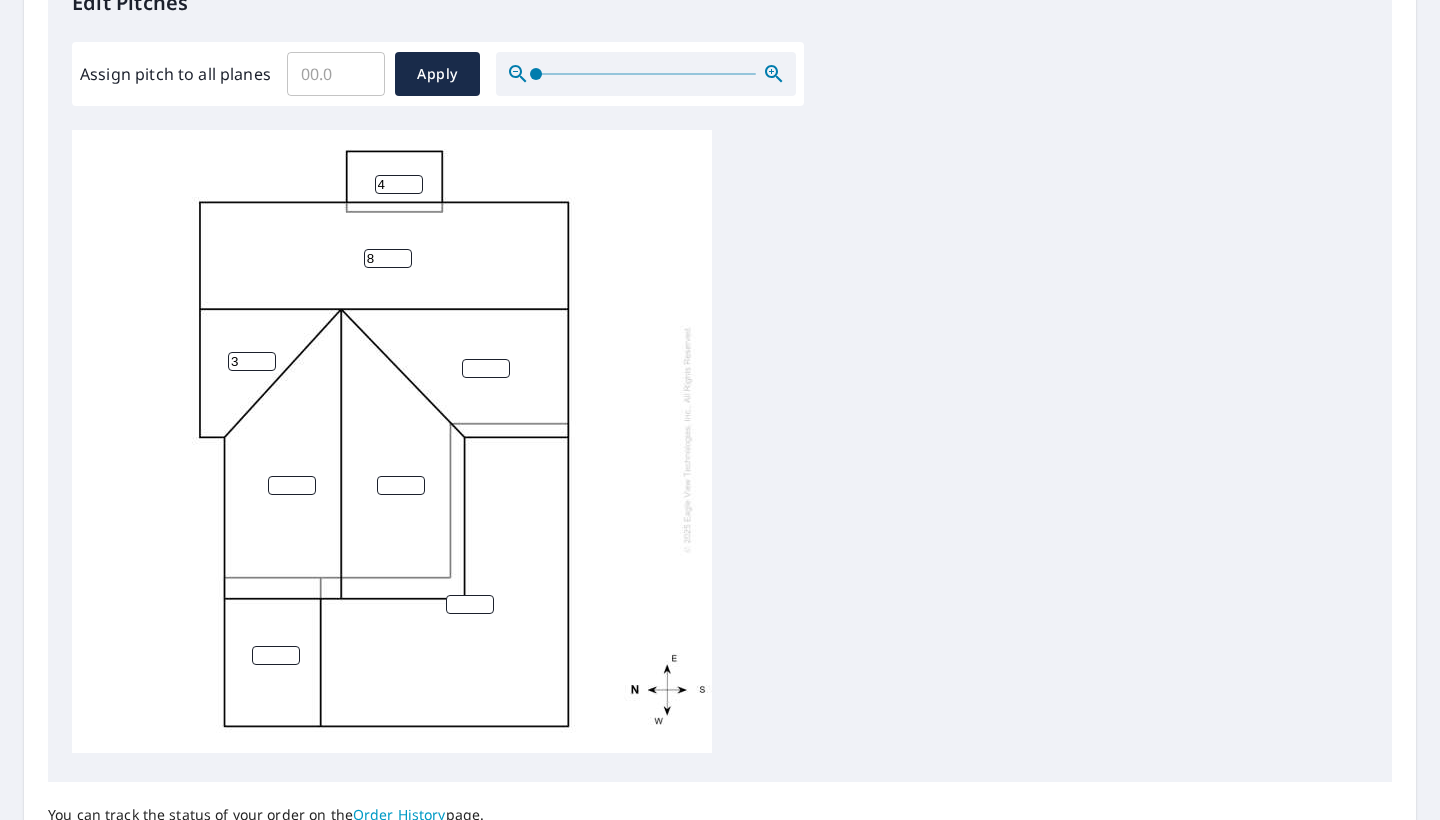 click on "3" at bounding box center [252, 361] 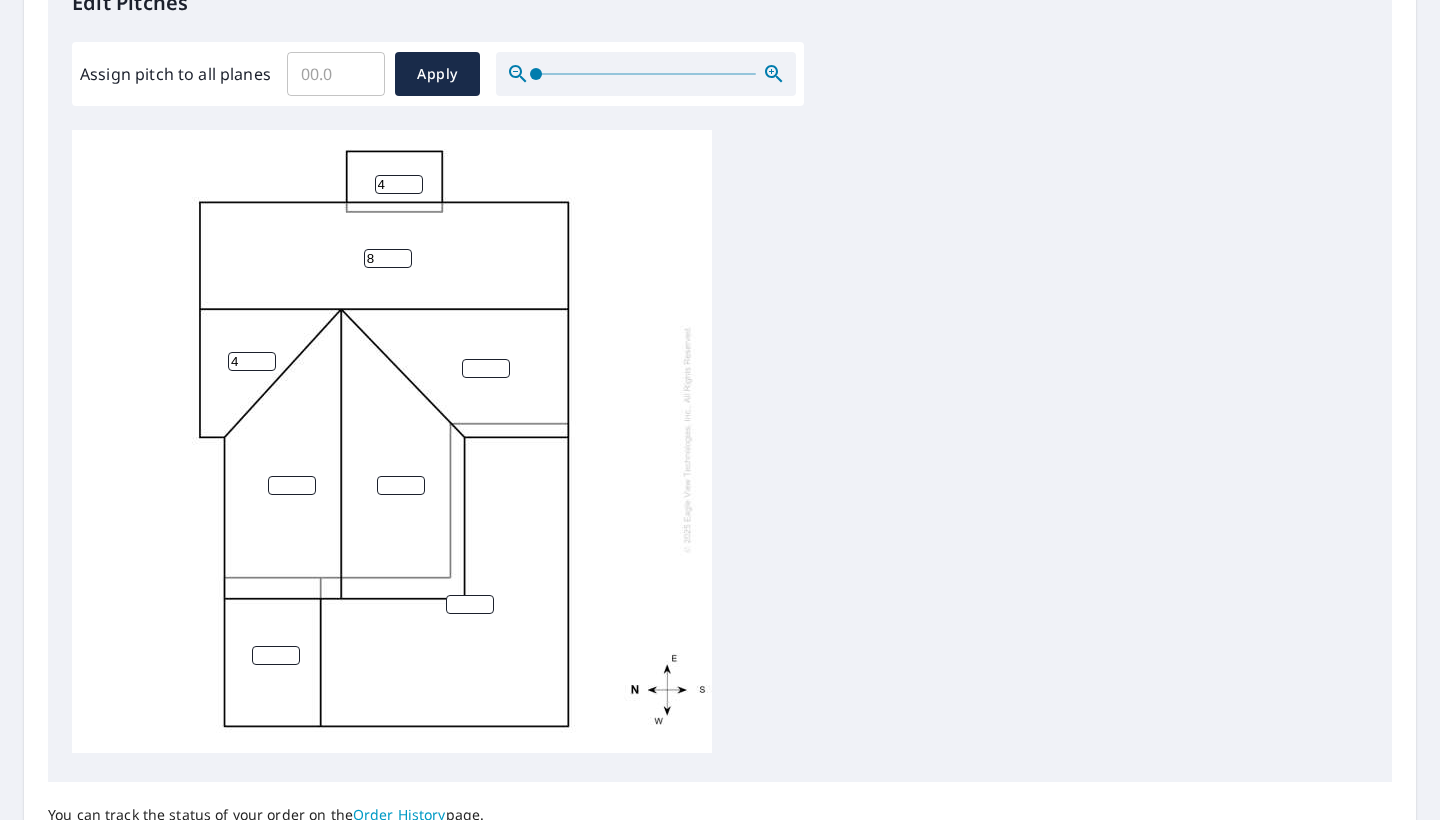 click on "4" at bounding box center [252, 361] 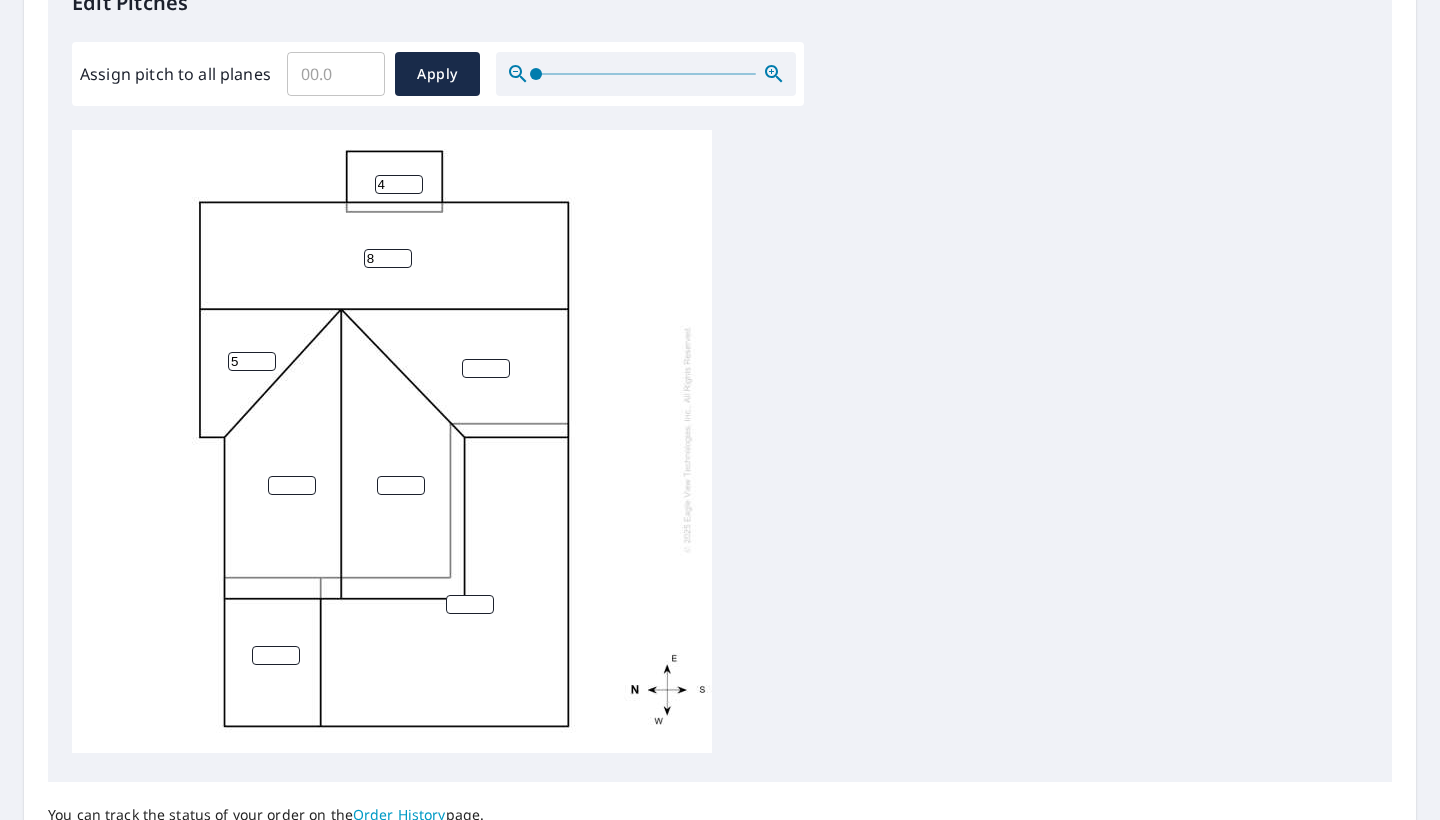 click on "5" at bounding box center [252, 361] 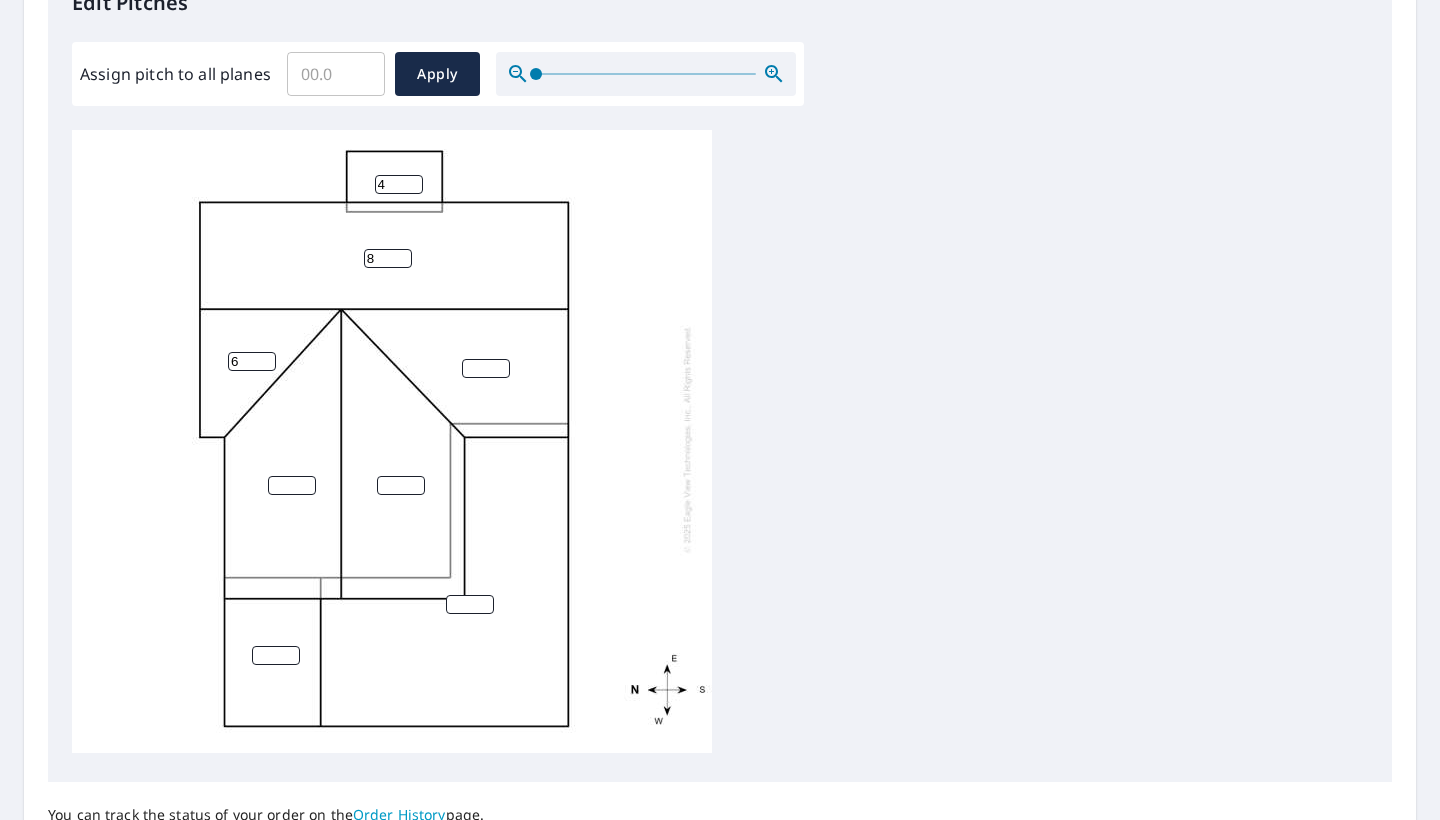 click on "6" at bounding box center (252, 361) 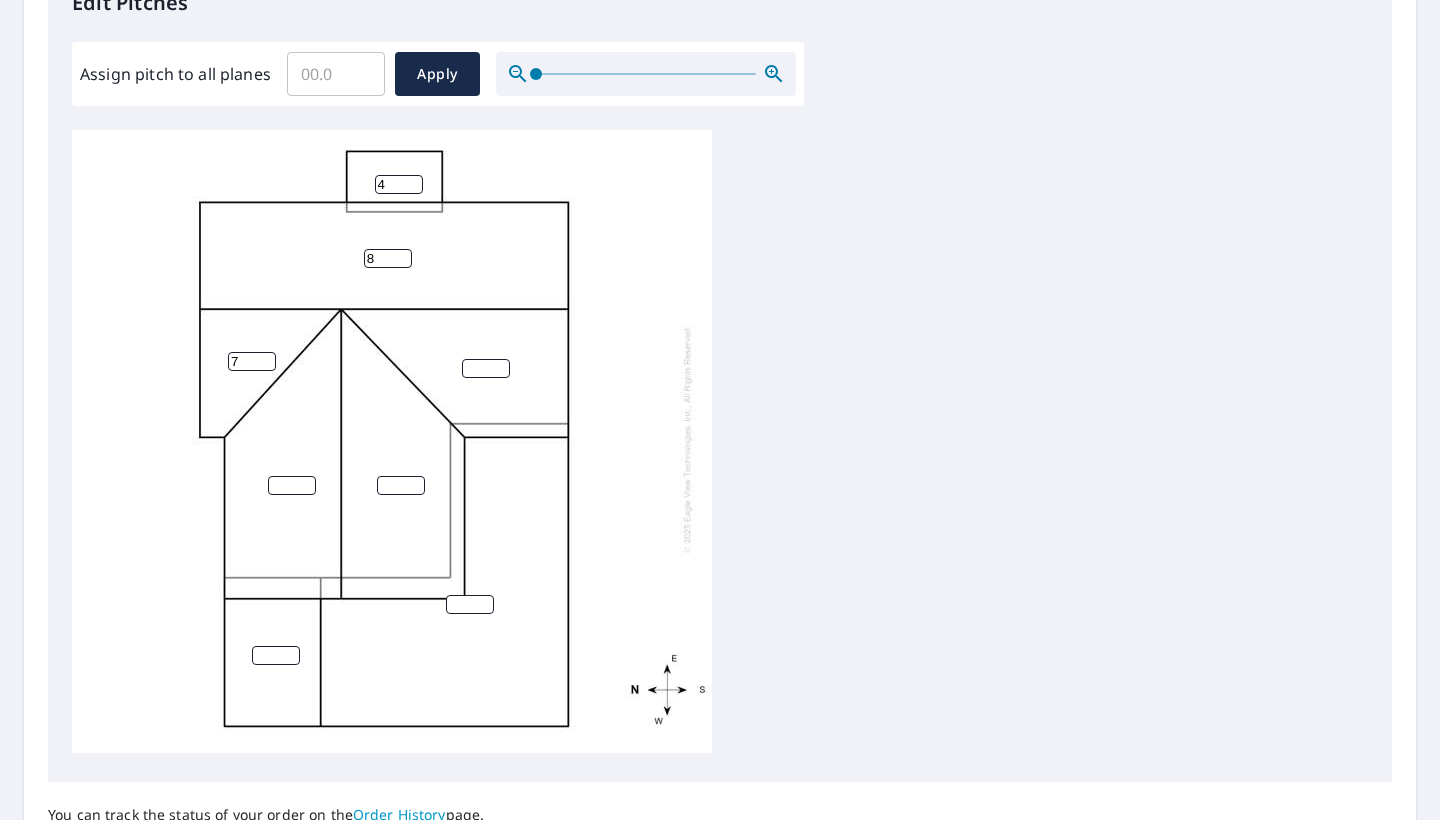 click on "7" at bounding box center [252, 361] 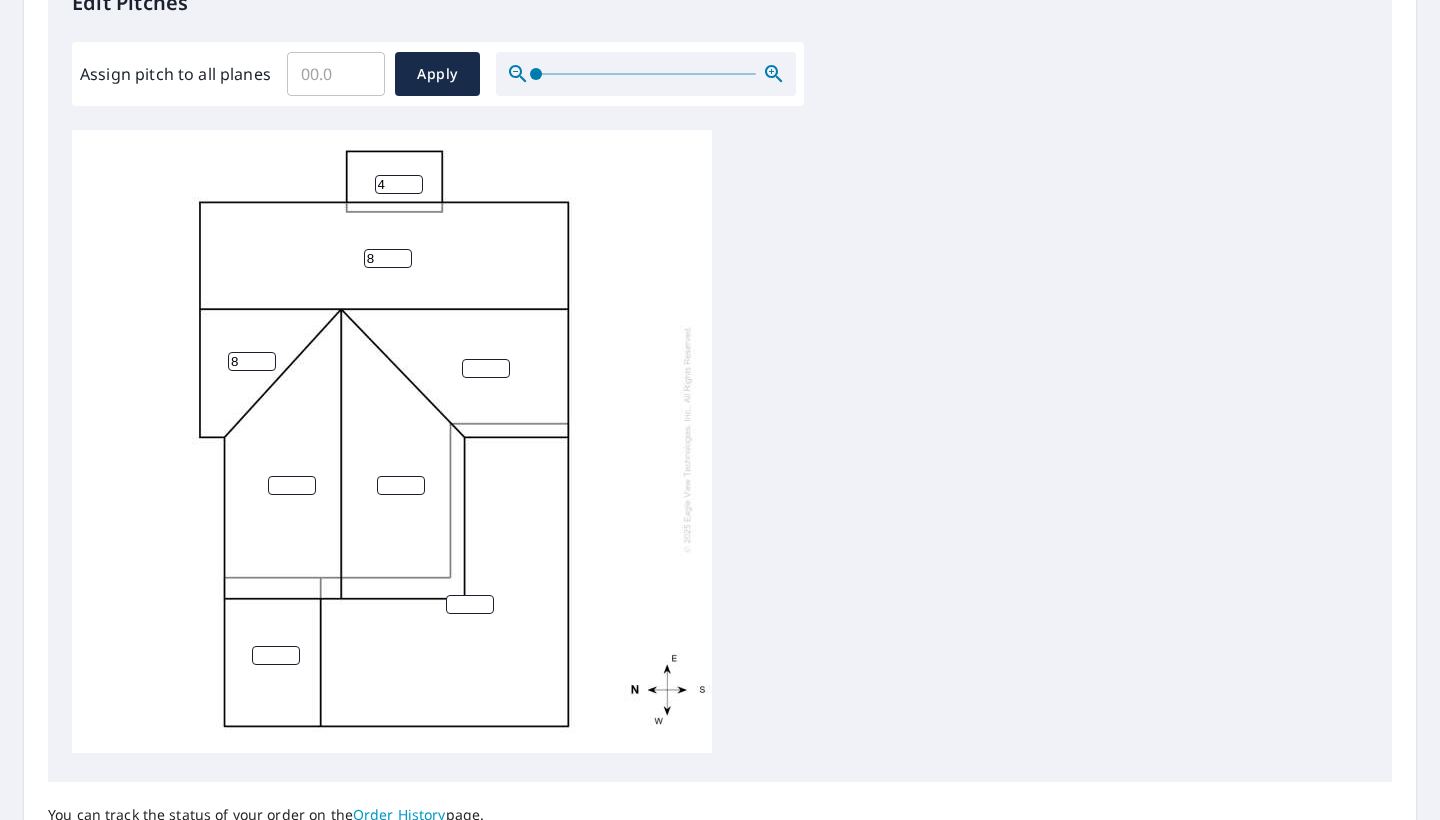 click on "8" at bounding box center (252, 361) 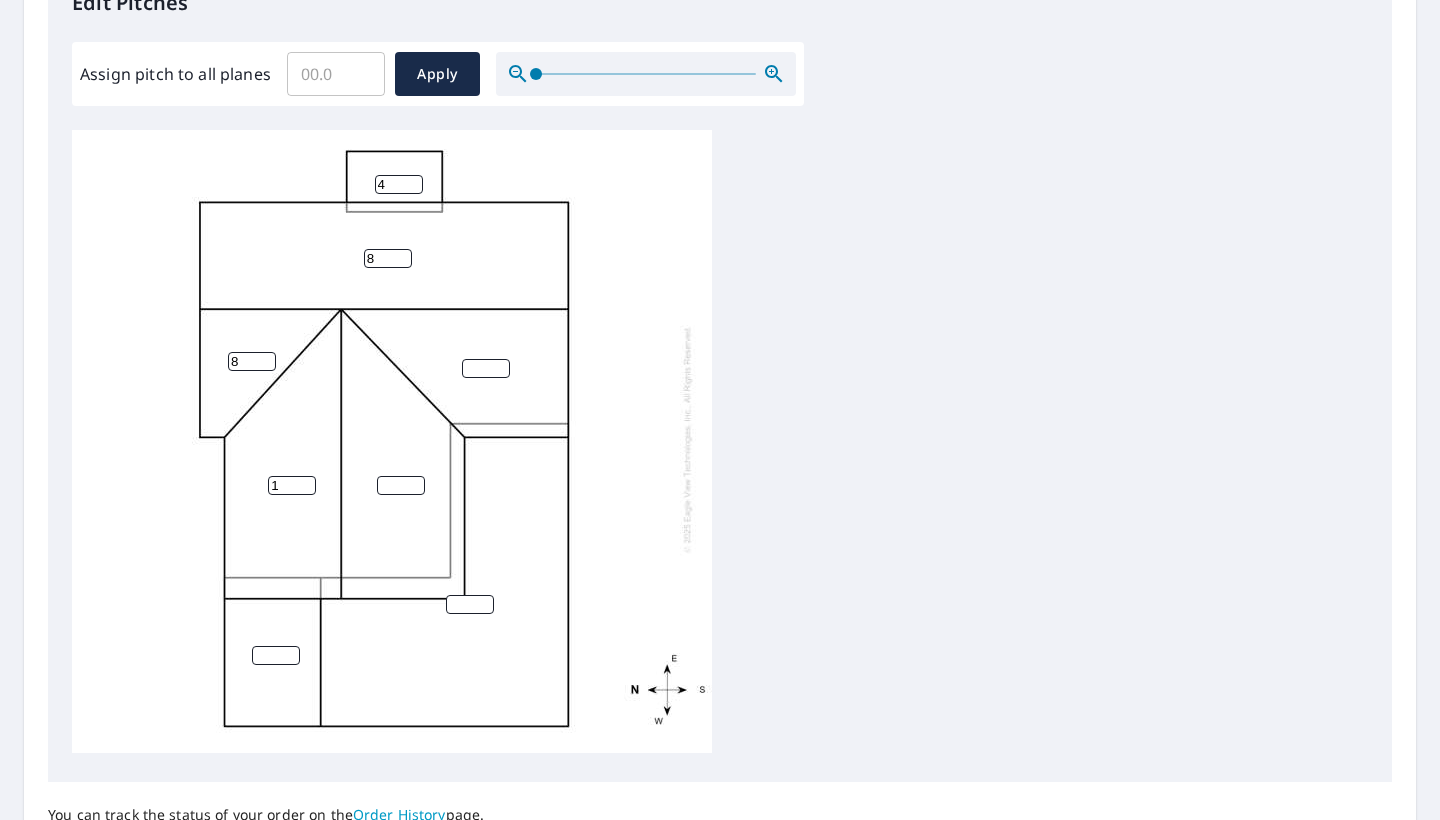 click on "1" at bounding box center [292, 485] 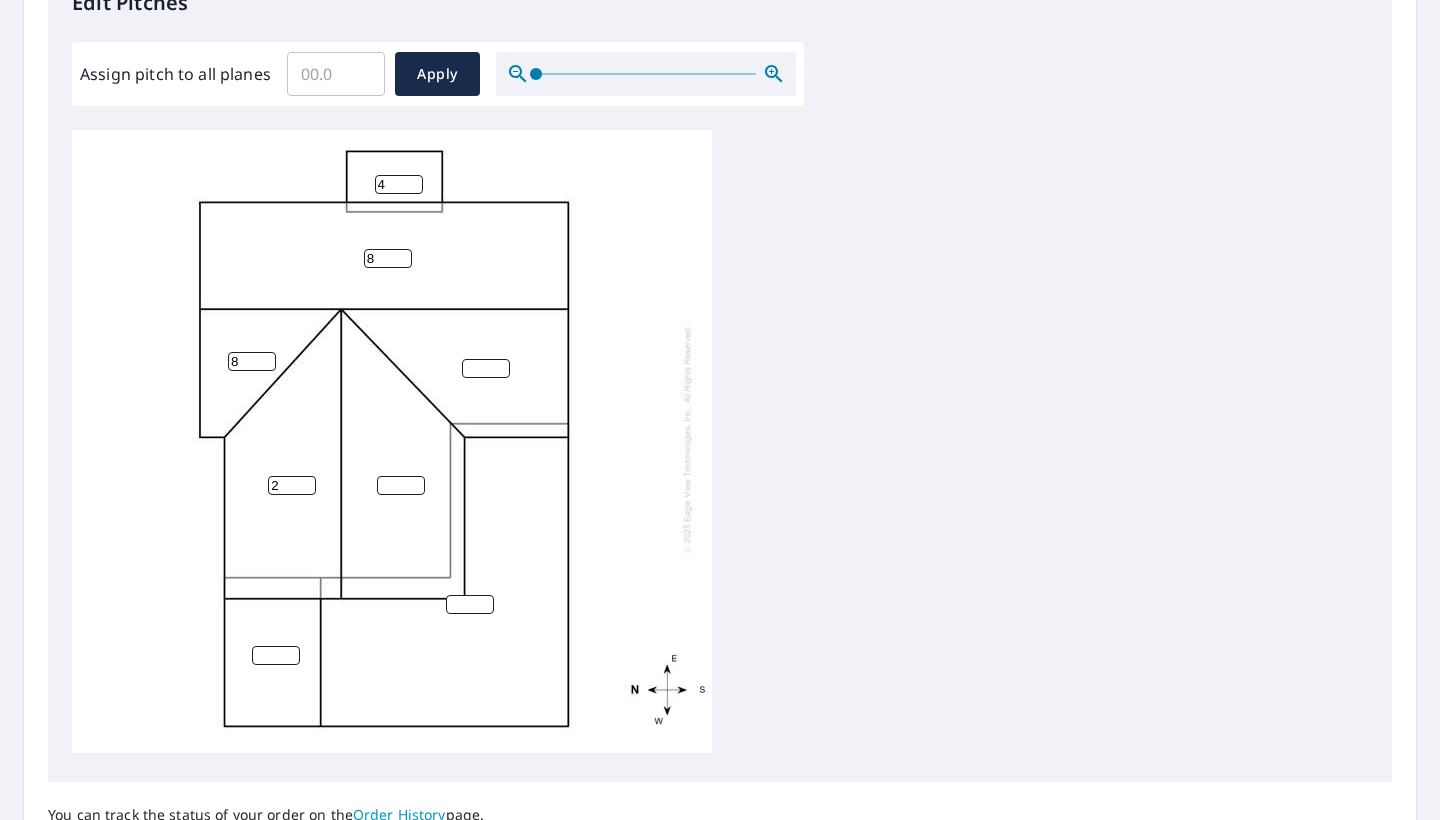 click on "2" at bounding box center [292, 485] 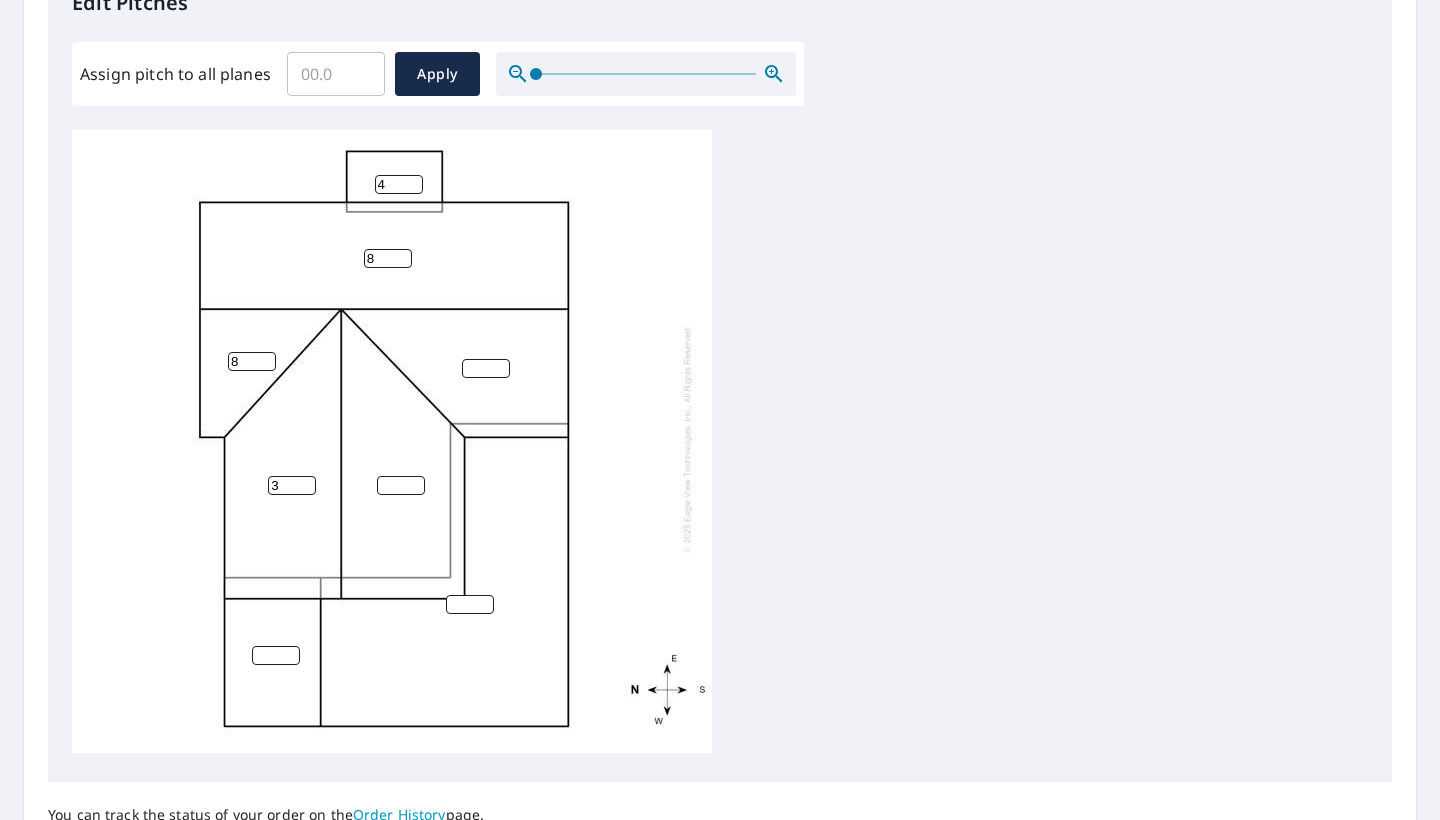 click on "3" at bounding box center (292, 485) 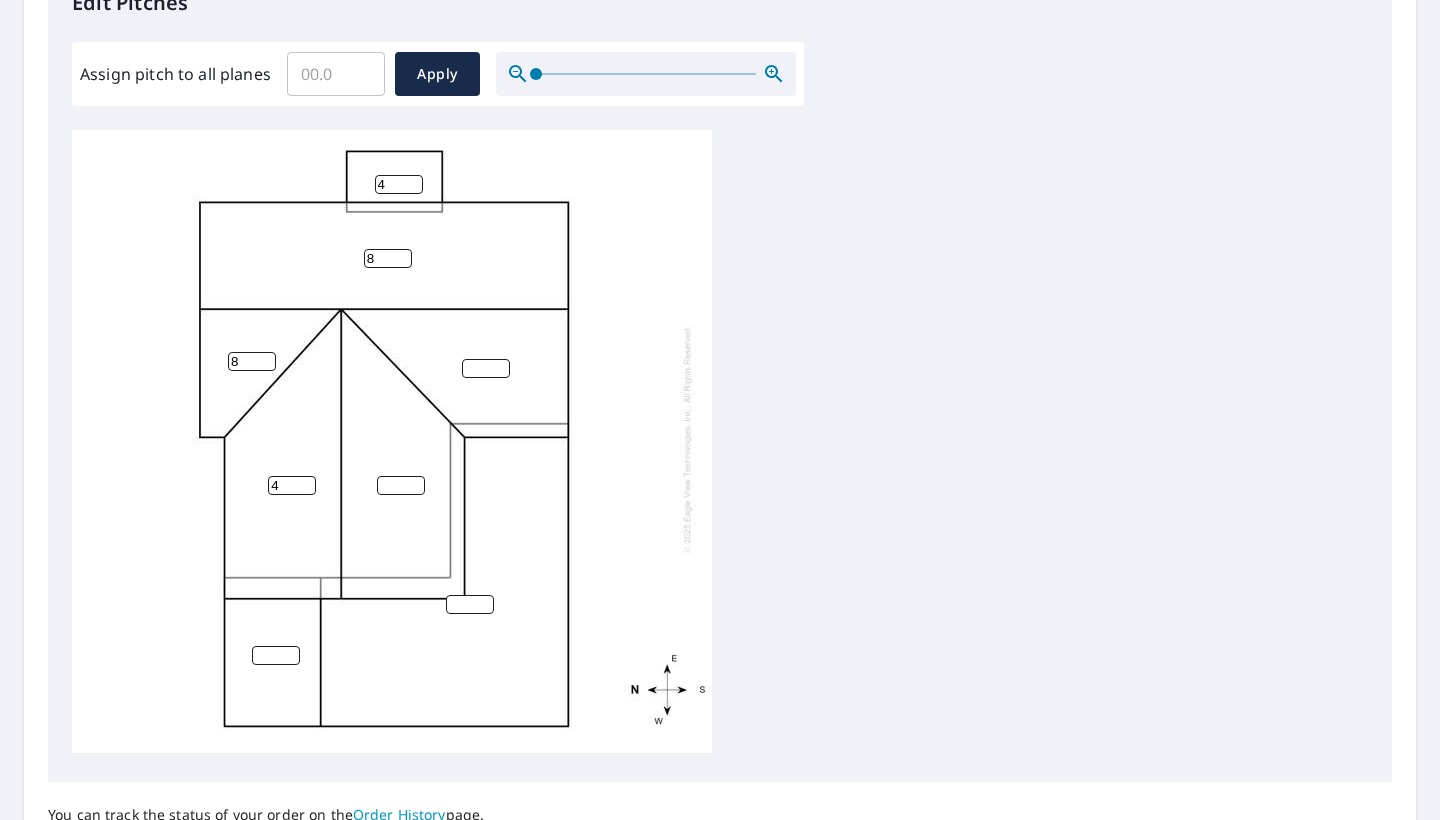 click on "4" at bounding box center (292, 485) 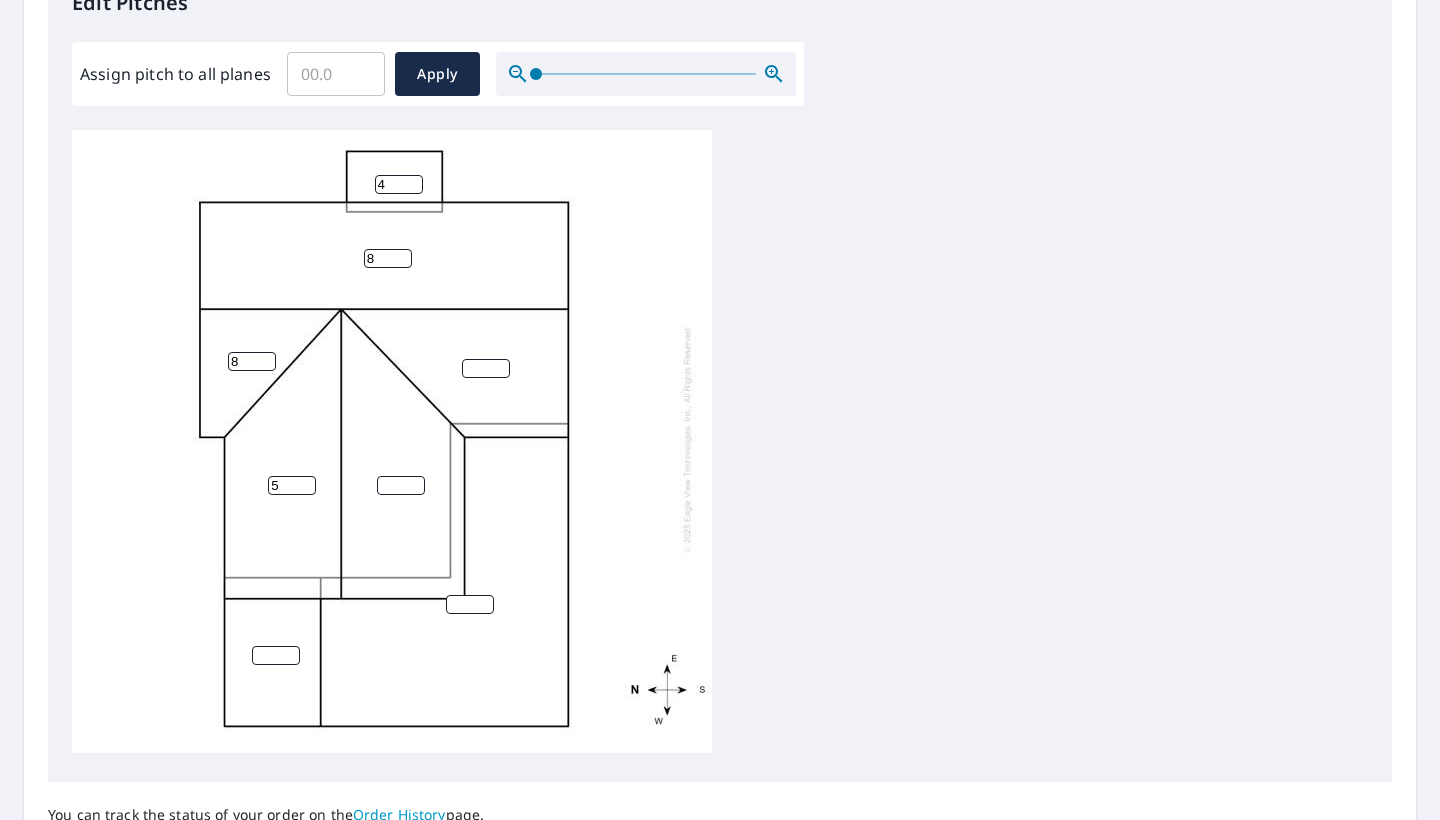 click on "5" at bounding box center (292, 485) 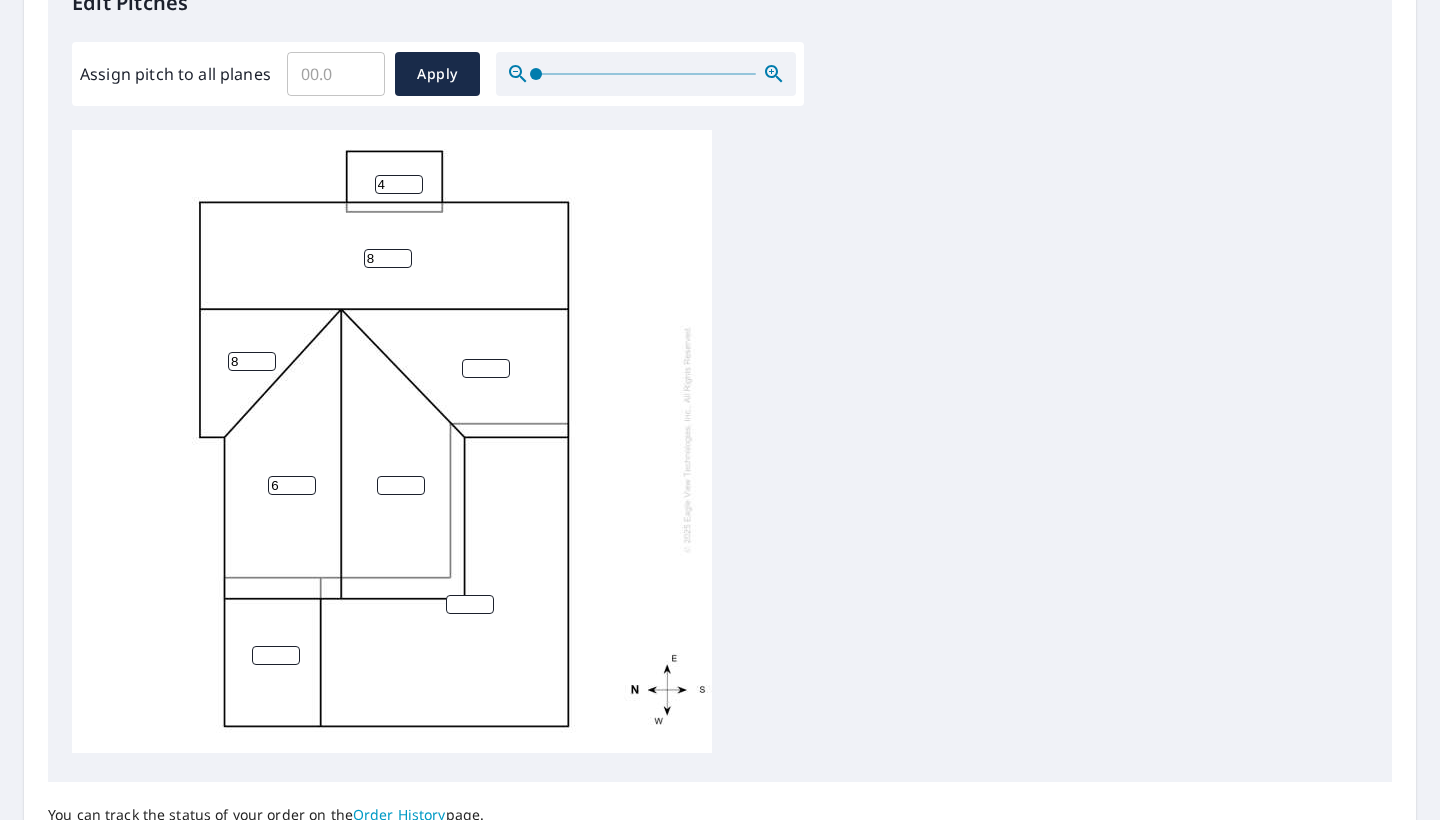 click on "6" at bounding box center (292, 485) 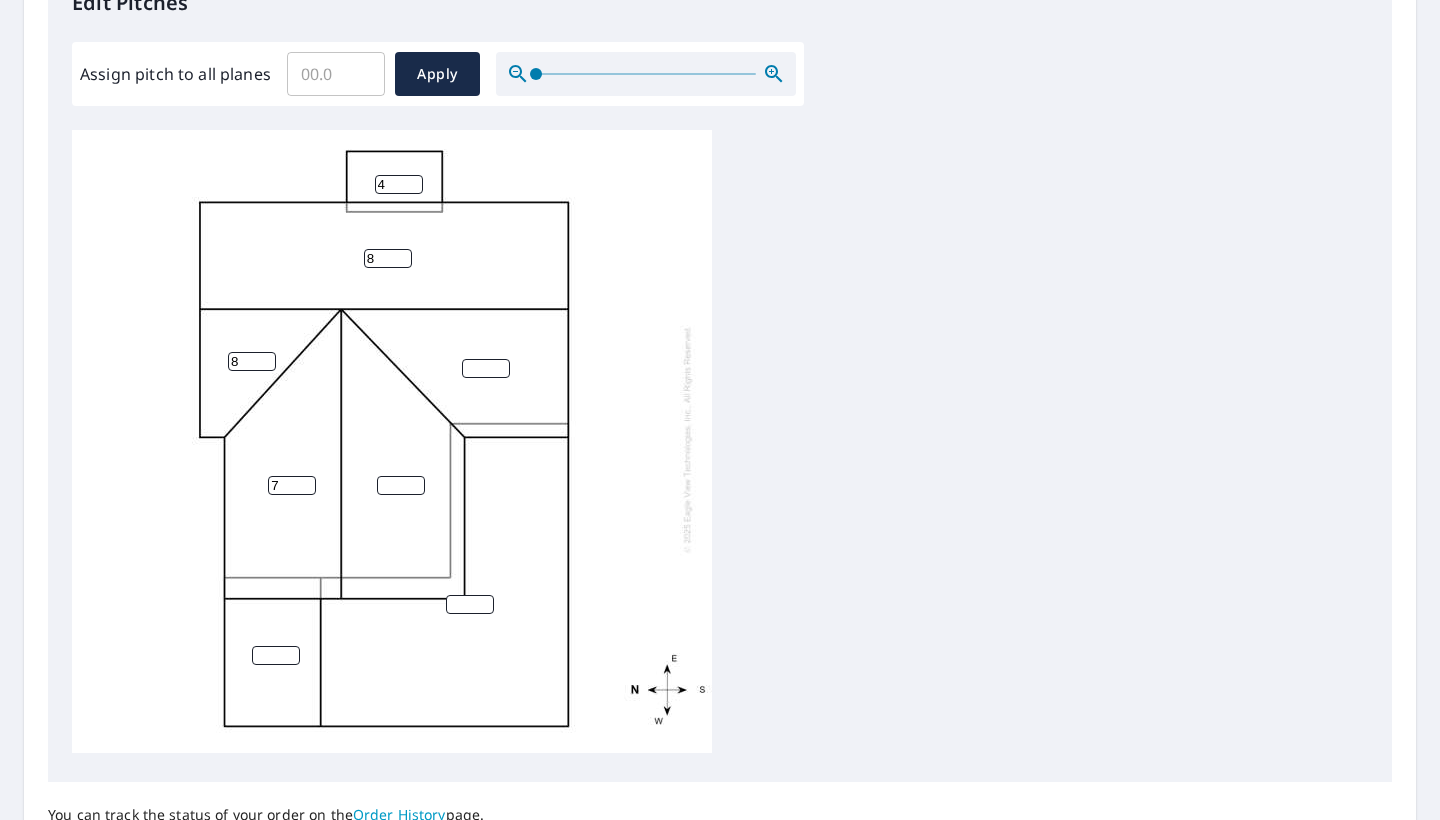 click on "7" at bounding box center [292, 485] 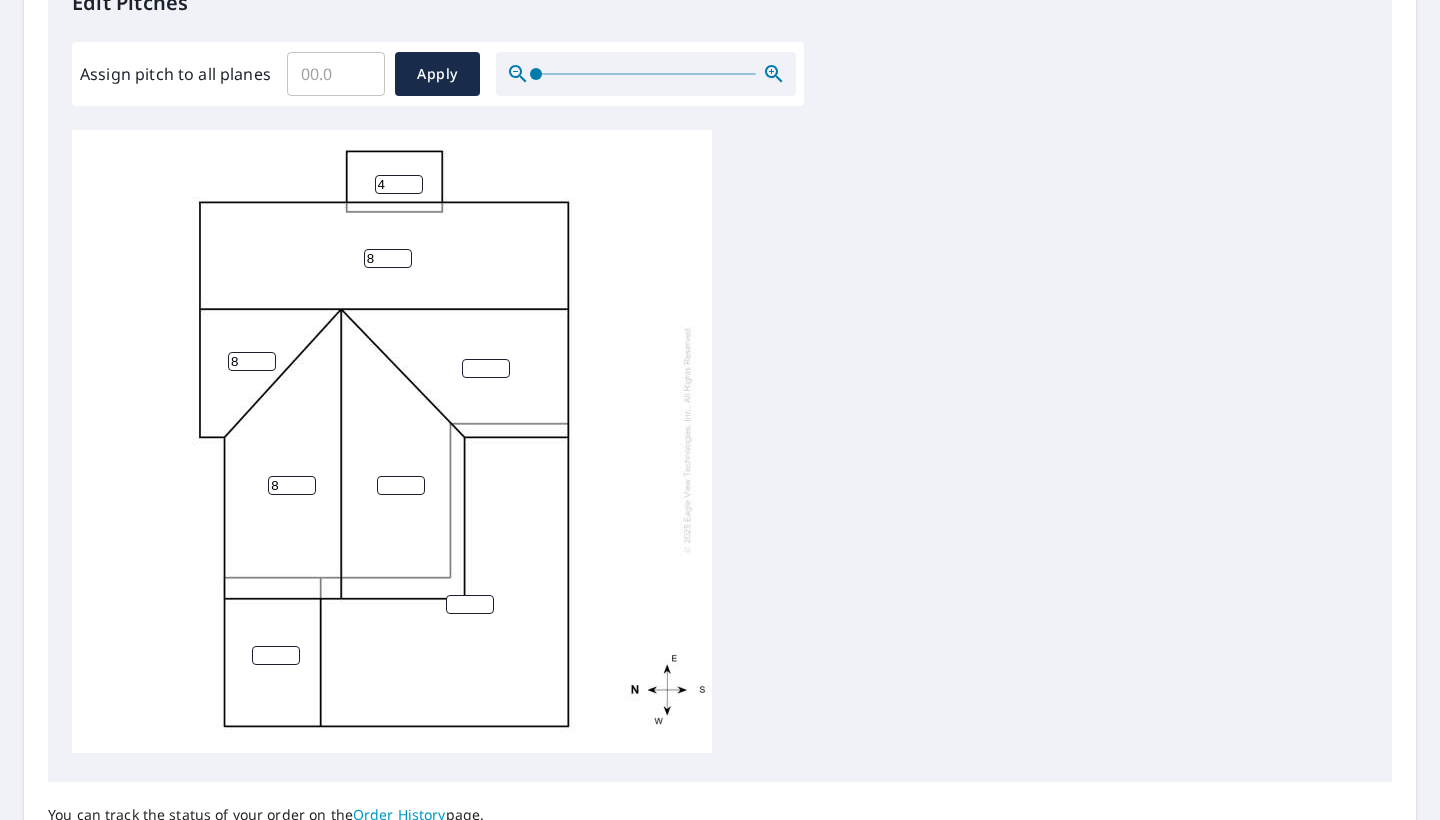 click on "8" at bounding box center [292, 485] 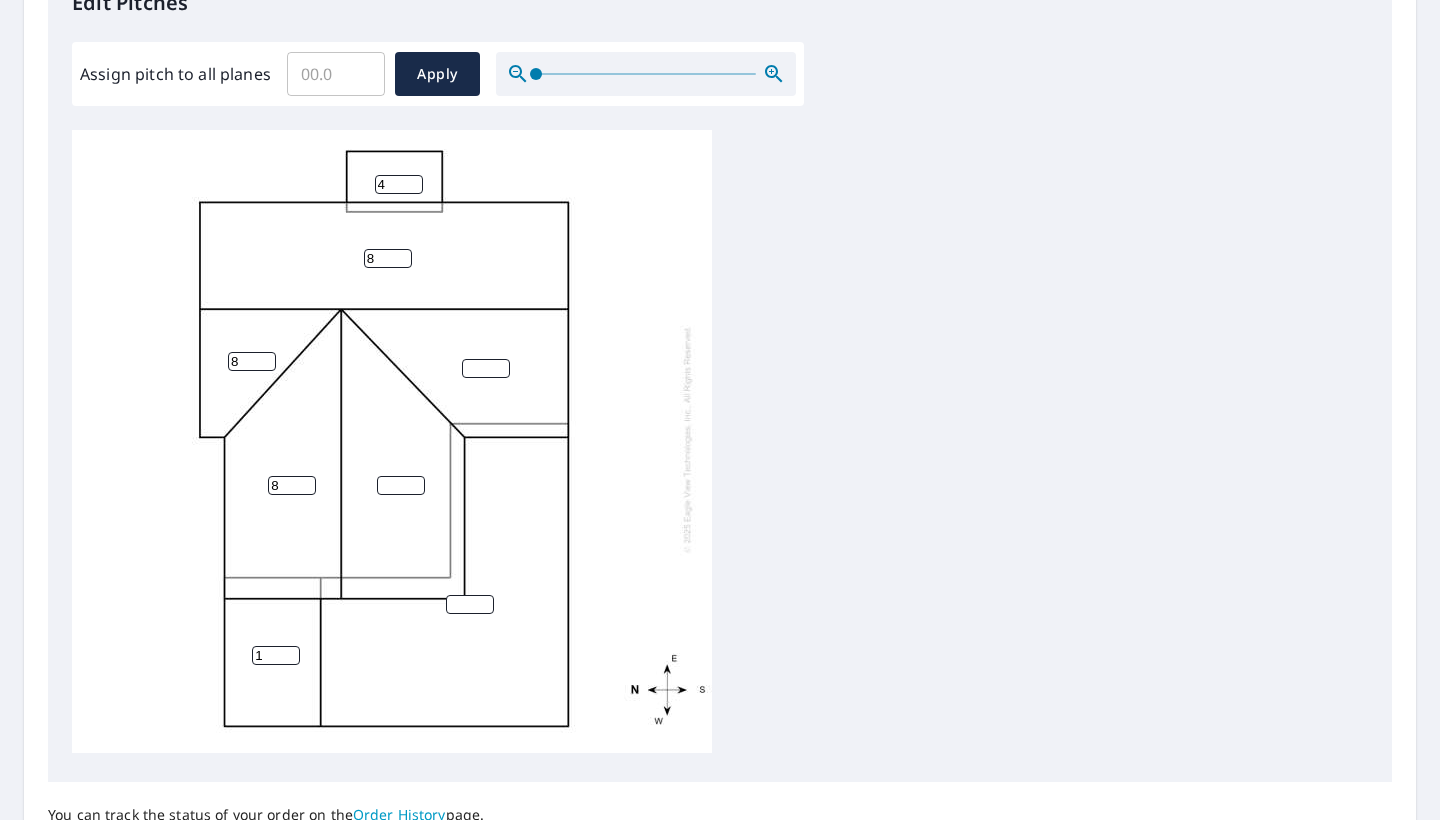 click on "1" at bounding box center [276, 655] 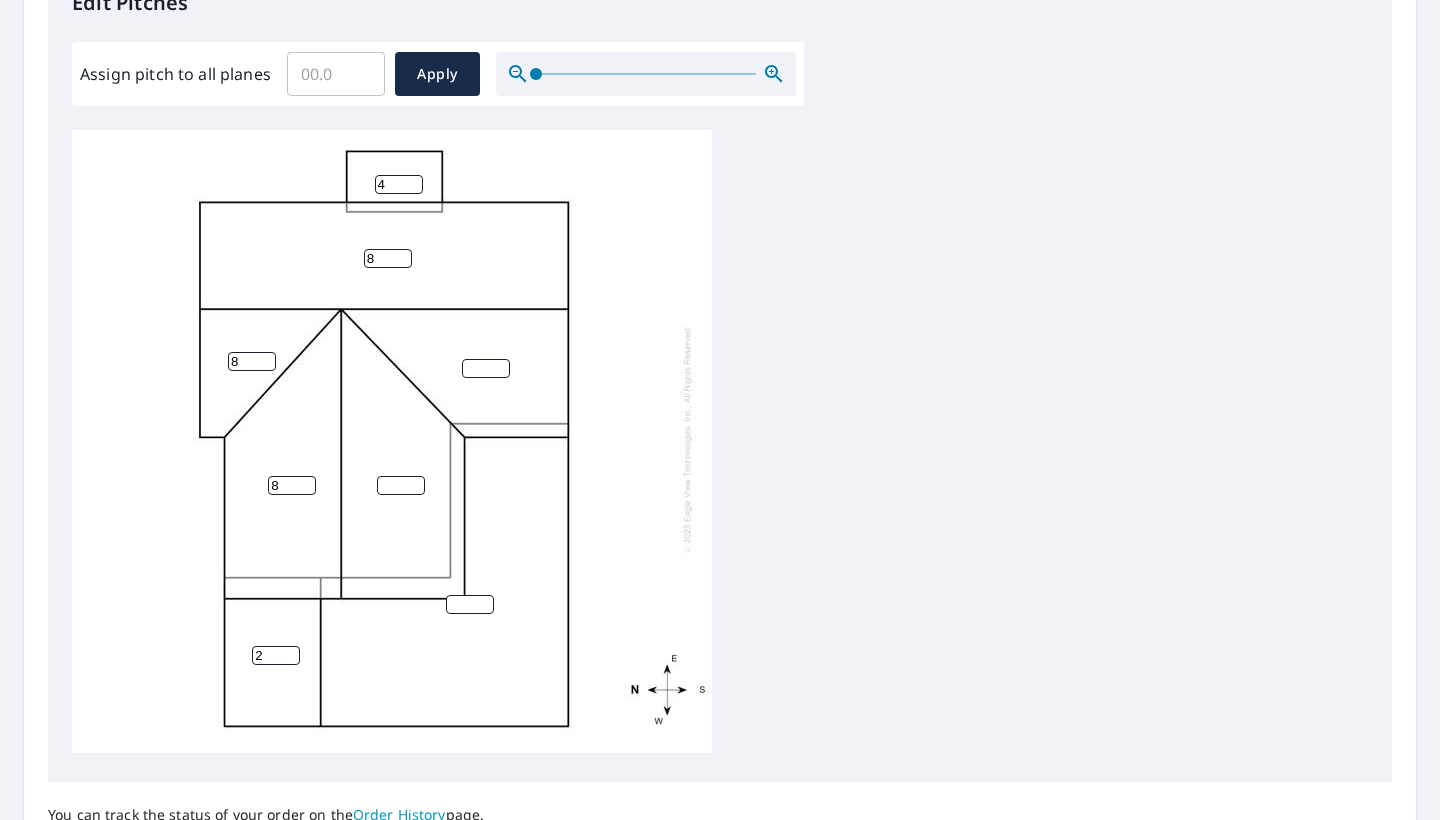 click on "2" at bounding box center (276, 655) 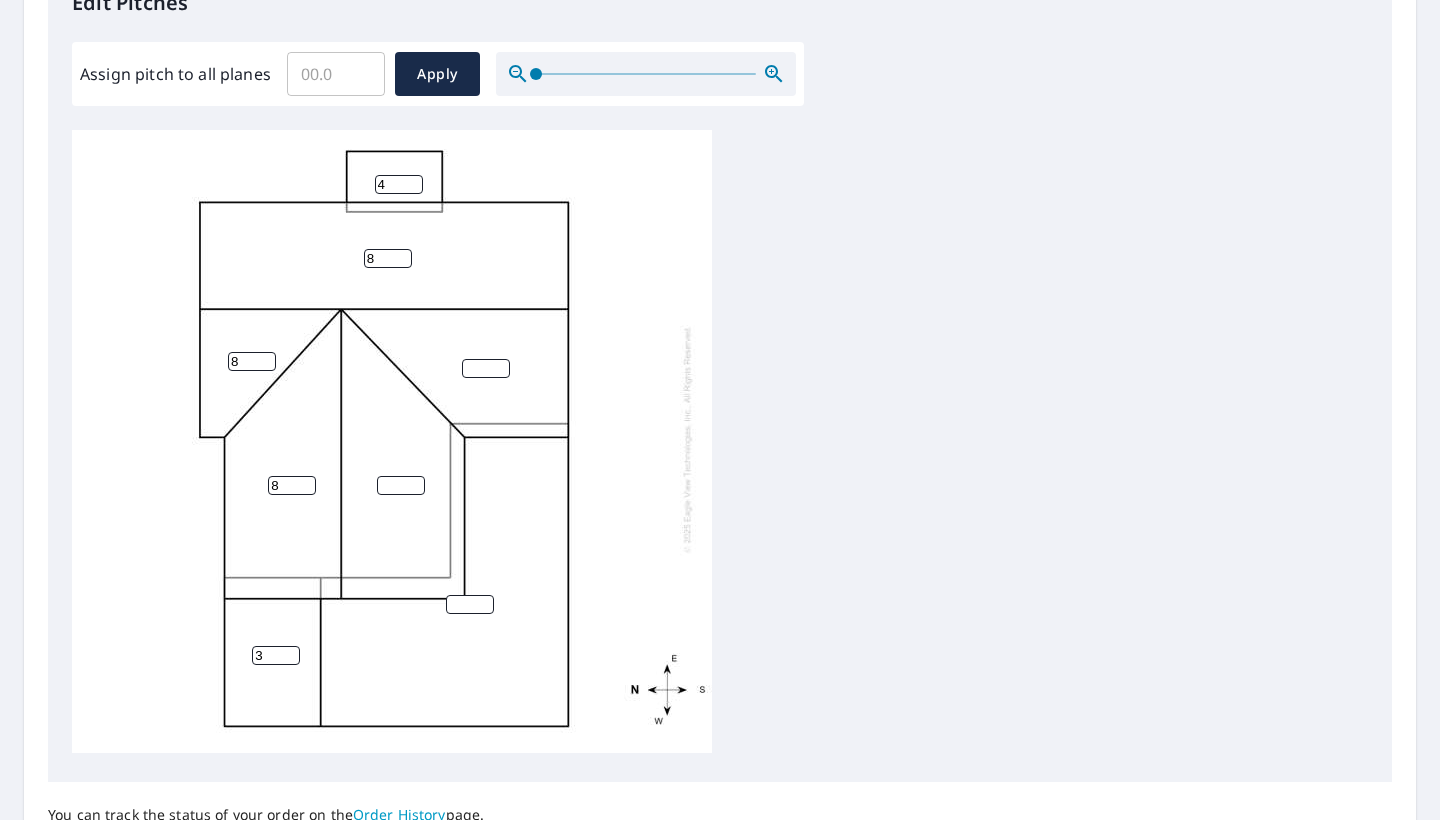 click on "3" at bounding box center (276, 655) 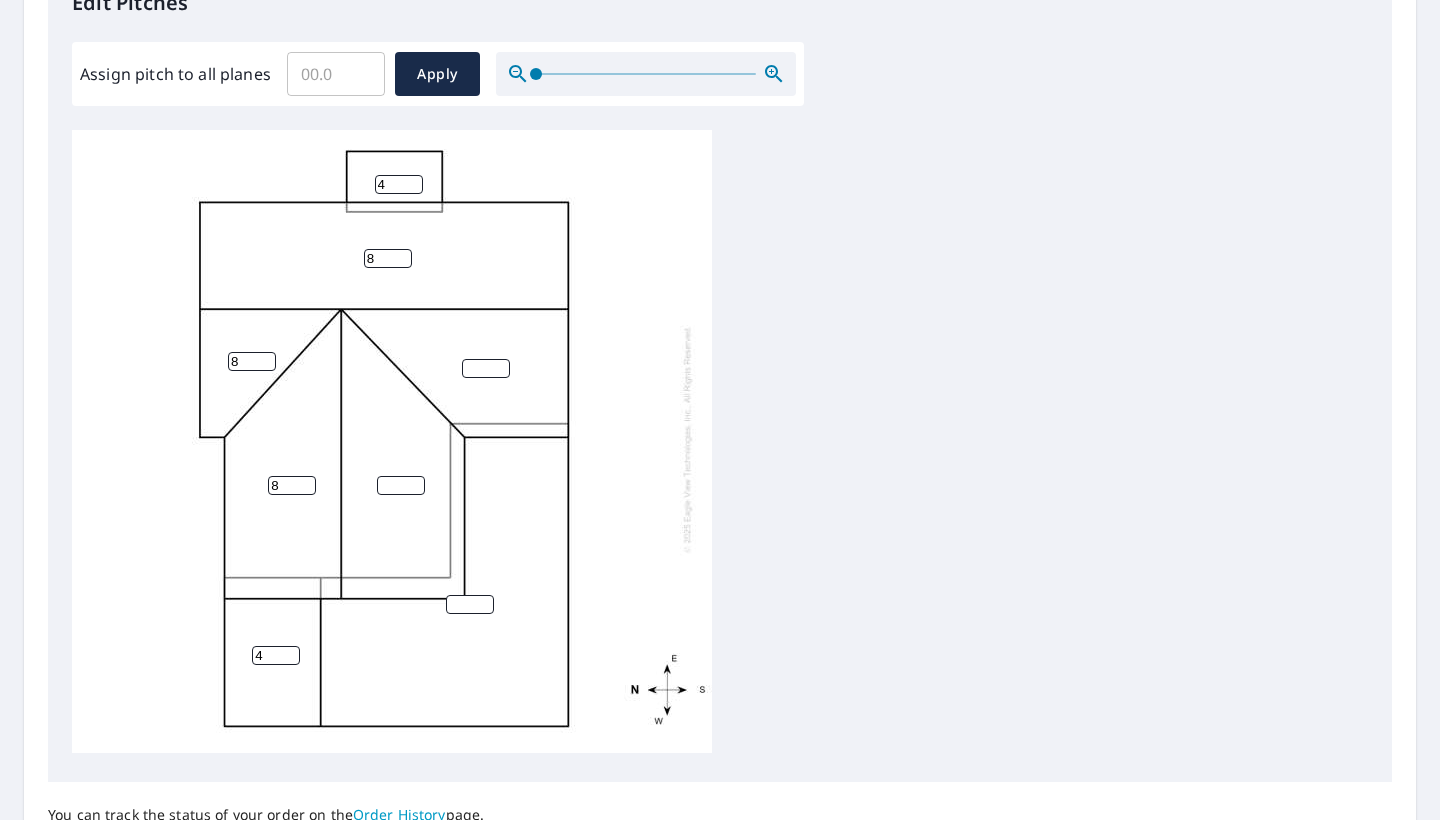 click on "4" at bounding box center [276, 655] 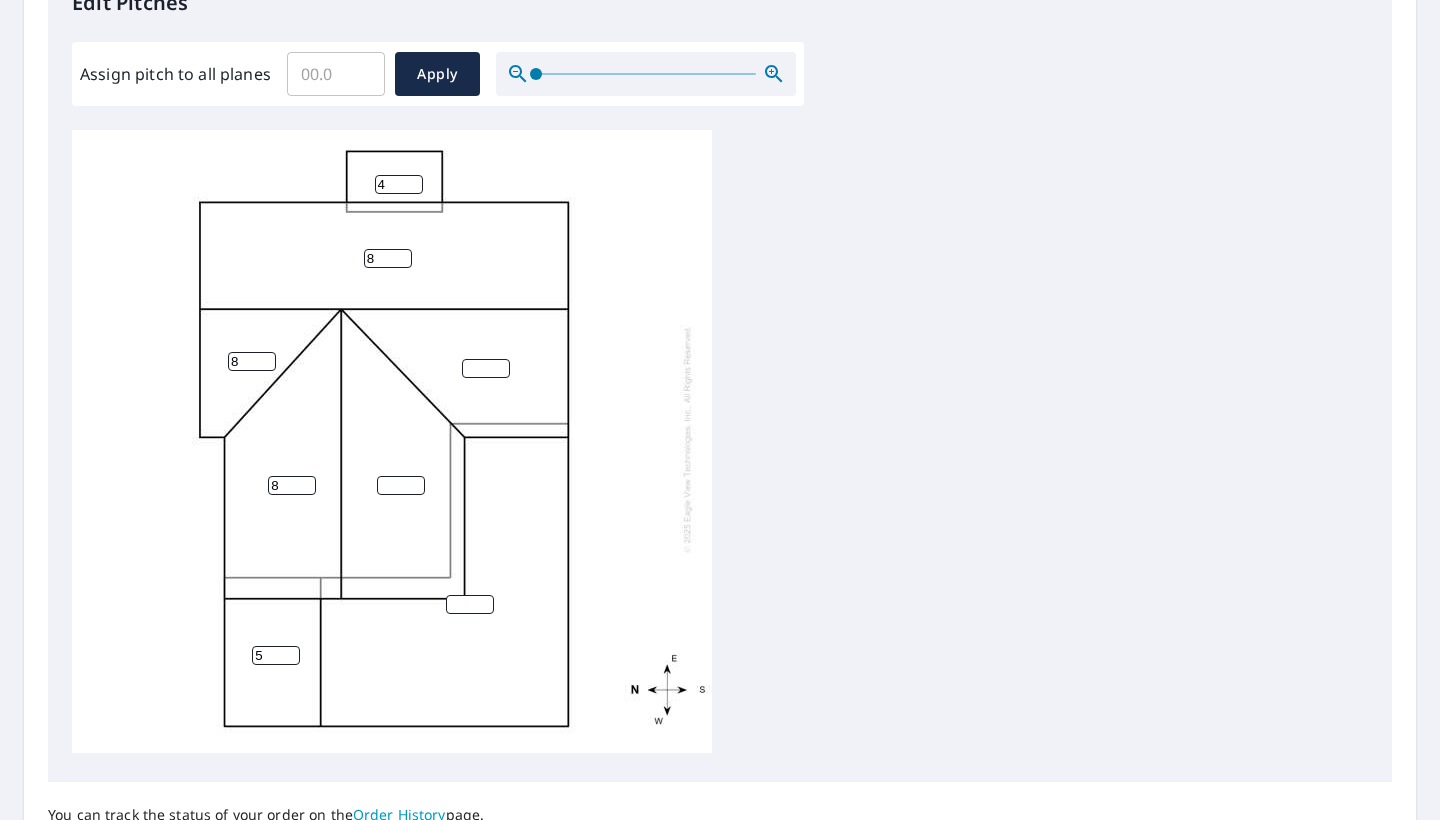 click on "5" at bounding box center [276, 655] 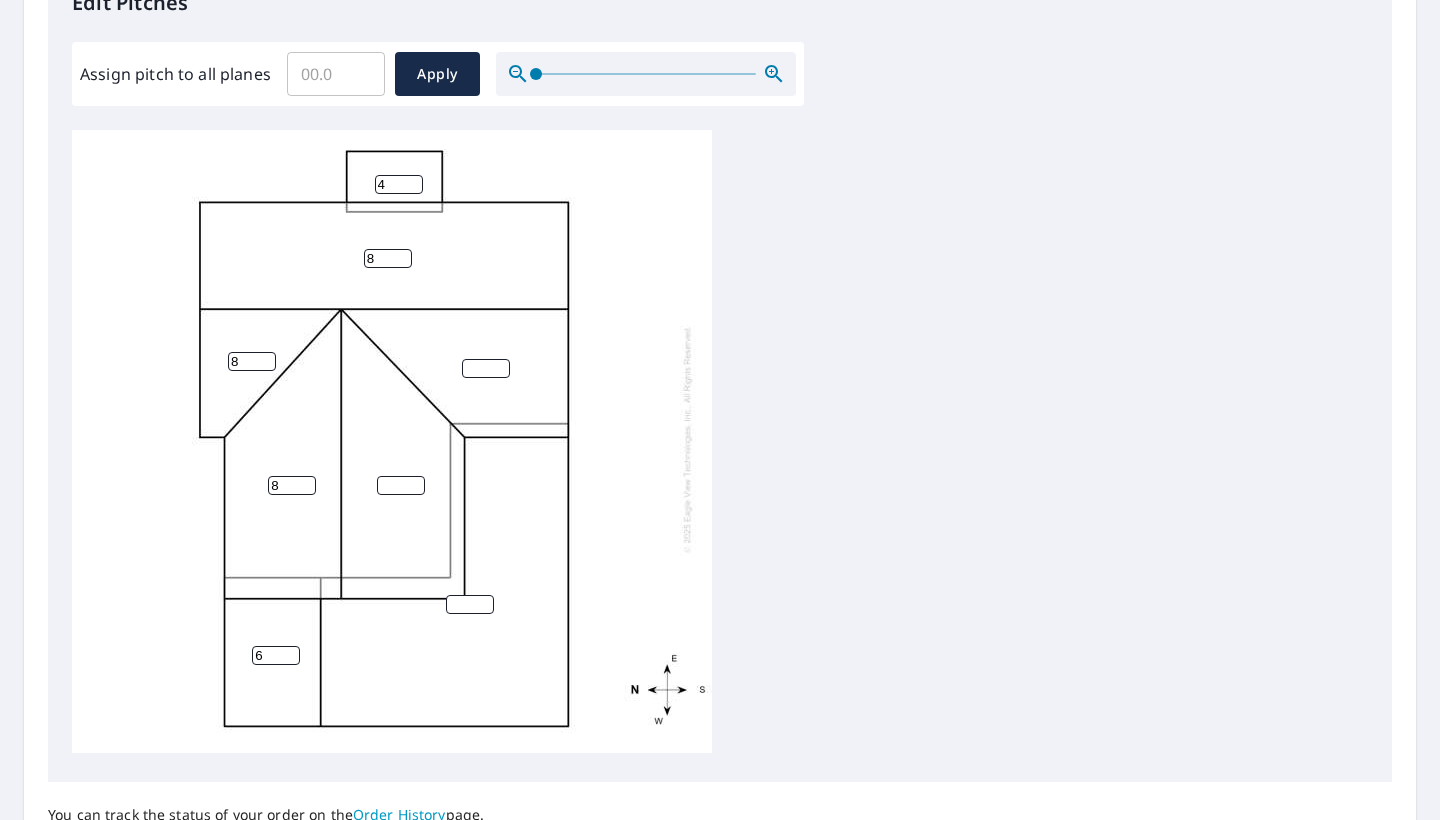 click on "6" at bounding box center [276, 655] 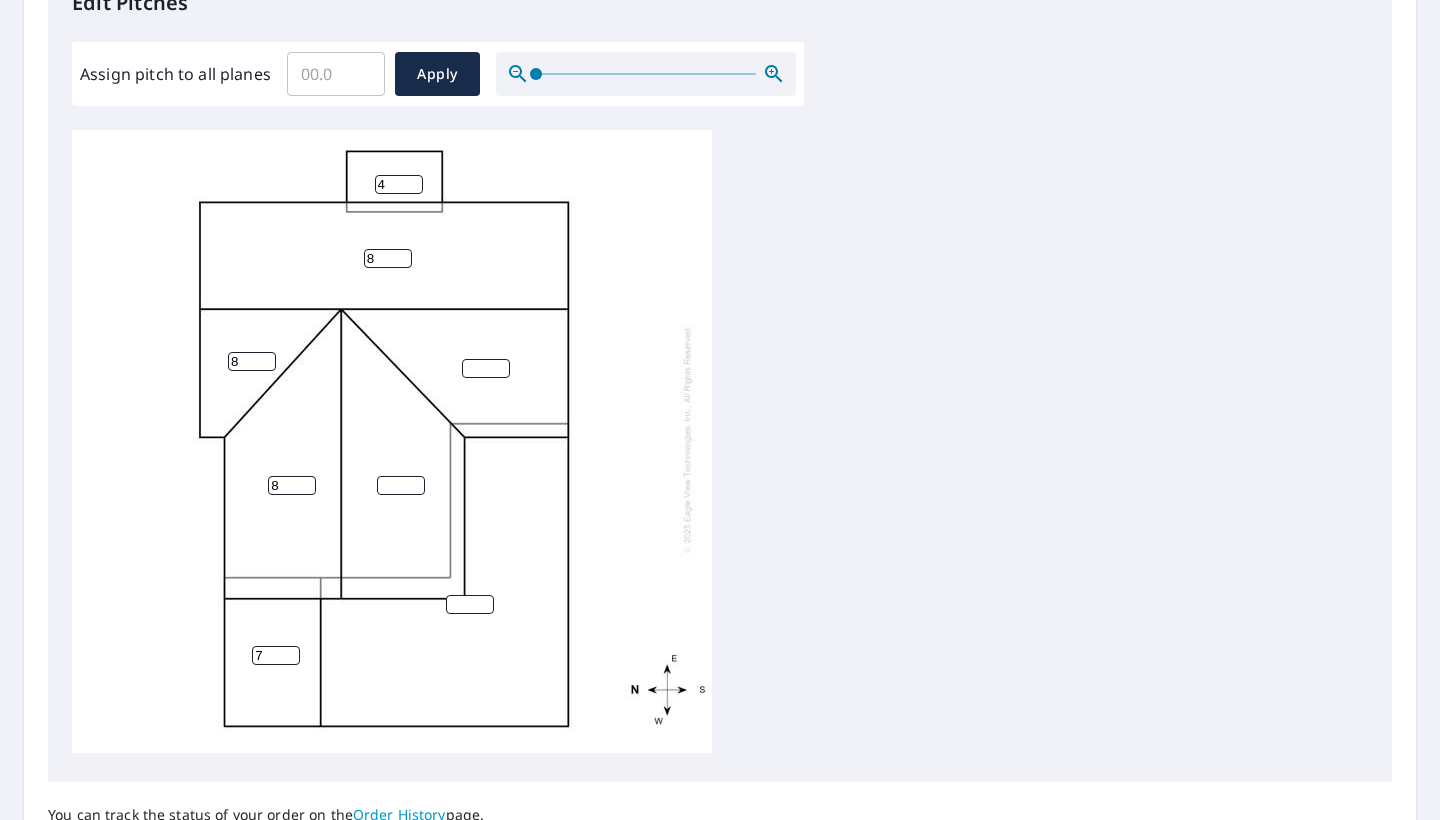 click on "7" at bounding box center (276, 655) 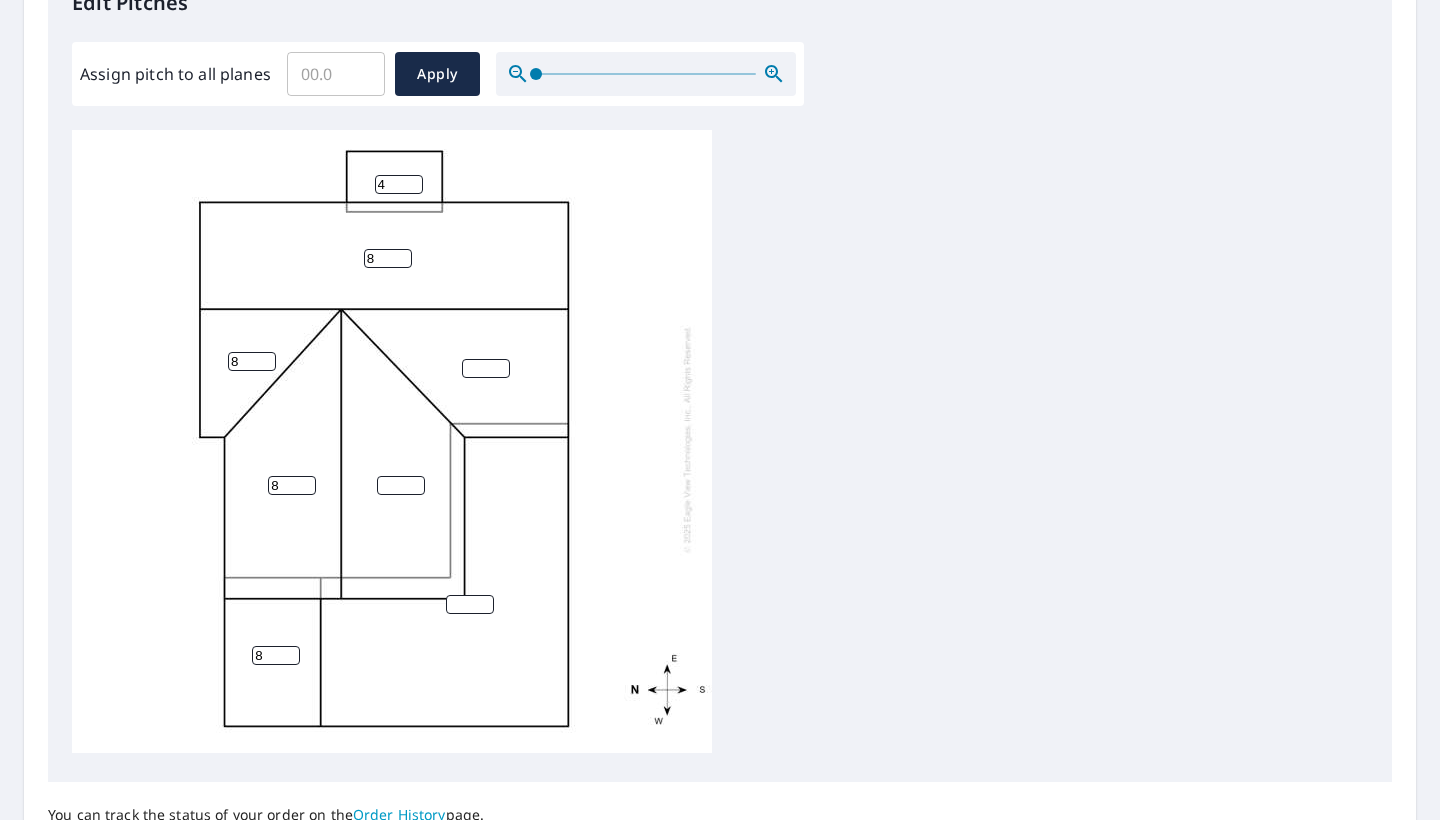 click on "8" at bounding box center [276, 655] 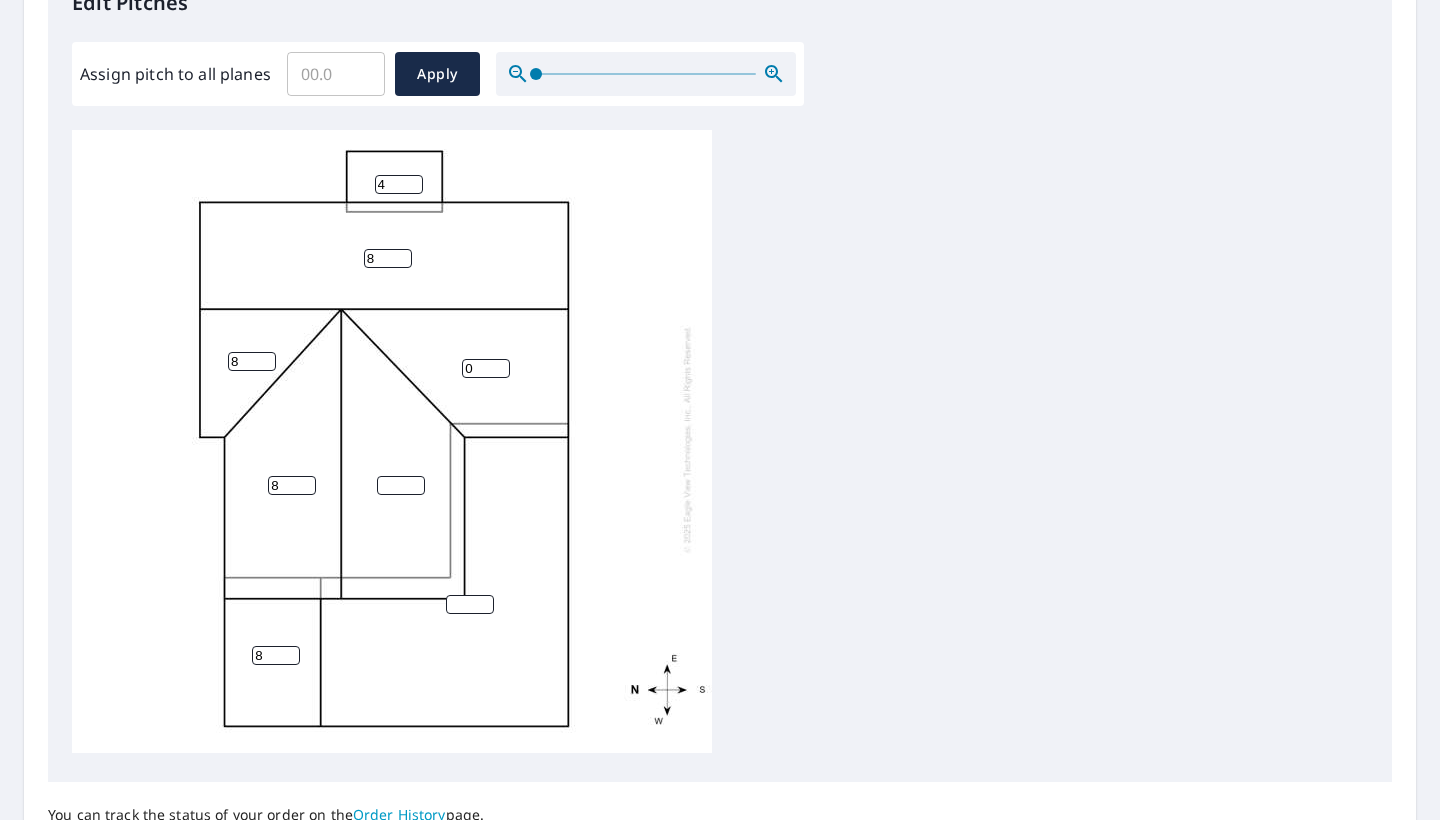 click on "0" at bounding box center (486, 368) 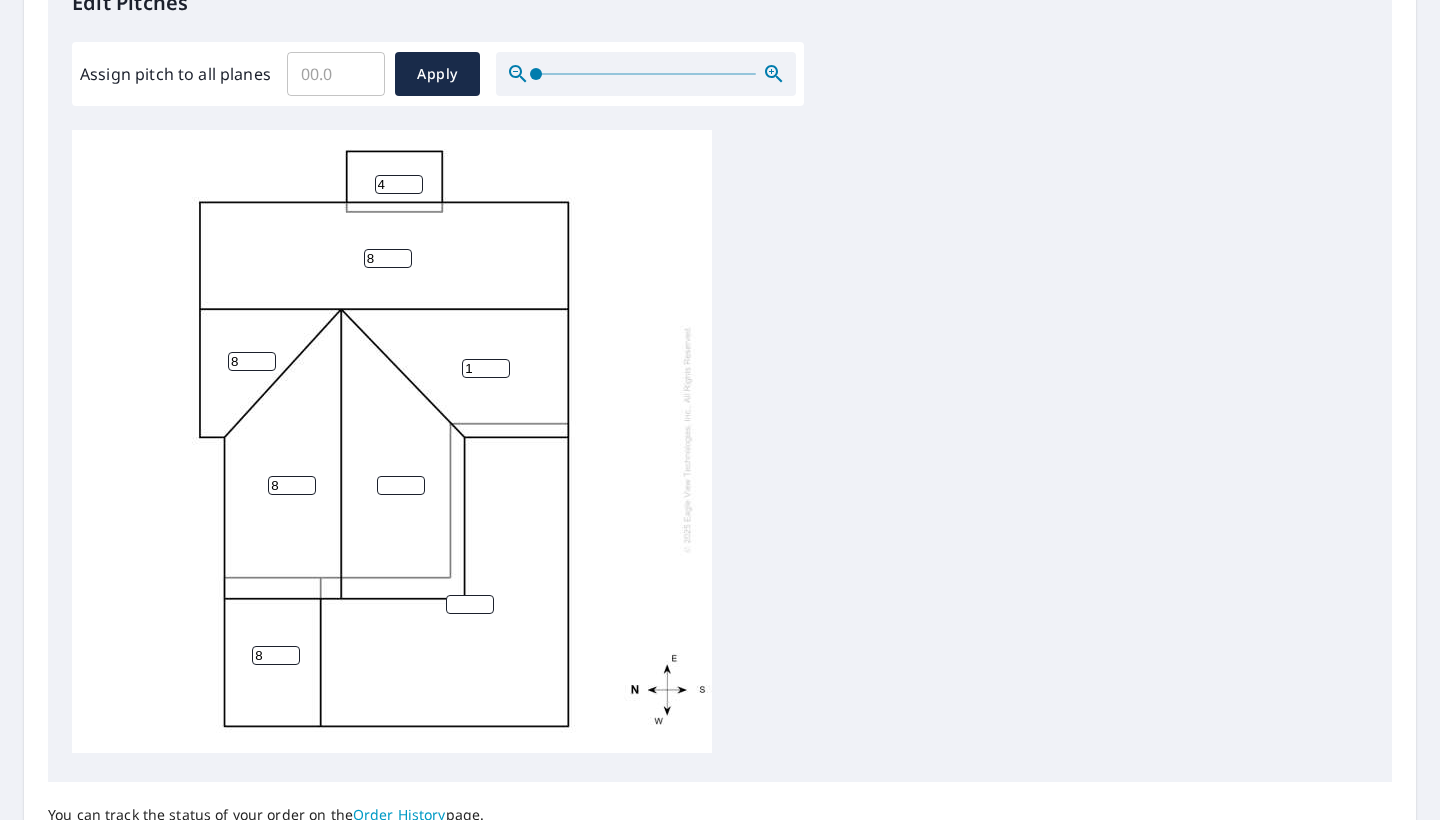 click on "1" at bounding box center (486, 368) 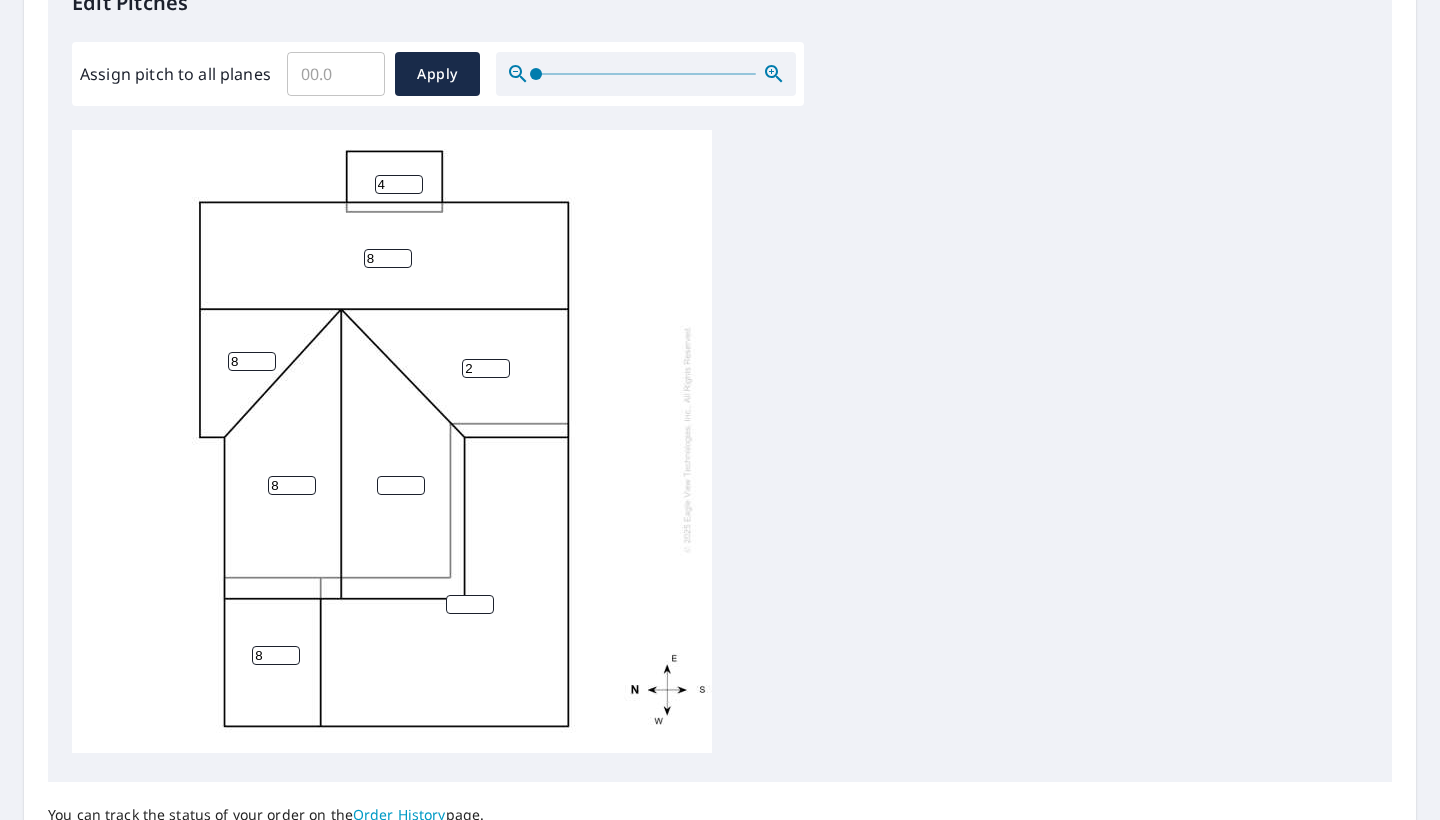 click on "2" at bounding box center [486, 368] 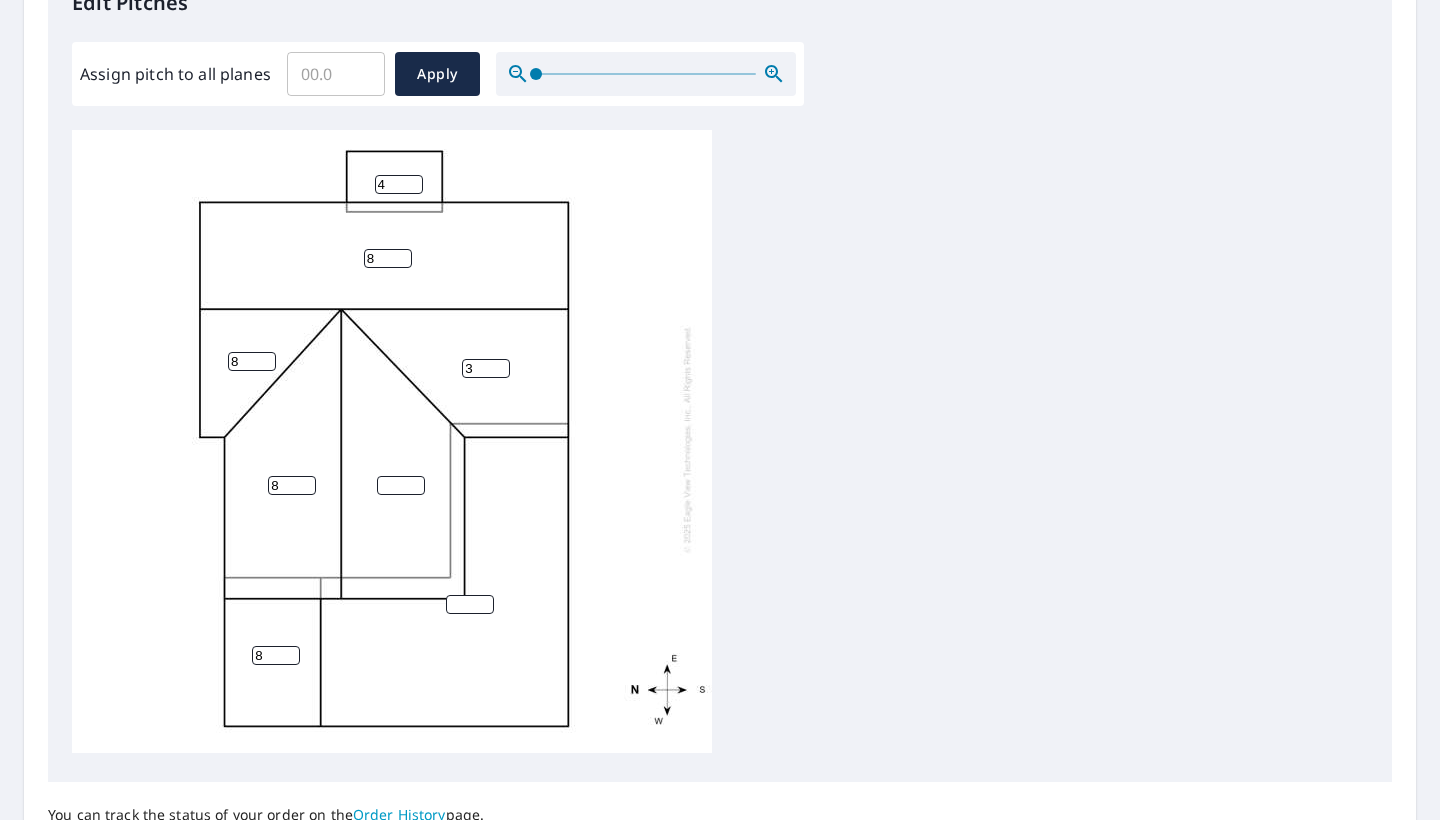 click on "3" at bounding box center [486, 368] 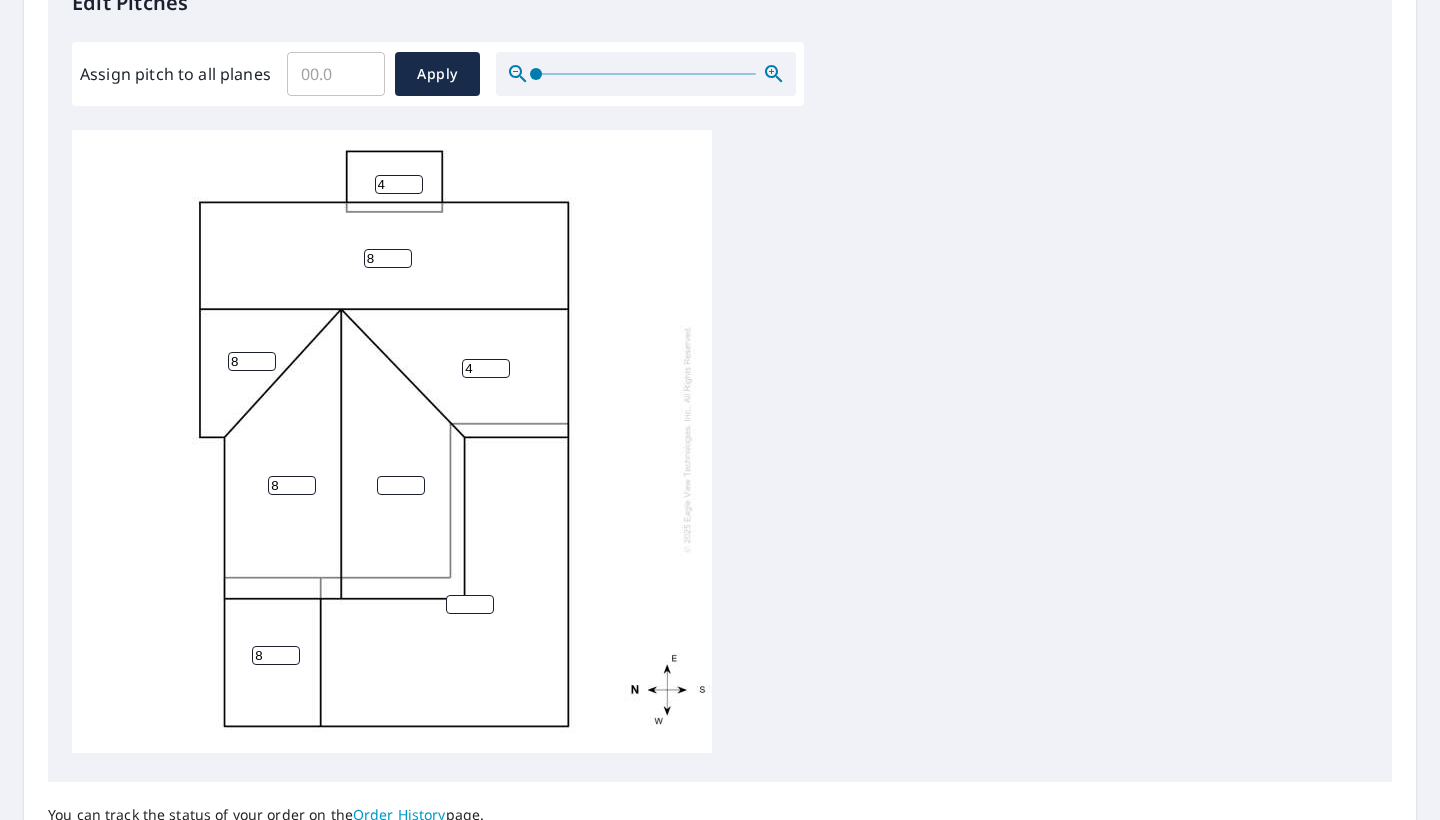 click on "4" at bounding box center [486, 368] 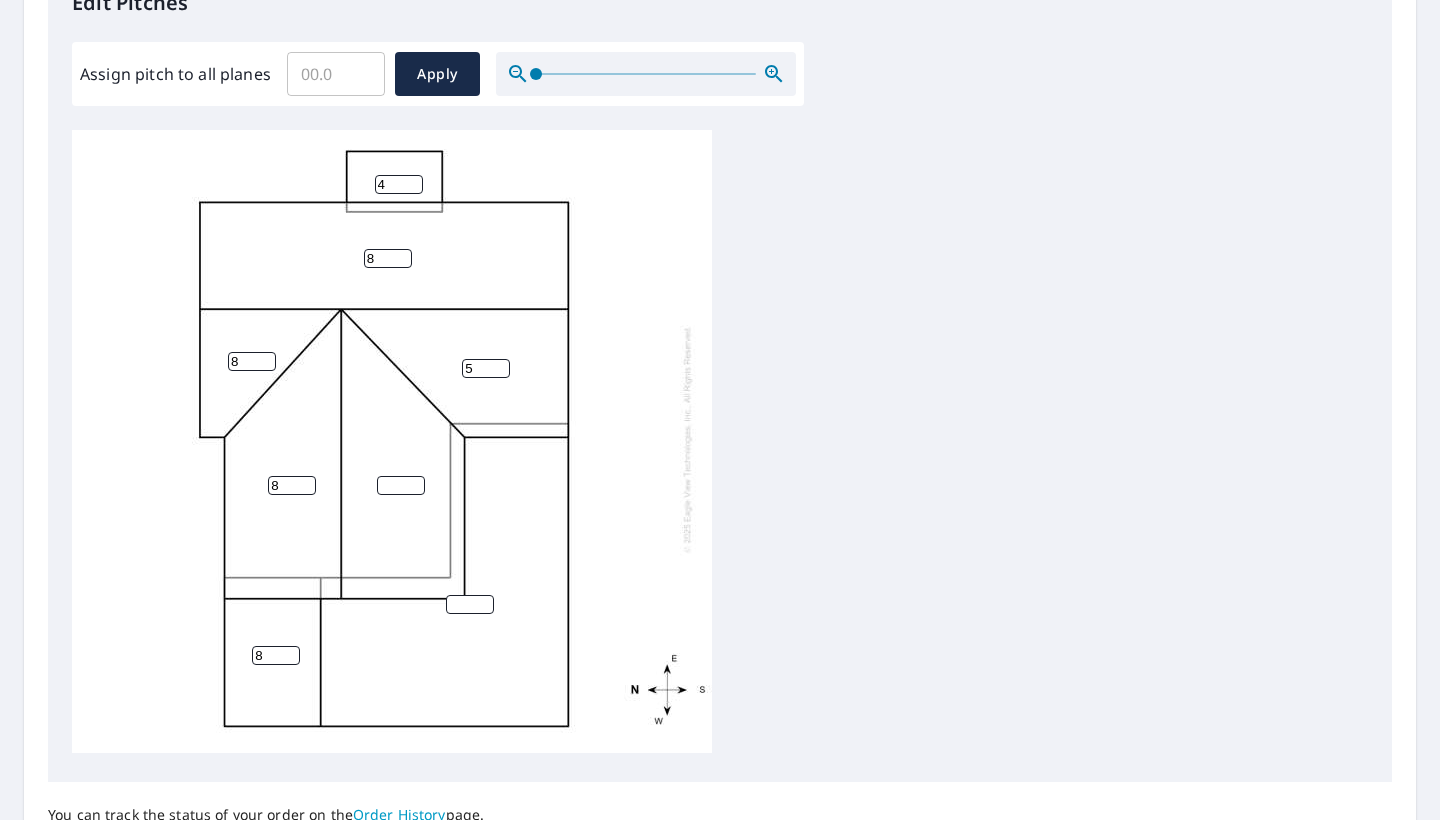 click on "5" at bounding box center [486, 368] 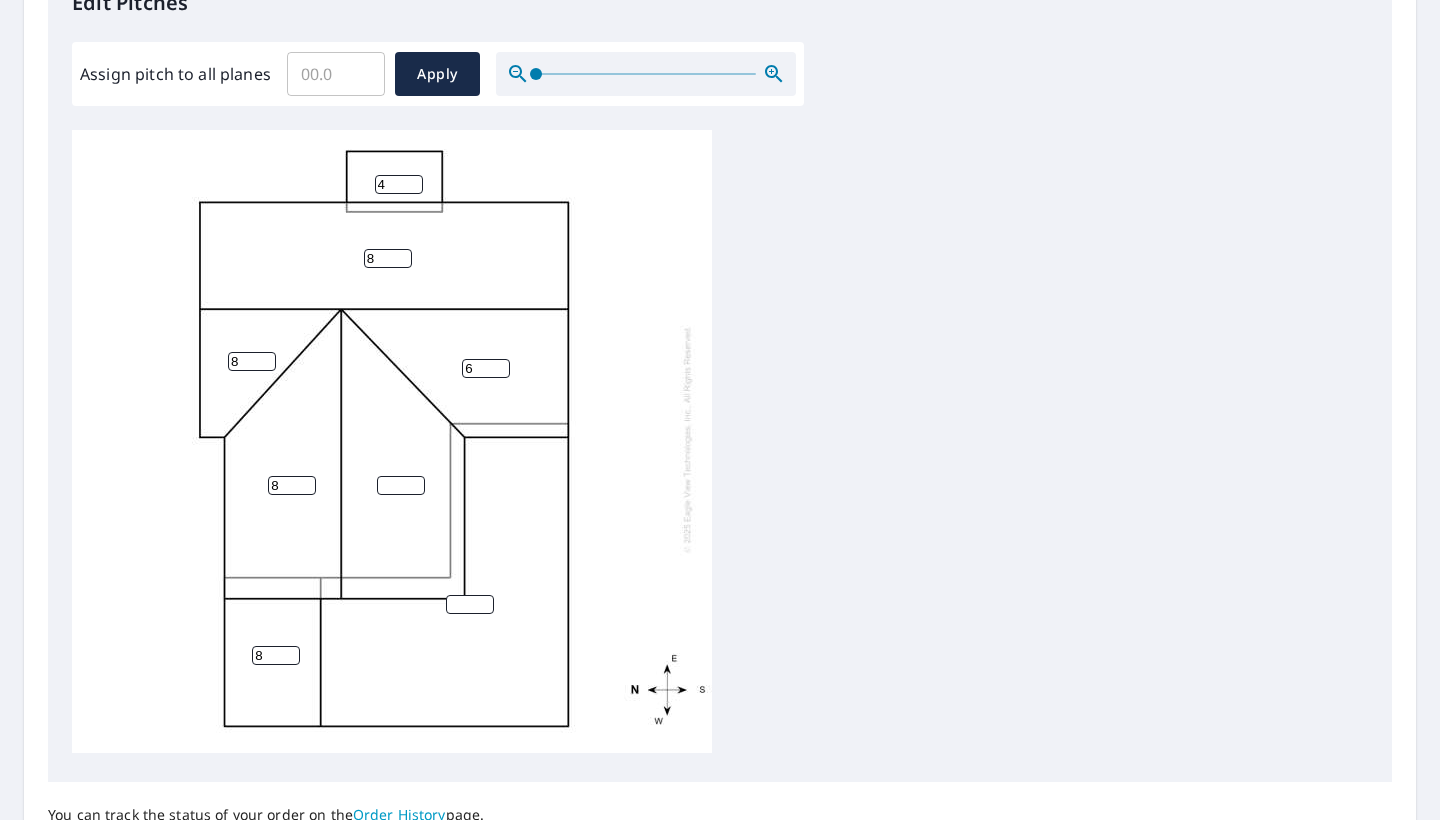 click on "6" at bounding box center [486, 368] 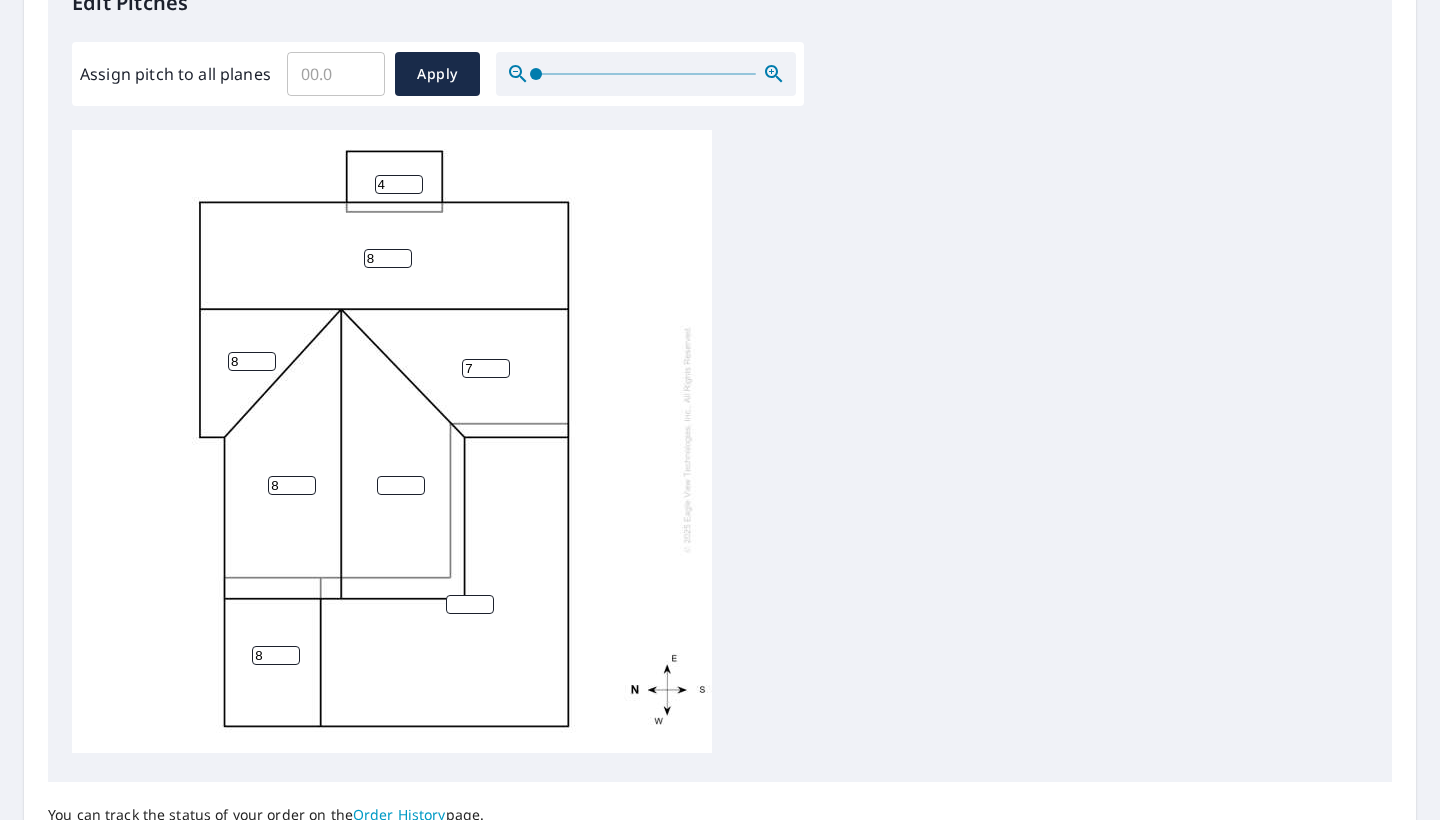 click on "7" at bounding box center [486, 368] 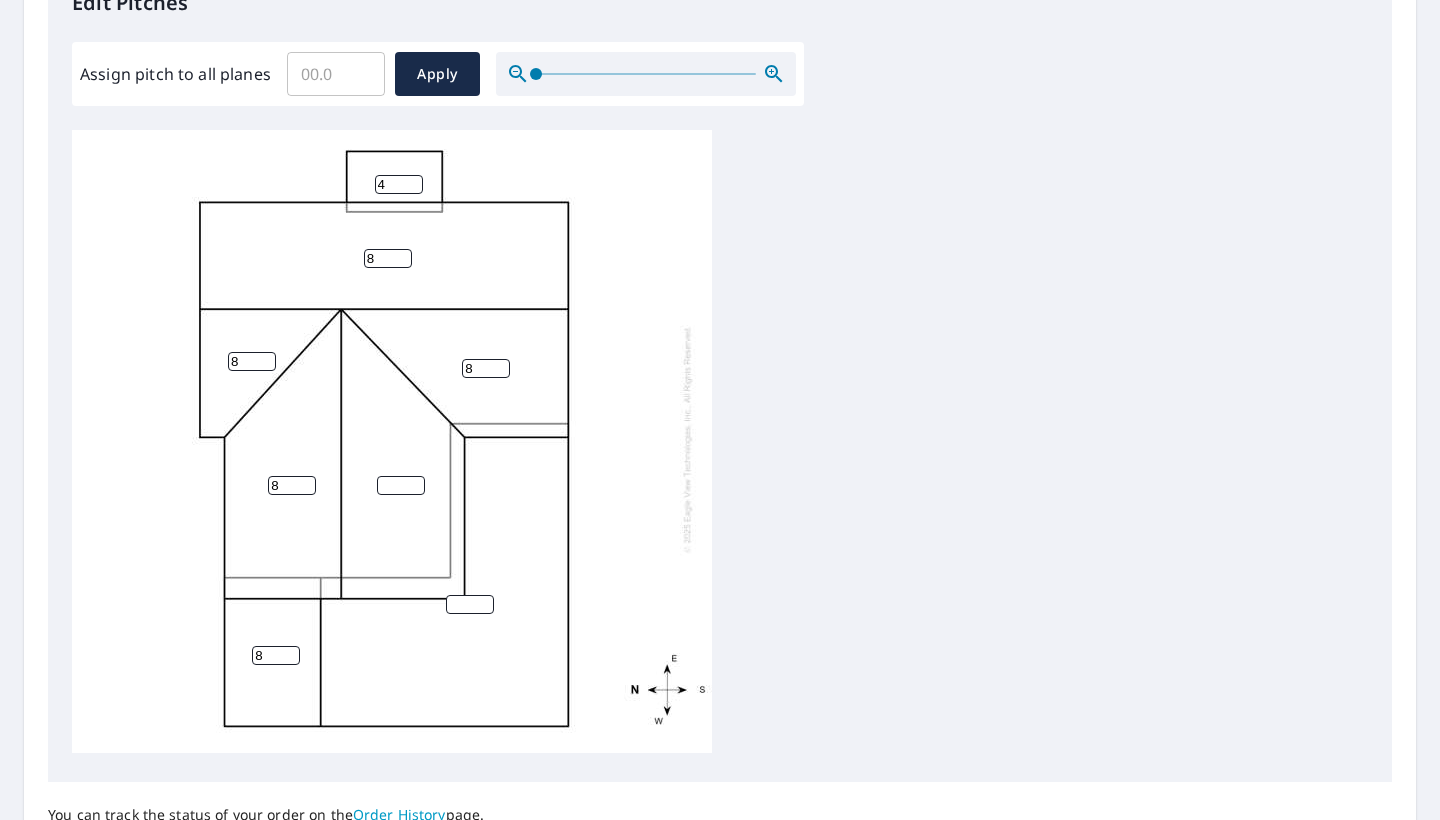 click on "8" at bounding box center [486, 368] 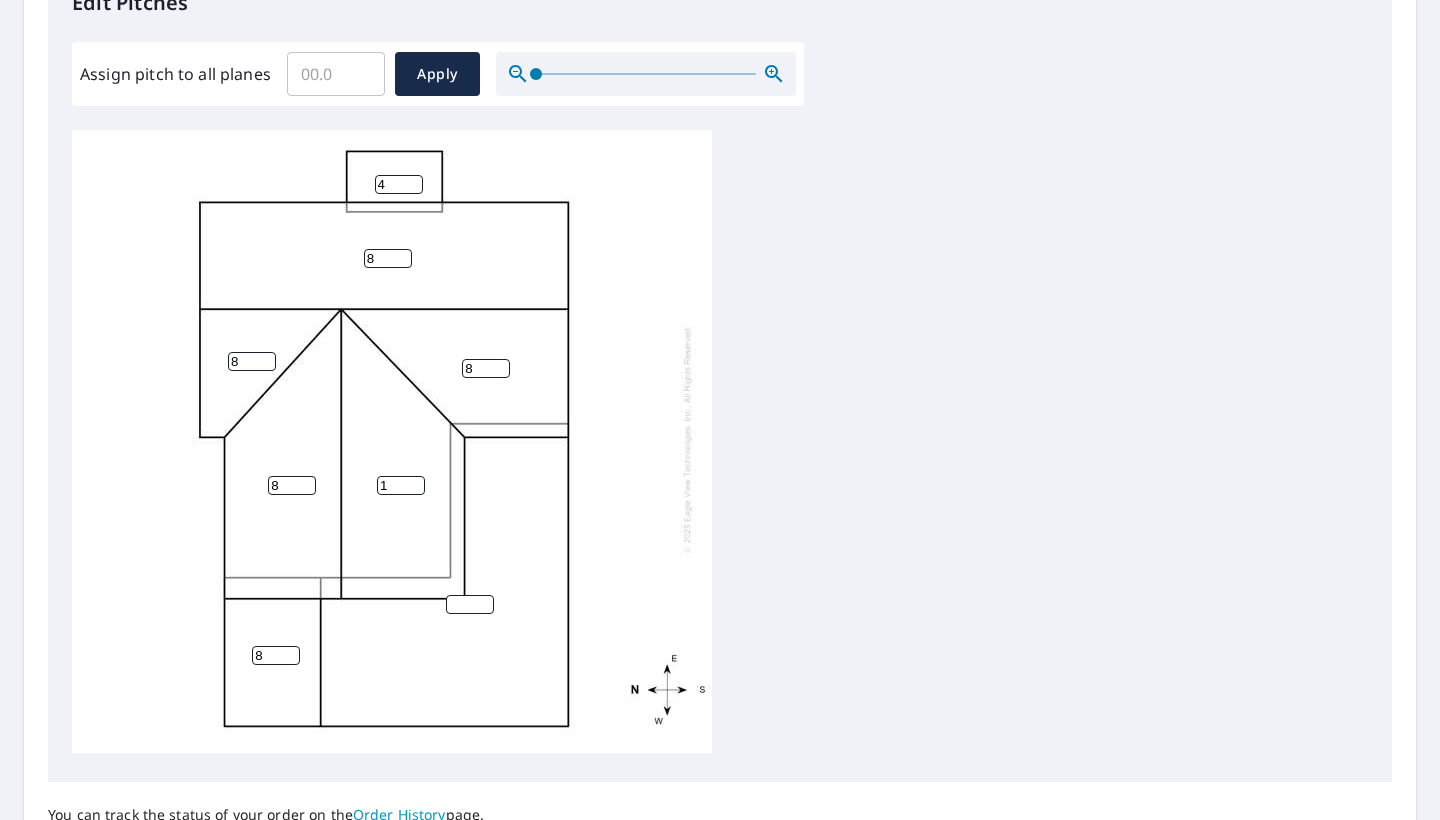 click on "1" at bounding box center [401, 485] 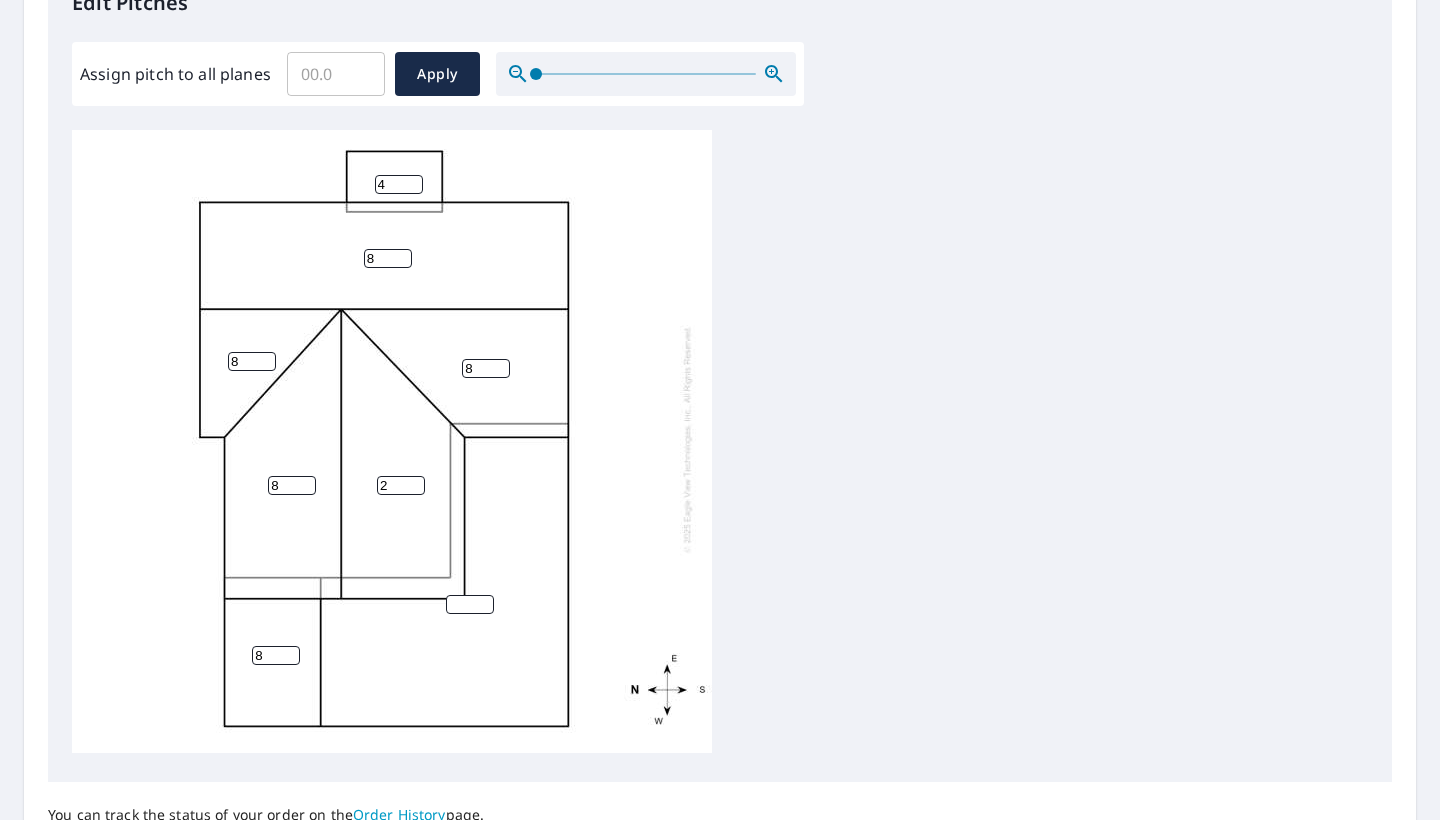 click on "2" at bounding box center (401, 485) 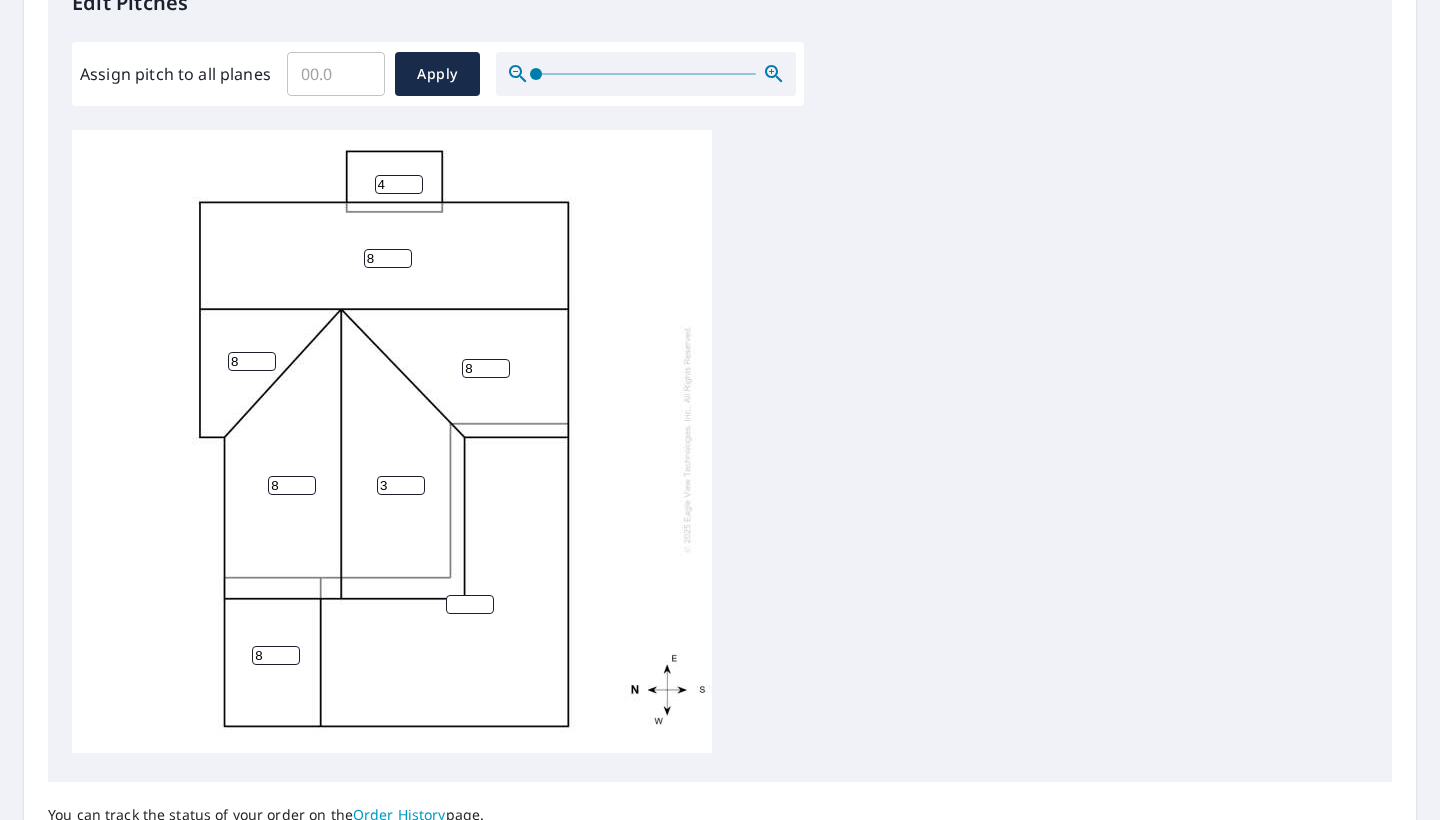 click on "3" at bounding box center (401, 485) 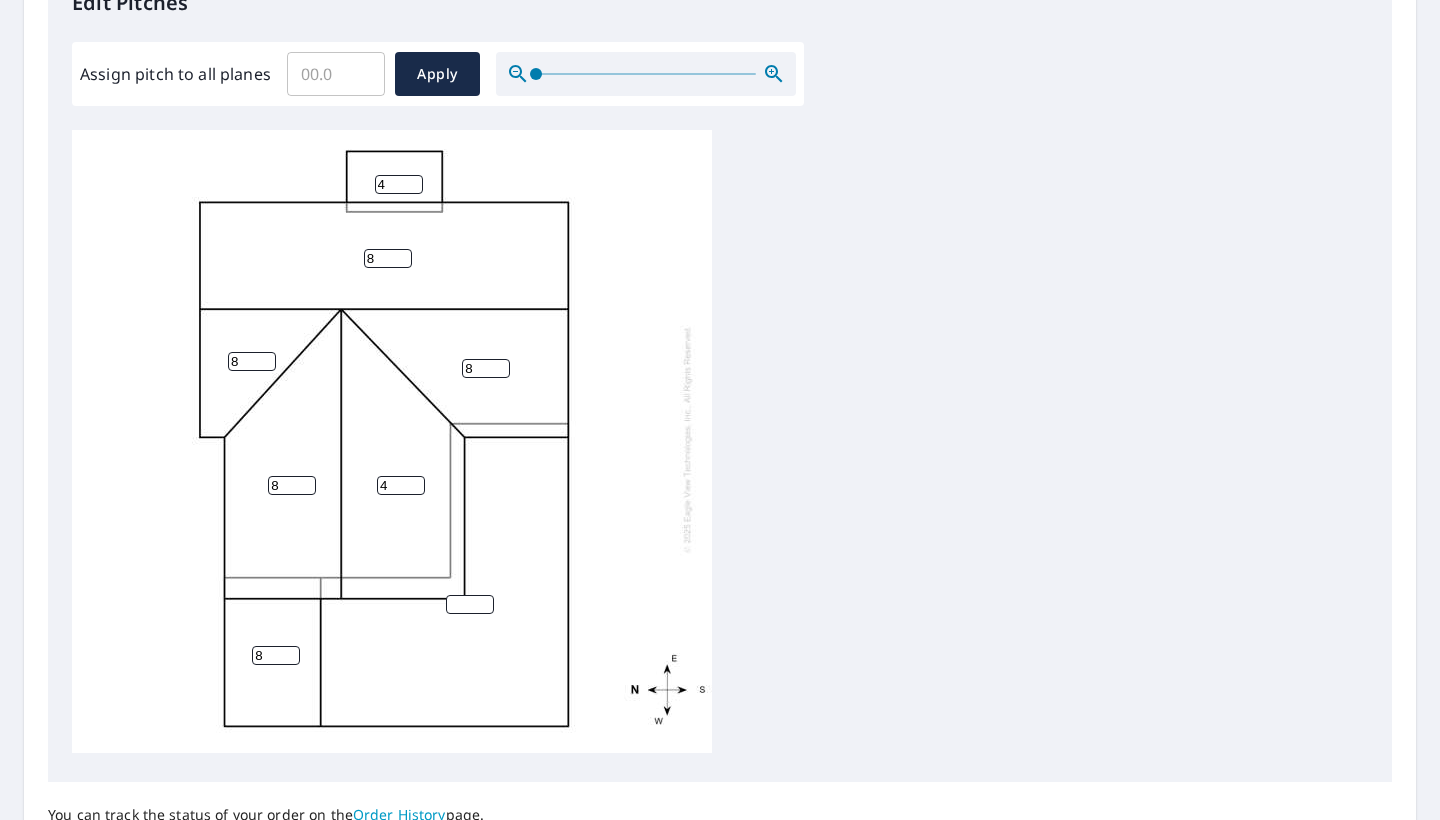 click on "4" at bounding box center (401, 485) 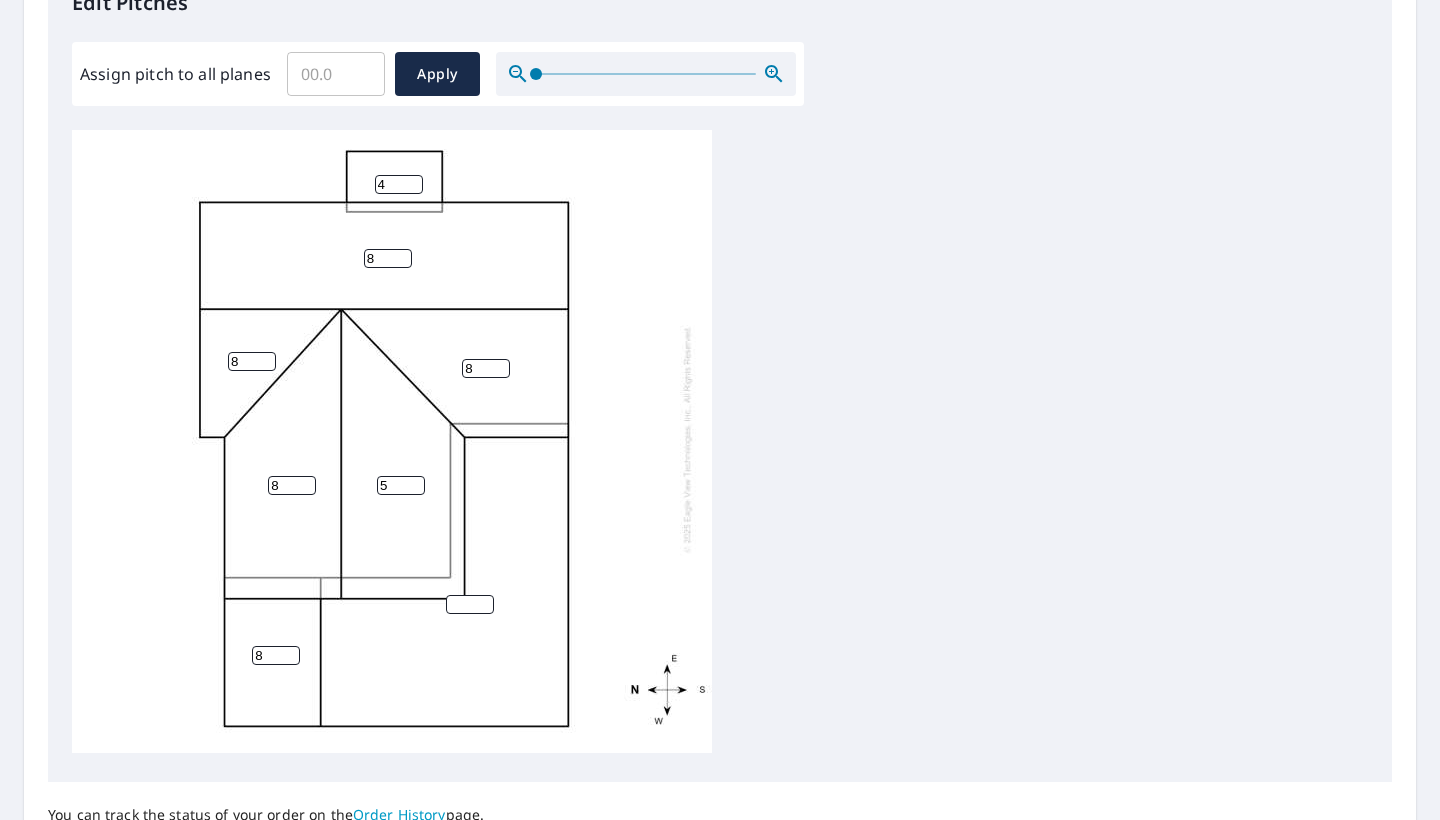 click on "5" at bounding box center [401, 485] 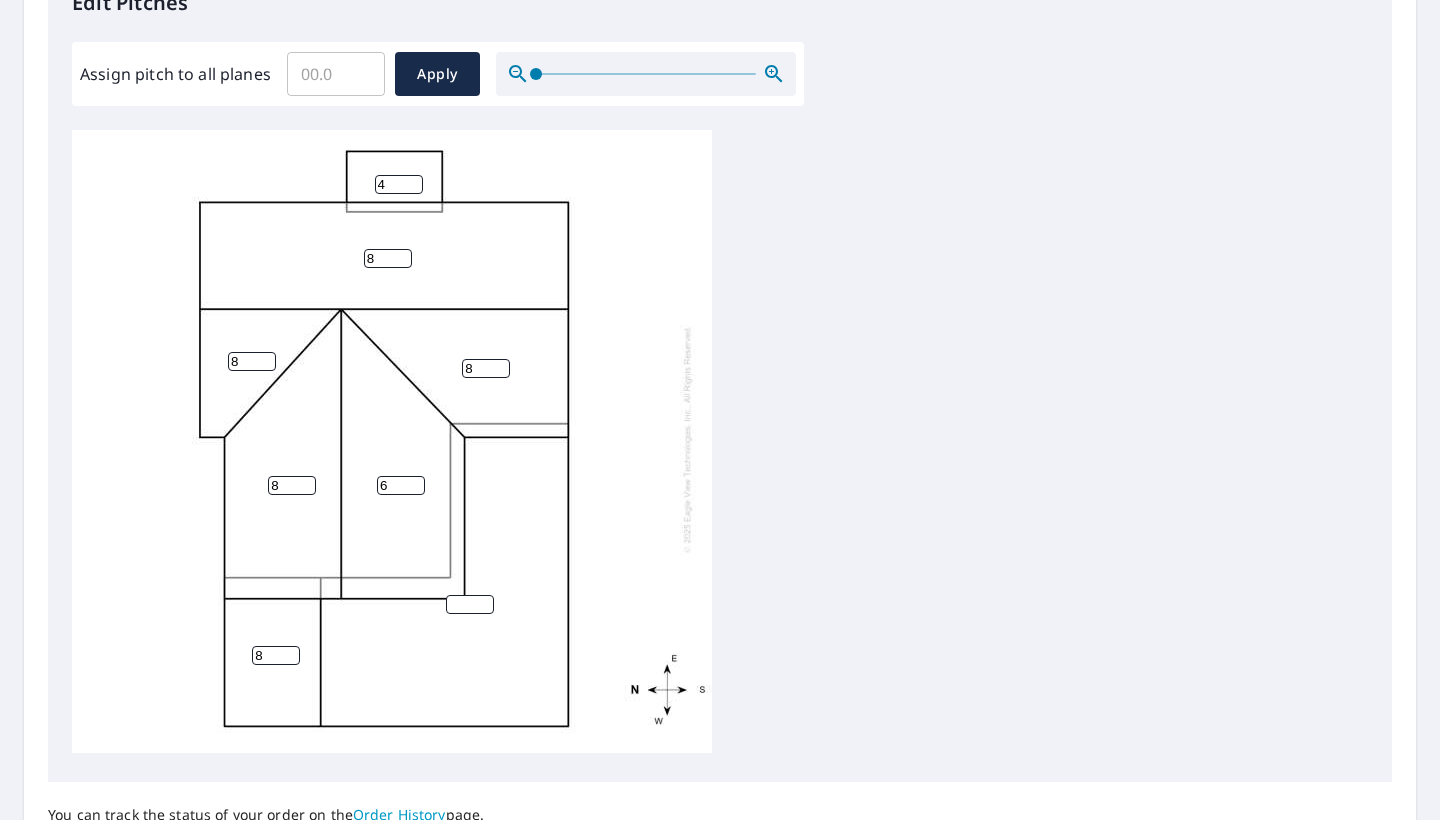 click on "6" at bounding box center [401, 485] 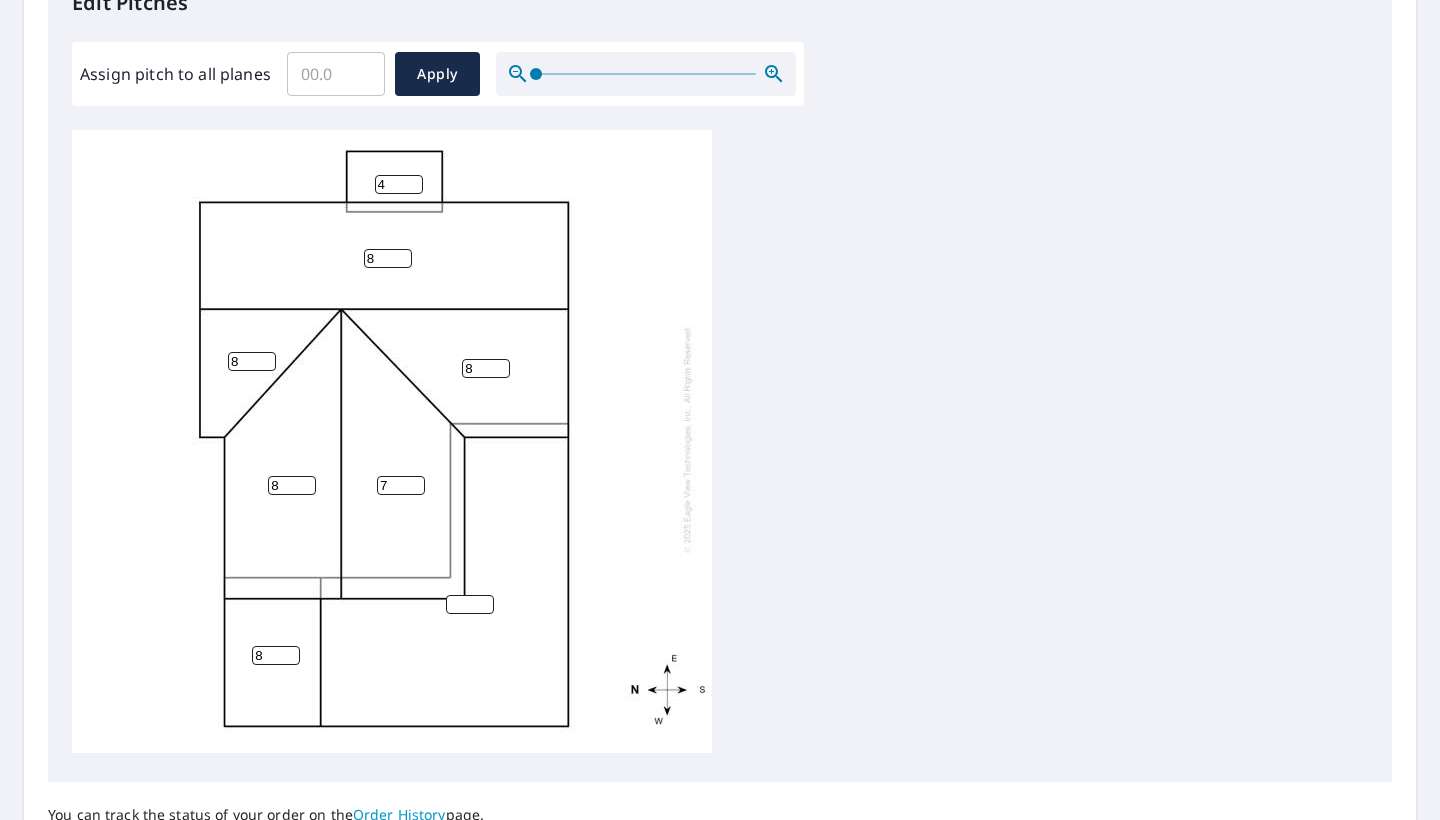 click on "7" at bounding box center [401, 485] 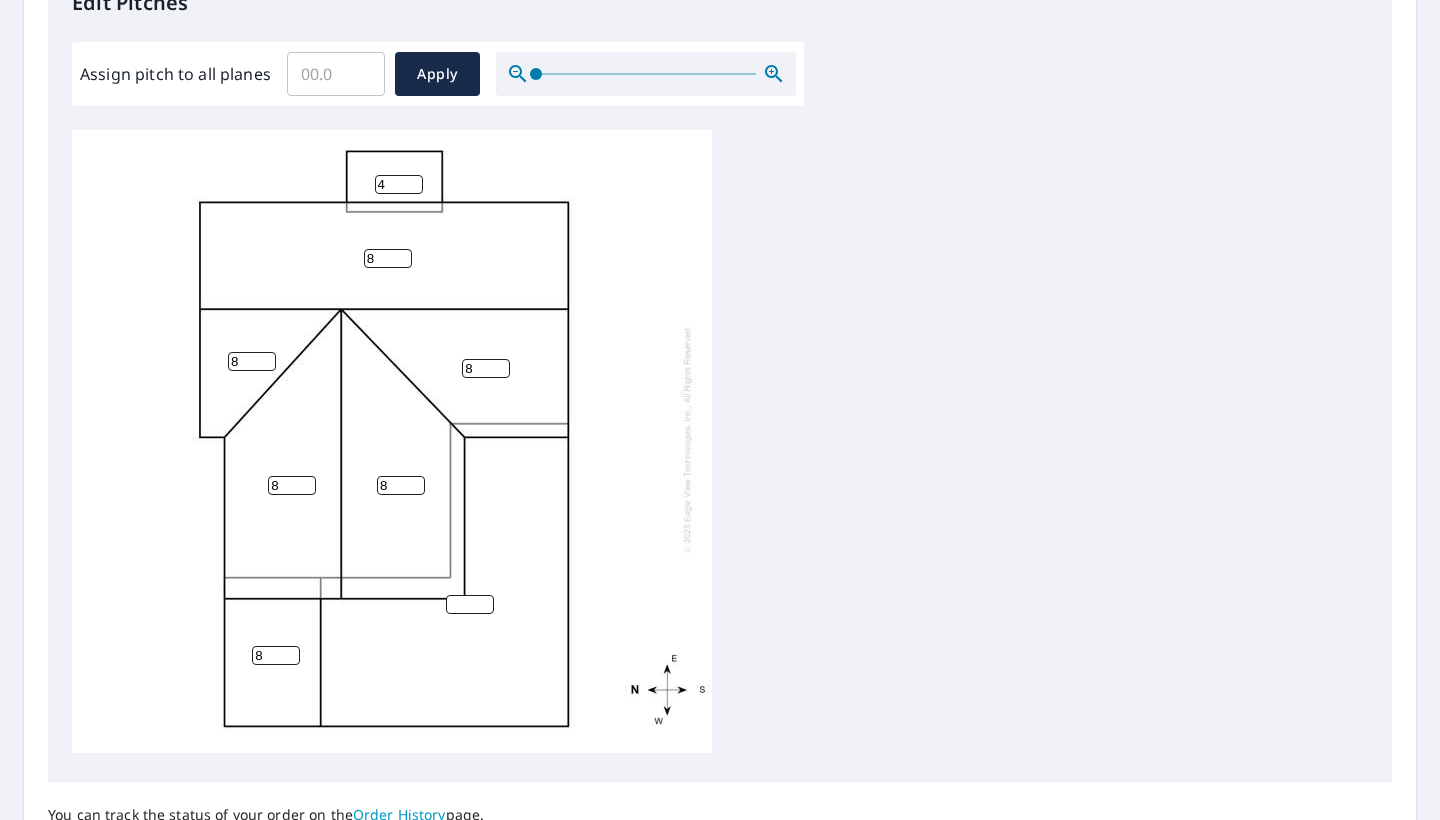 click on "8" at bounding box center (401, 485) 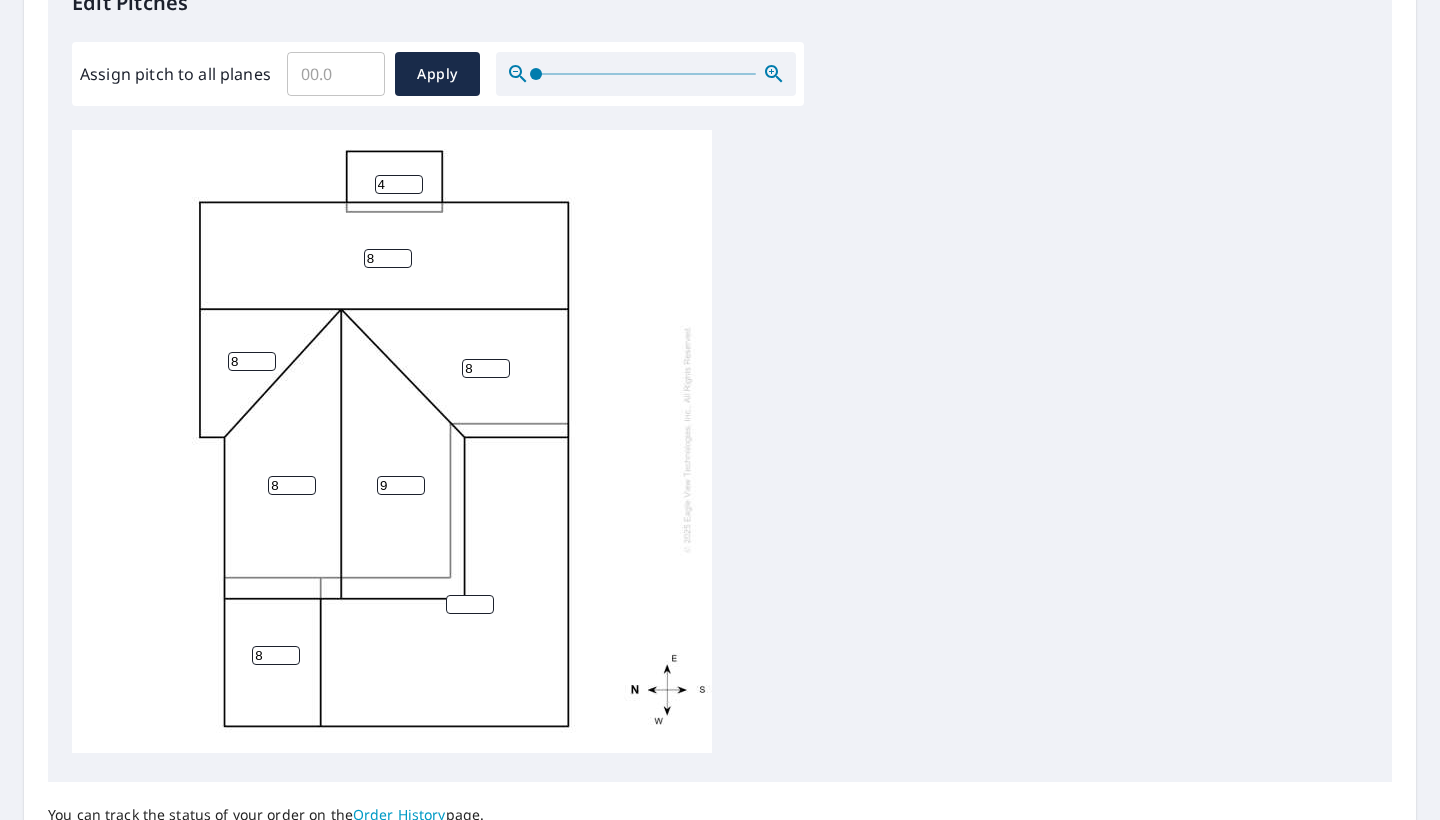 click on "9" at bounding box center [401, 485] 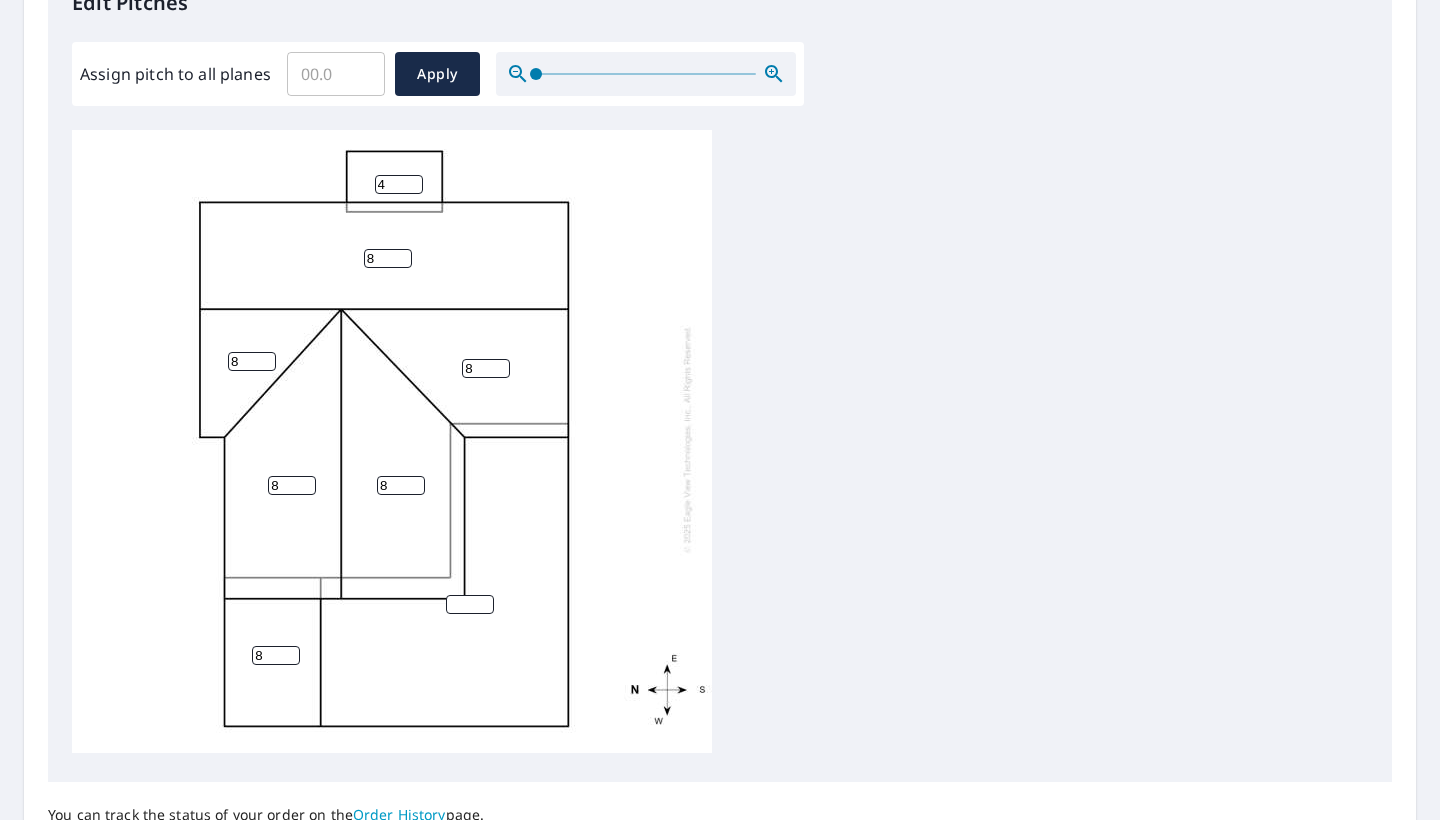 click on "8" at bounding box center [401, 485] 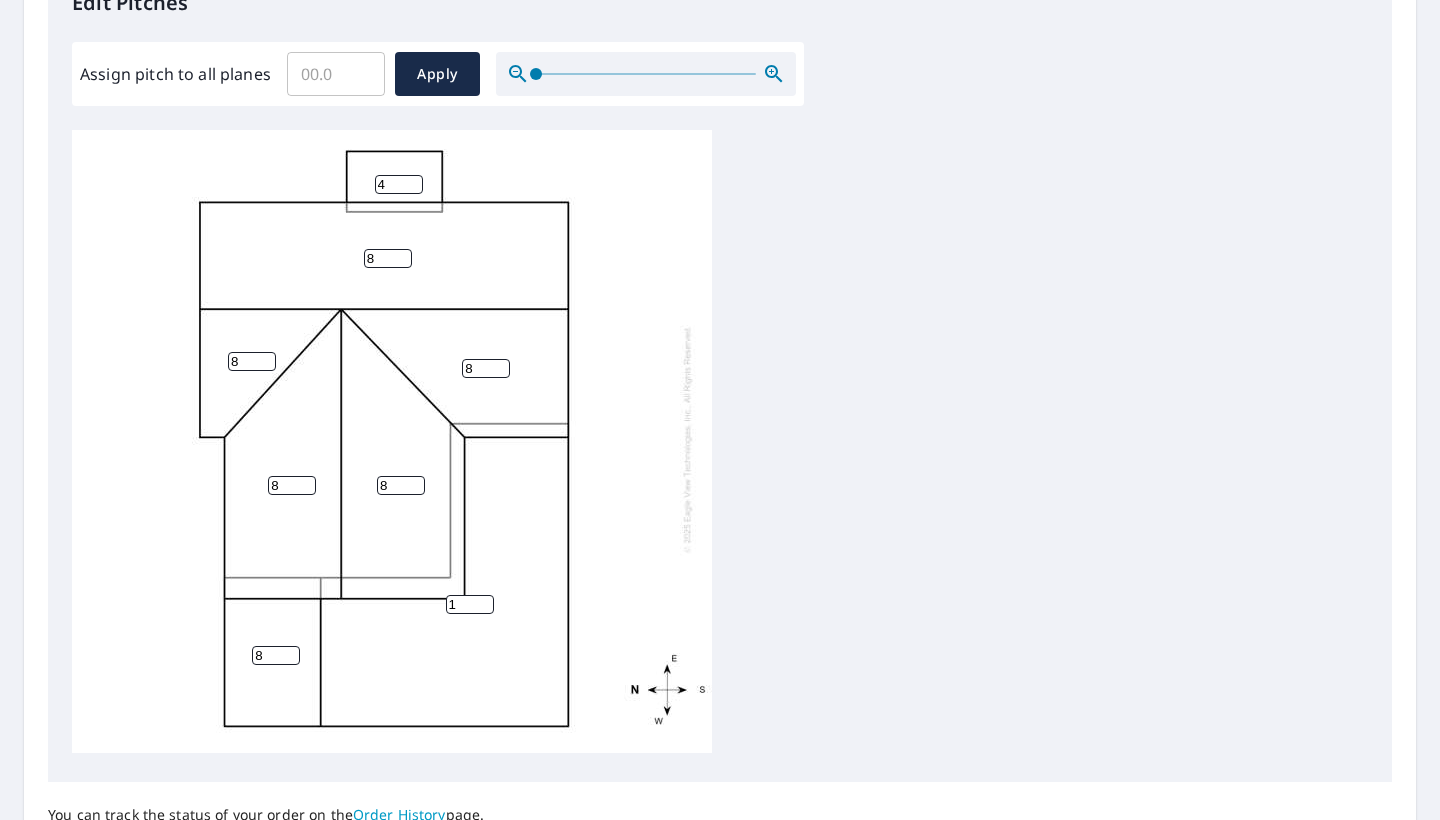 click on "1" at bounding box center (470, 604) 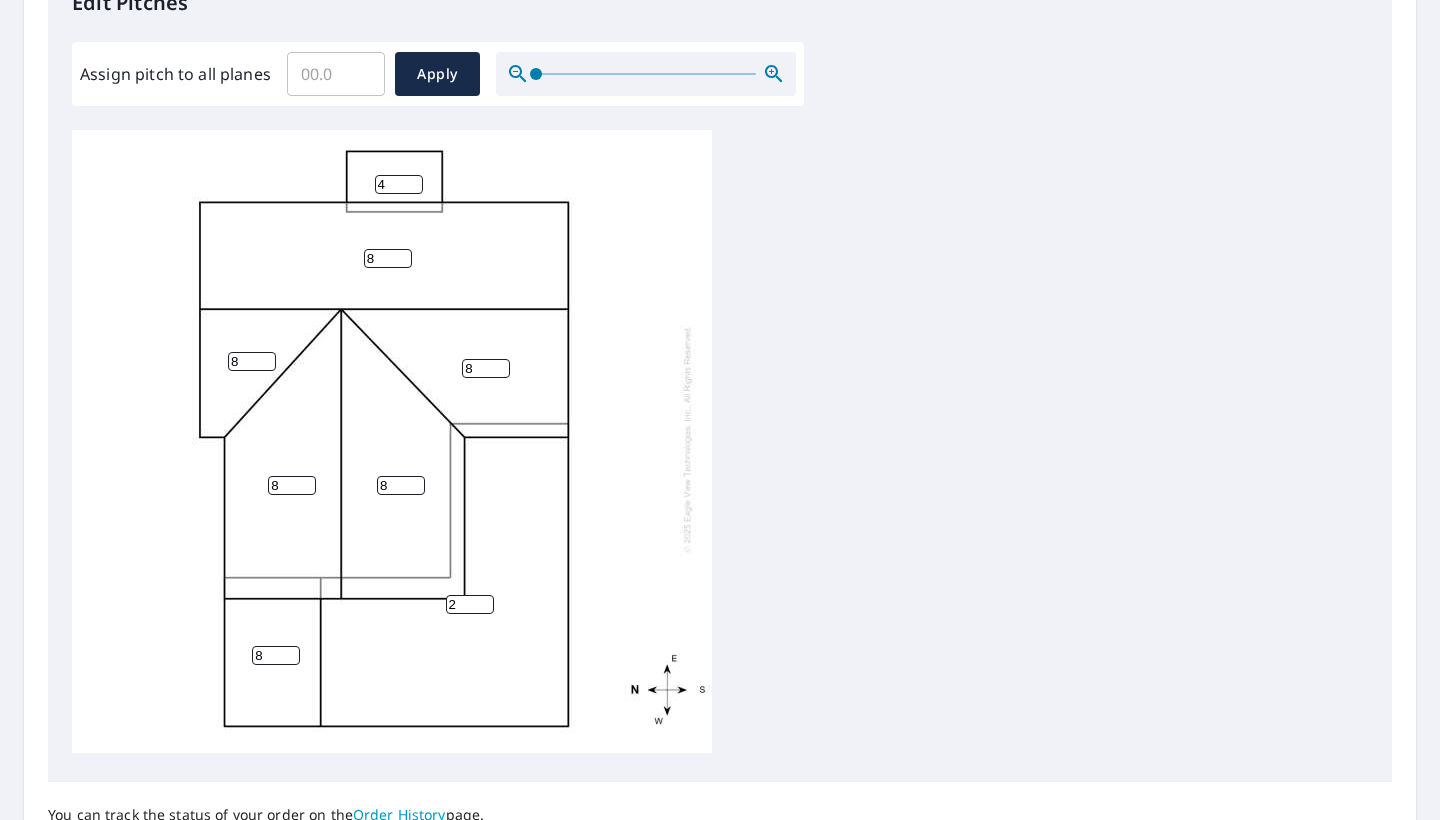 click on "2" at bounding box center [470, 604] 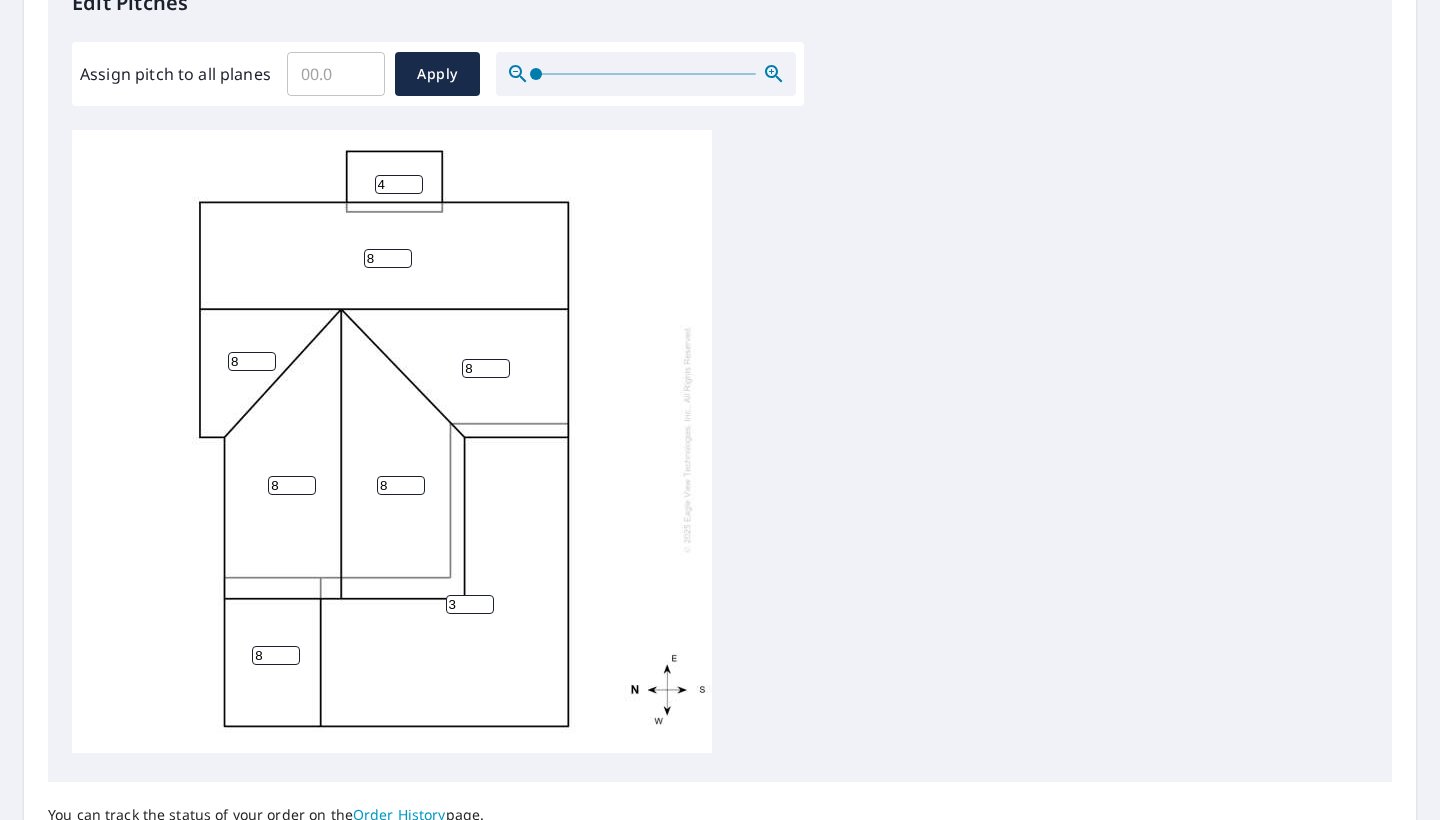 click on "3" at bounding box center (470, 604) 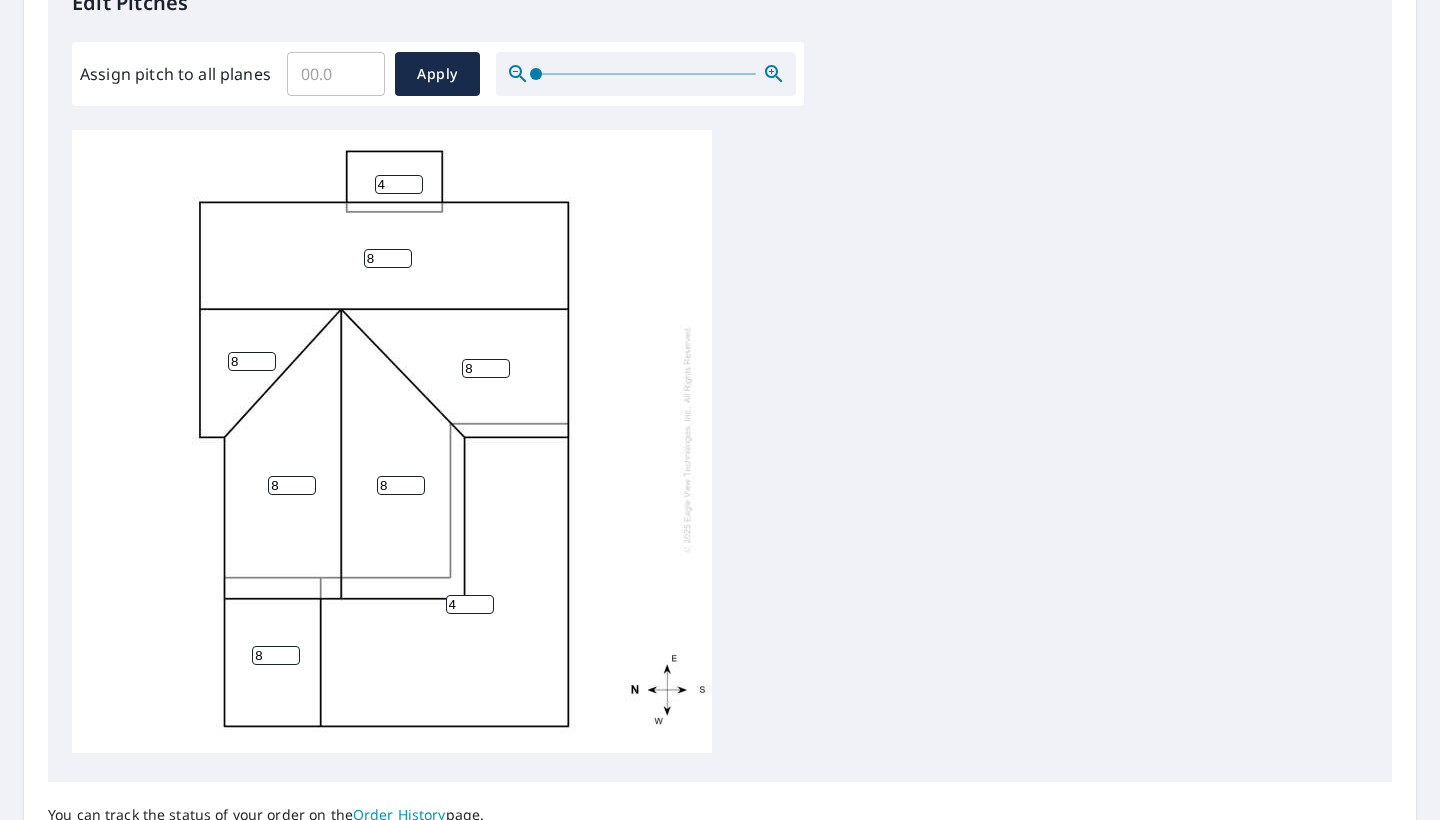 click on "4" at bounding box center [470, 604] 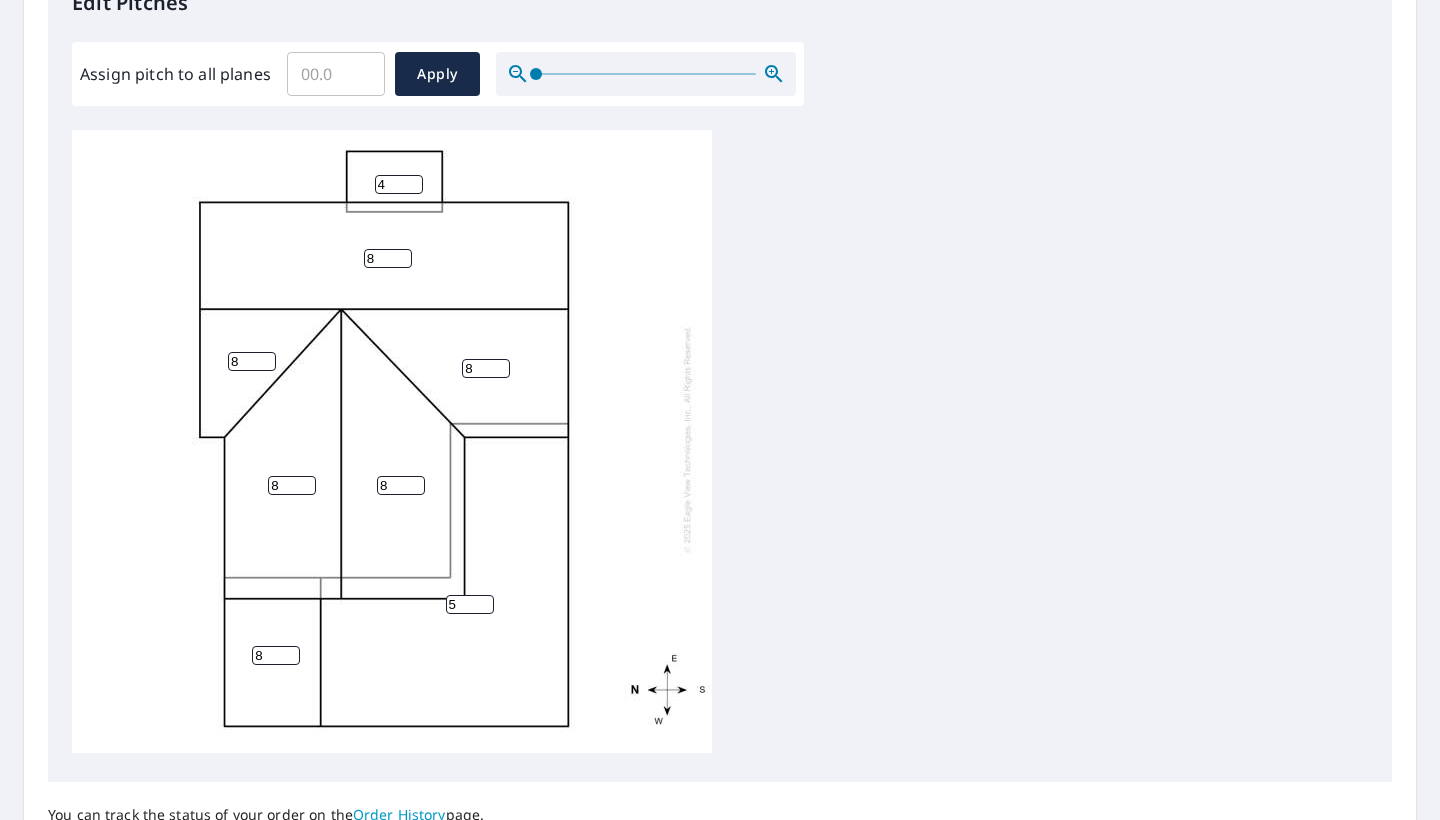 click on "5" at bounding box center [470, 604] 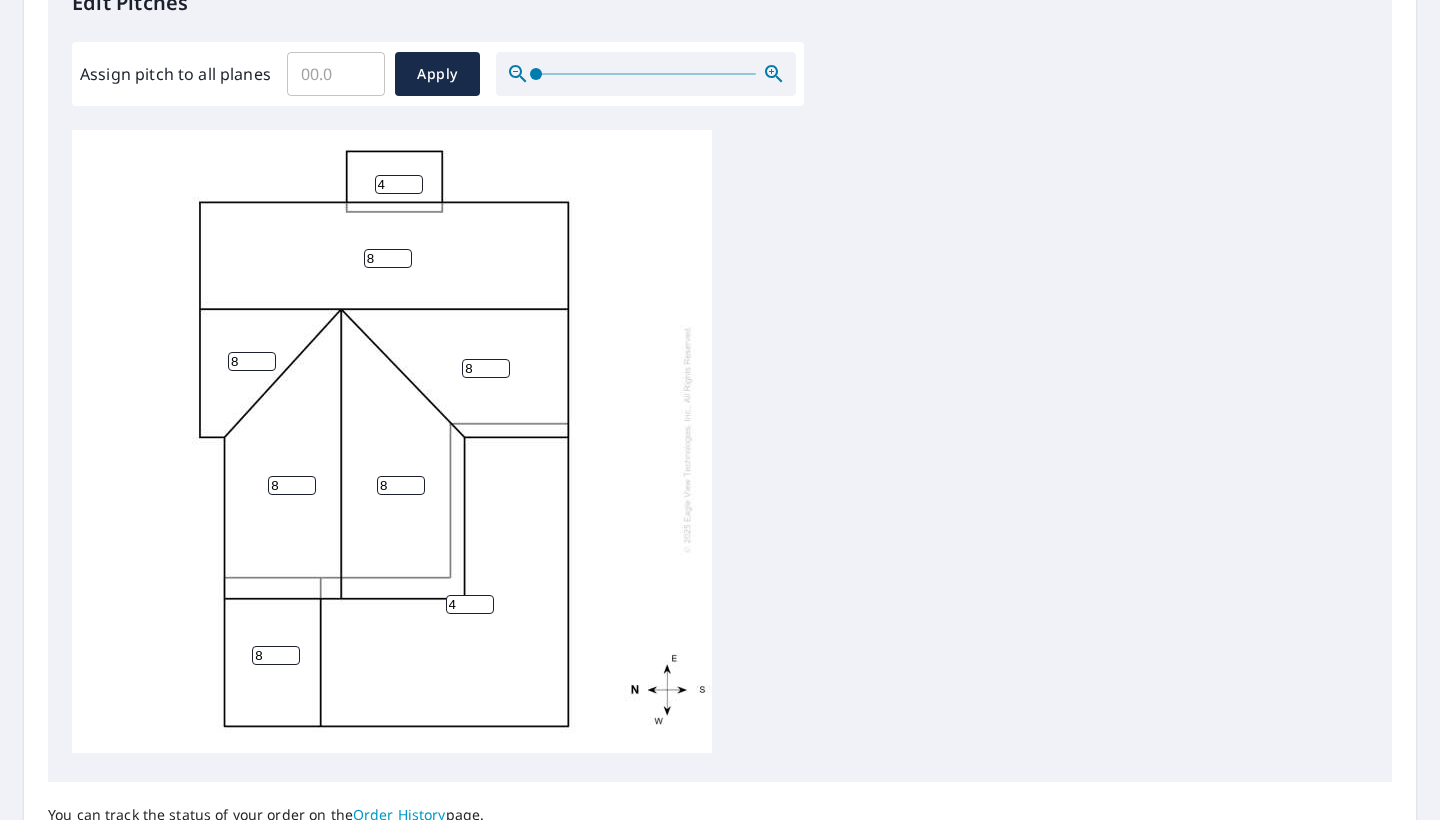 click on "4" at bounding box center [470, 604] 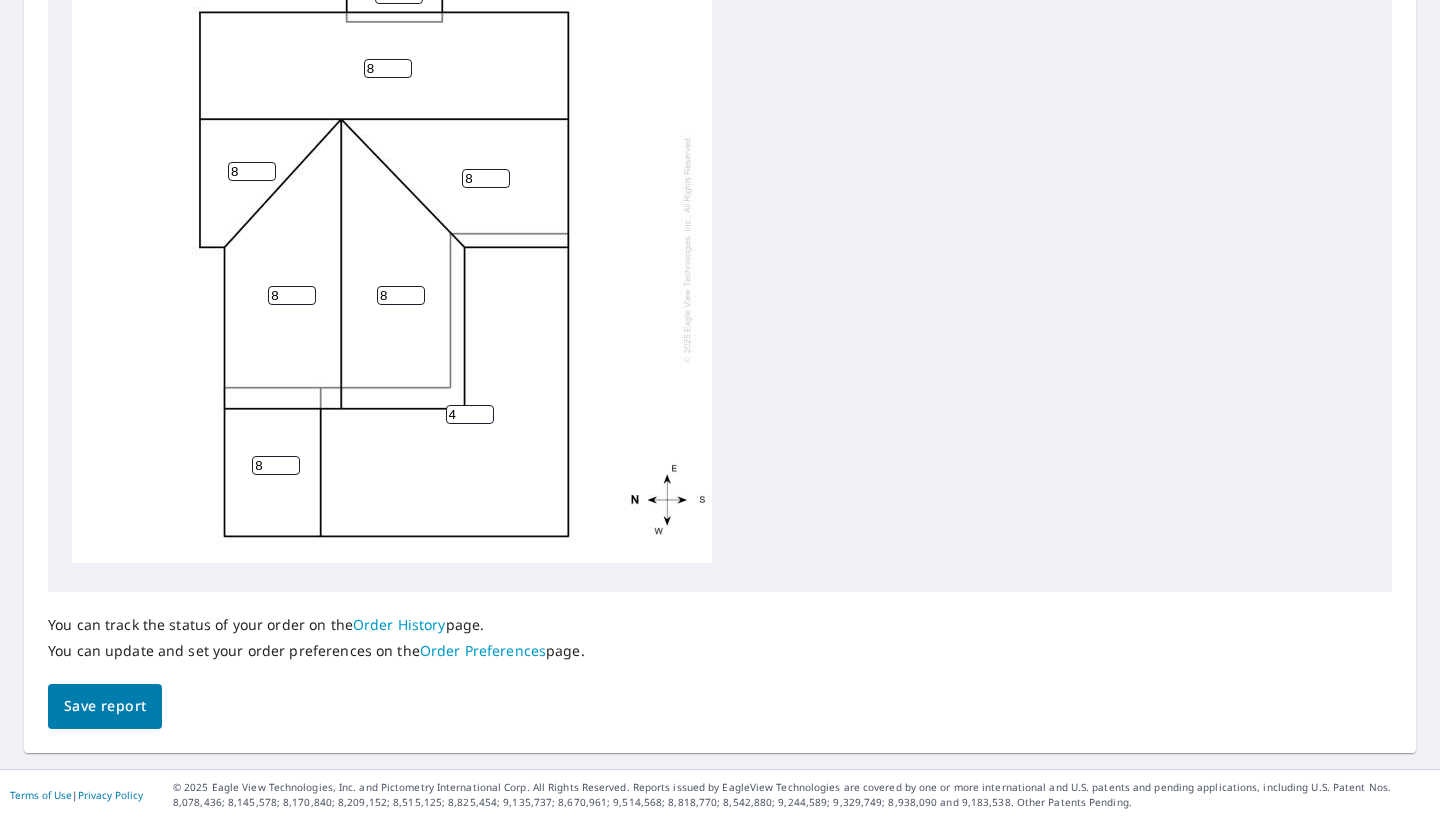 scroll, scrollTop: 762, scrollLeft: 0, axis: vertical 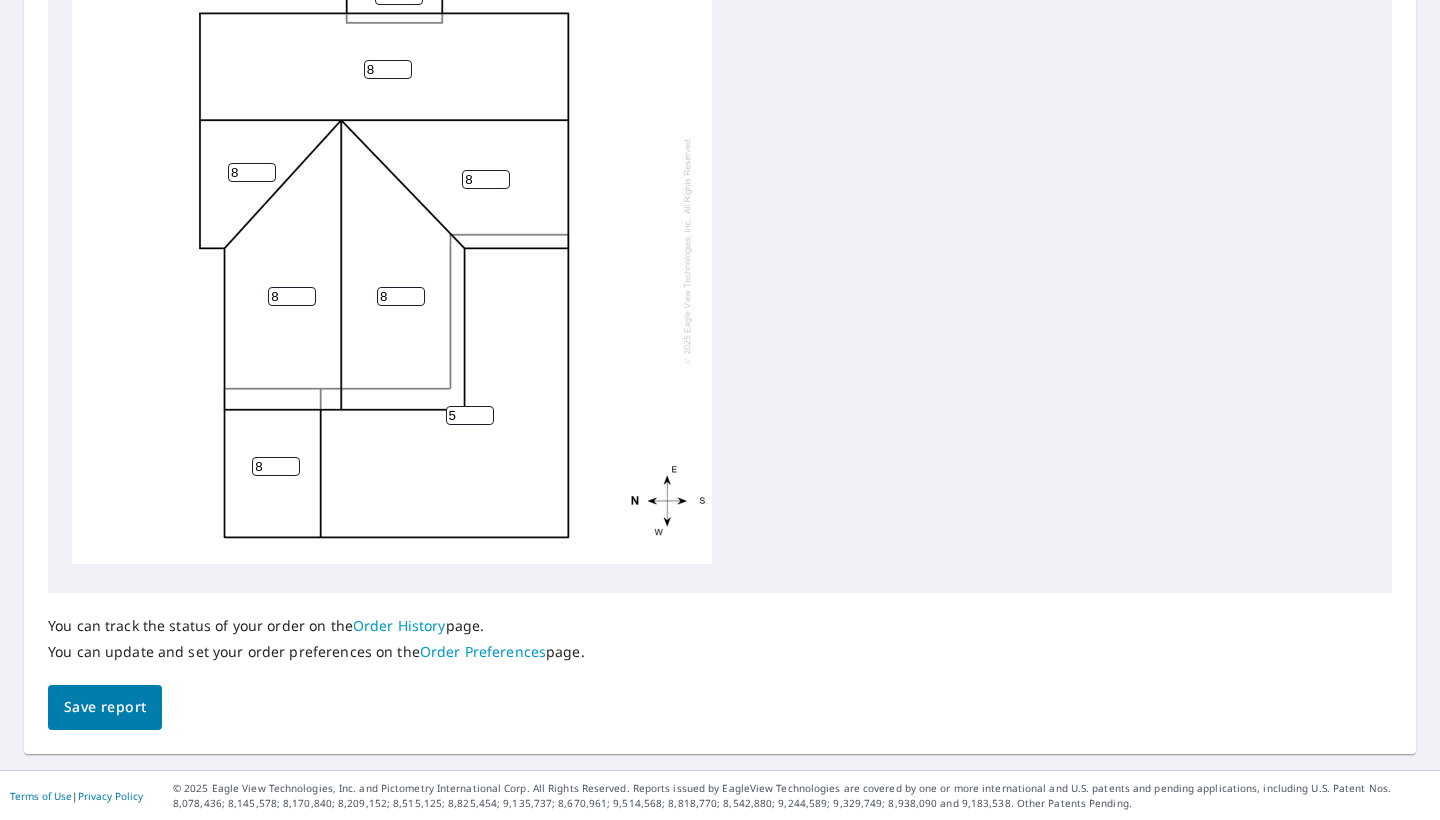 click on "5" at bounding box center (470, 415) 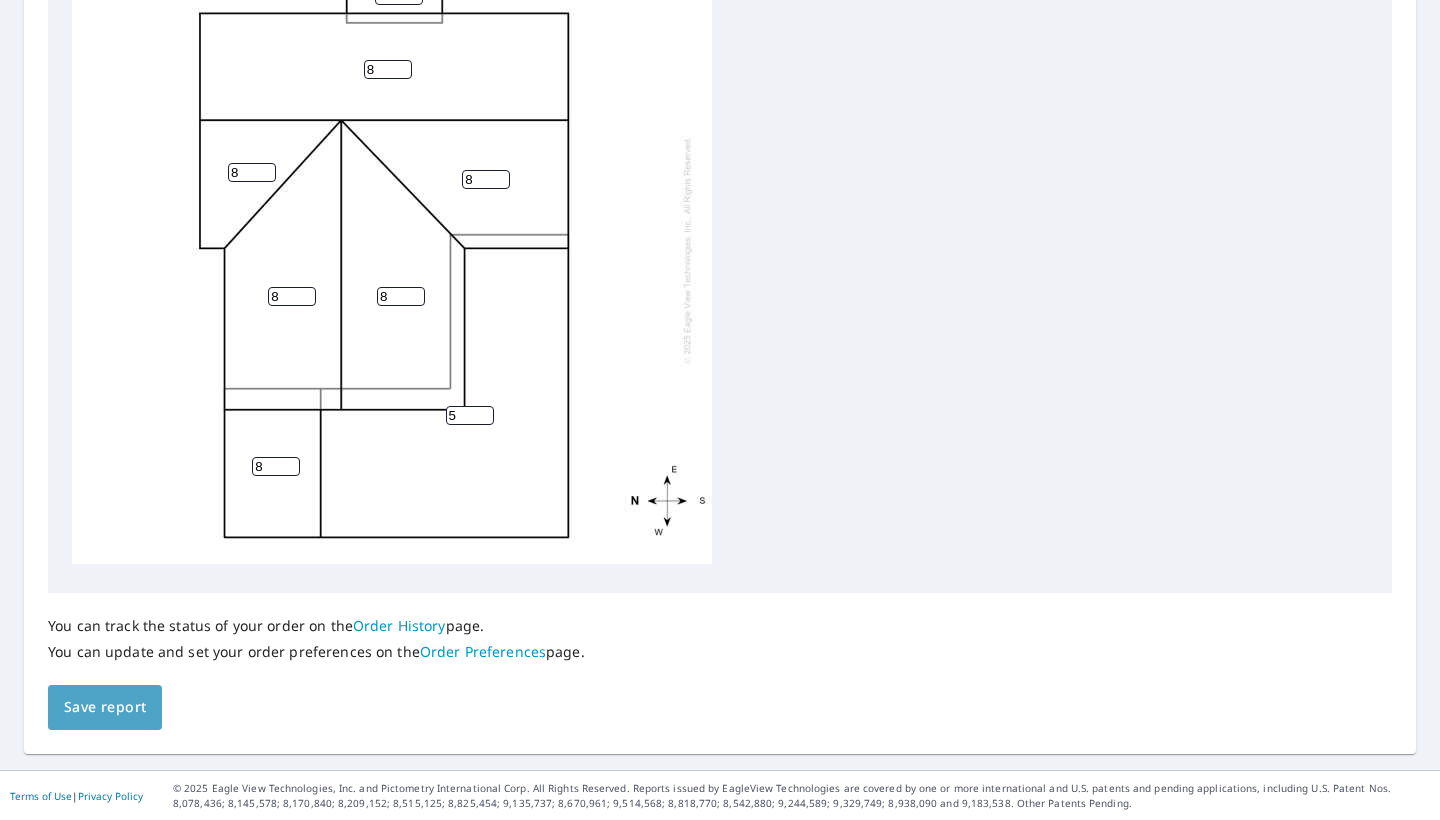 click on "Save report" at bounding box center [105, 707] 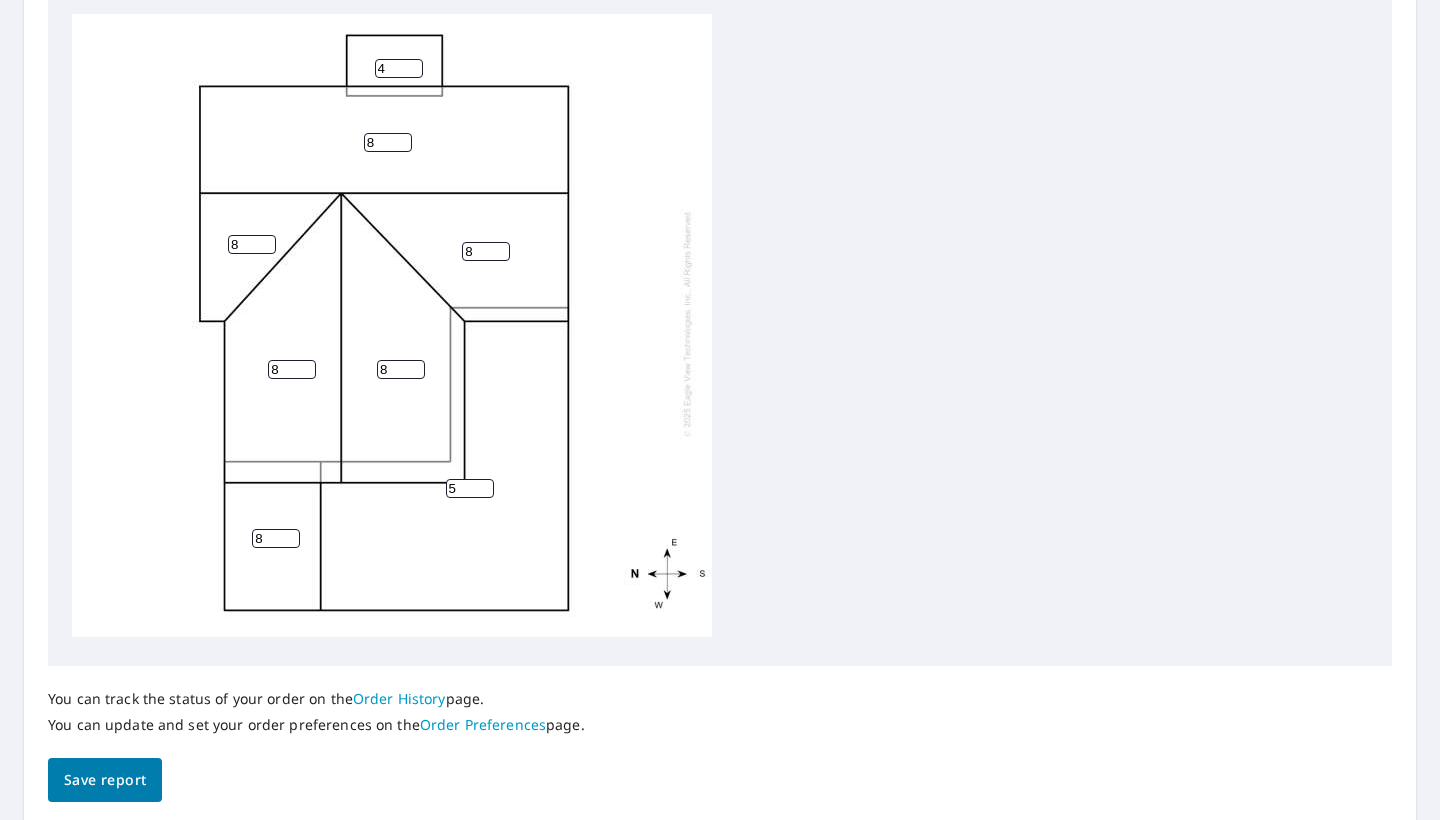 scroll, scrollTop: 0, scrollLeft: 0, axis: both 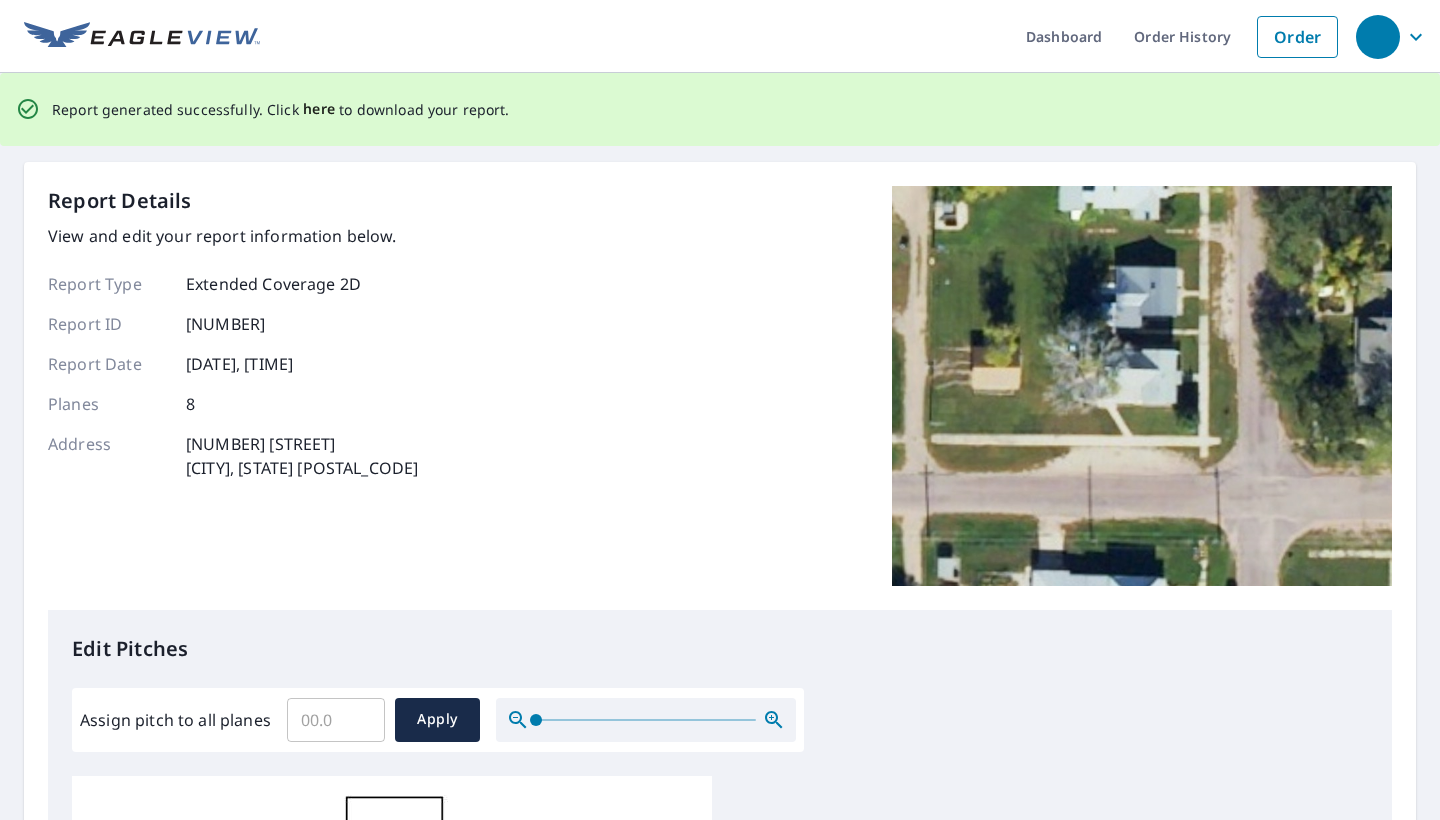 click on "here" at bounding box center [319, 109] 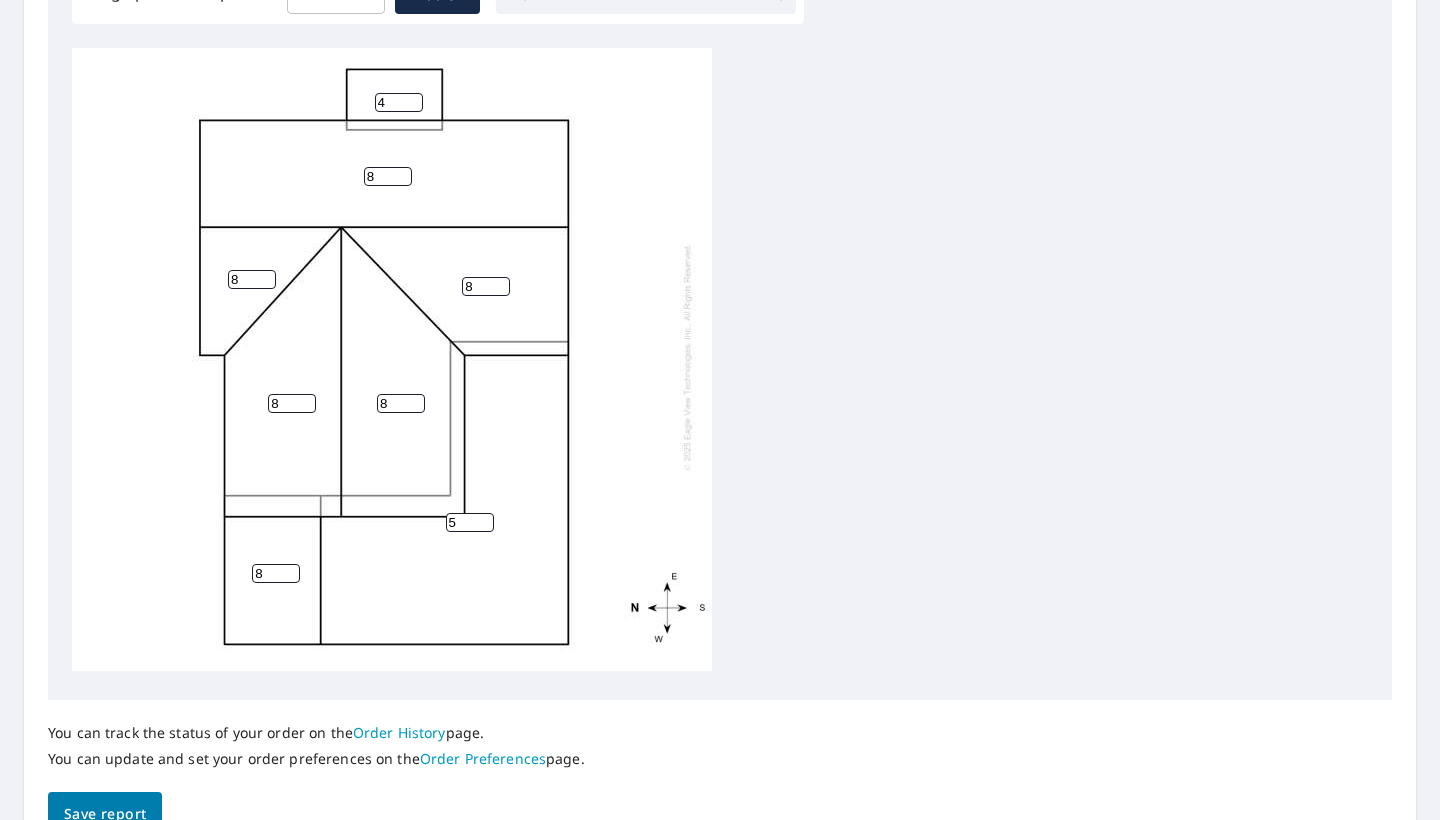 scroll, scrollTop: 665, scrollLeft: 0, axis: vertical 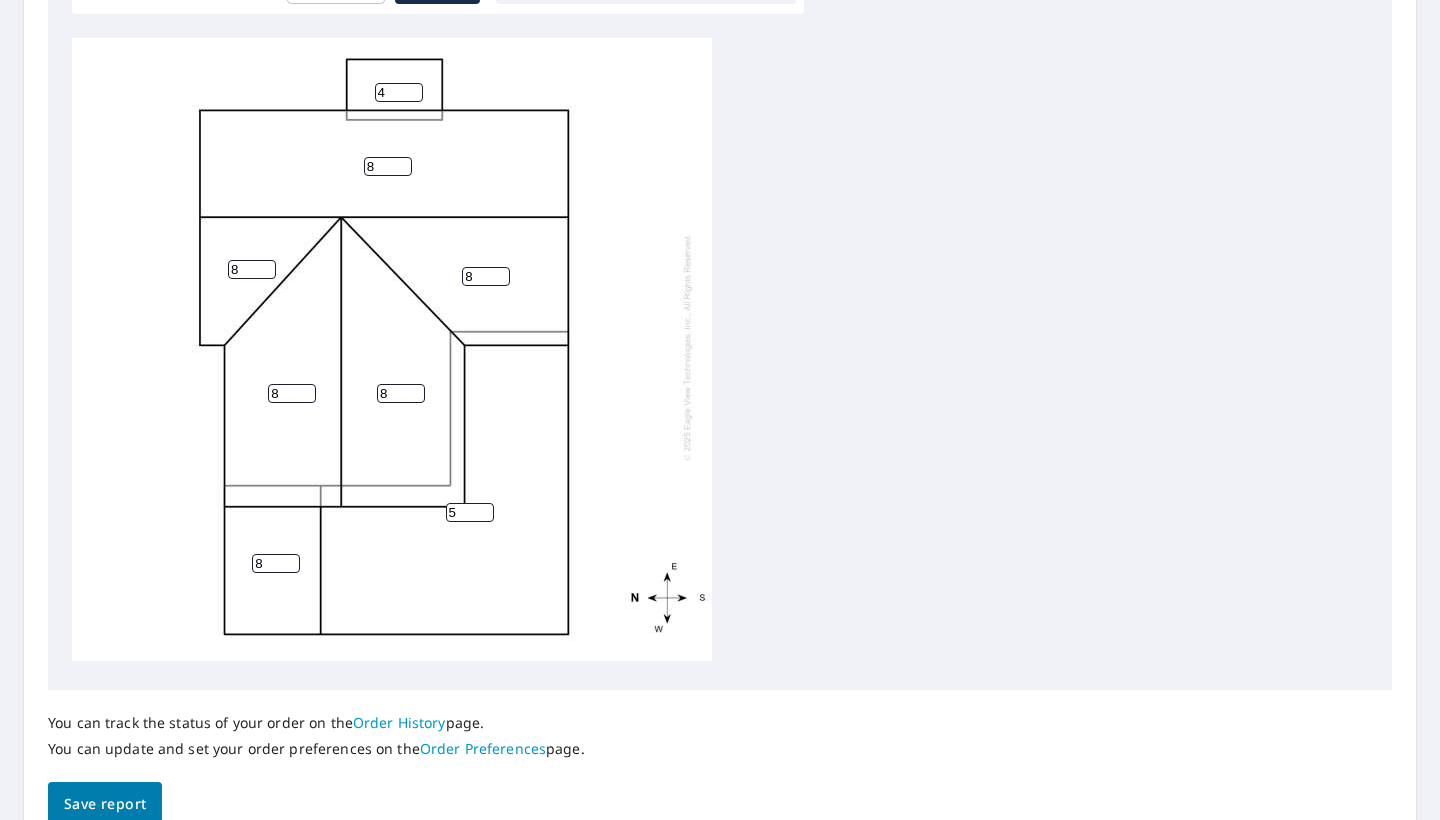 type on "4" 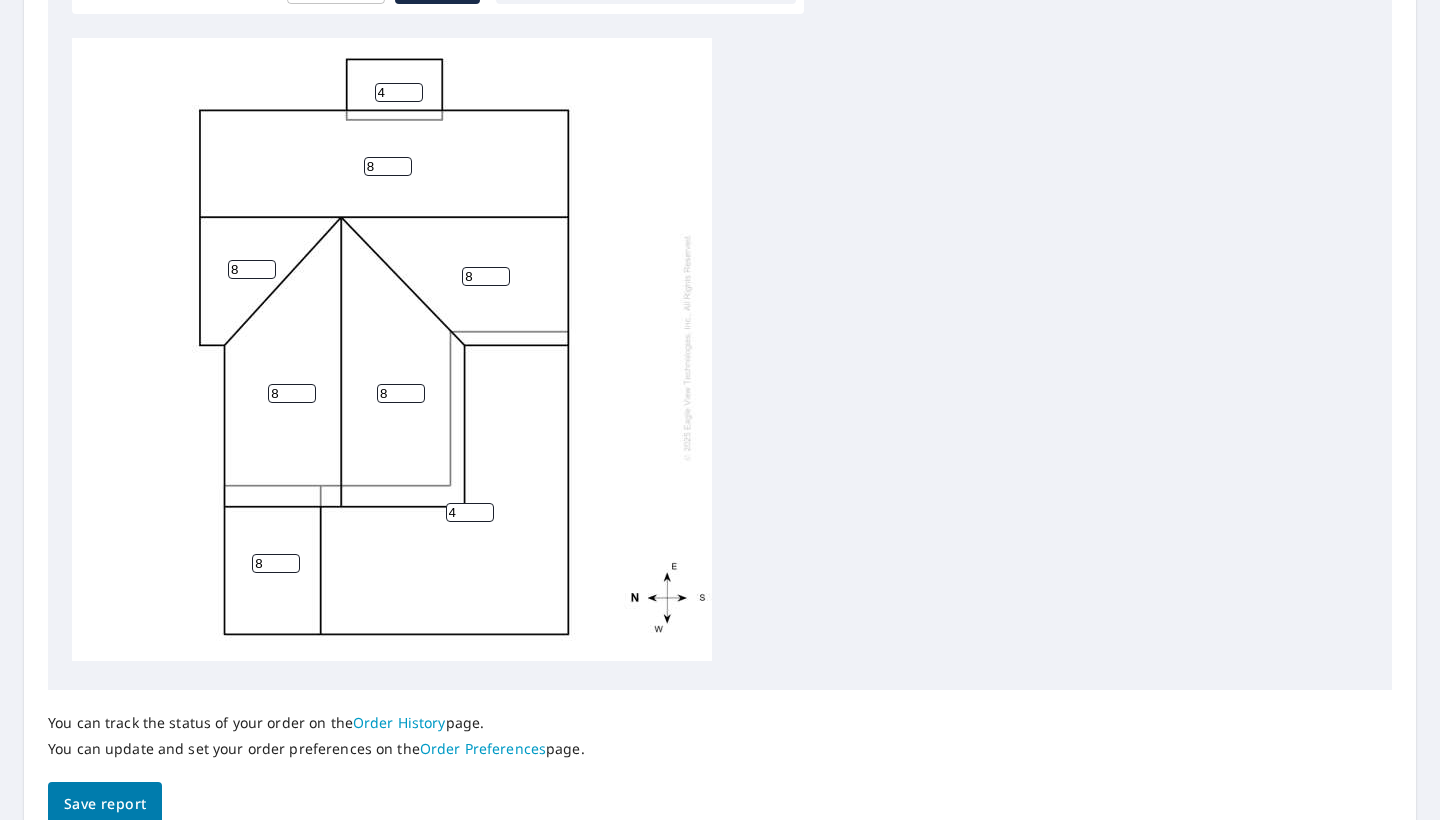 click on "4" at bounding box center (470, 512) 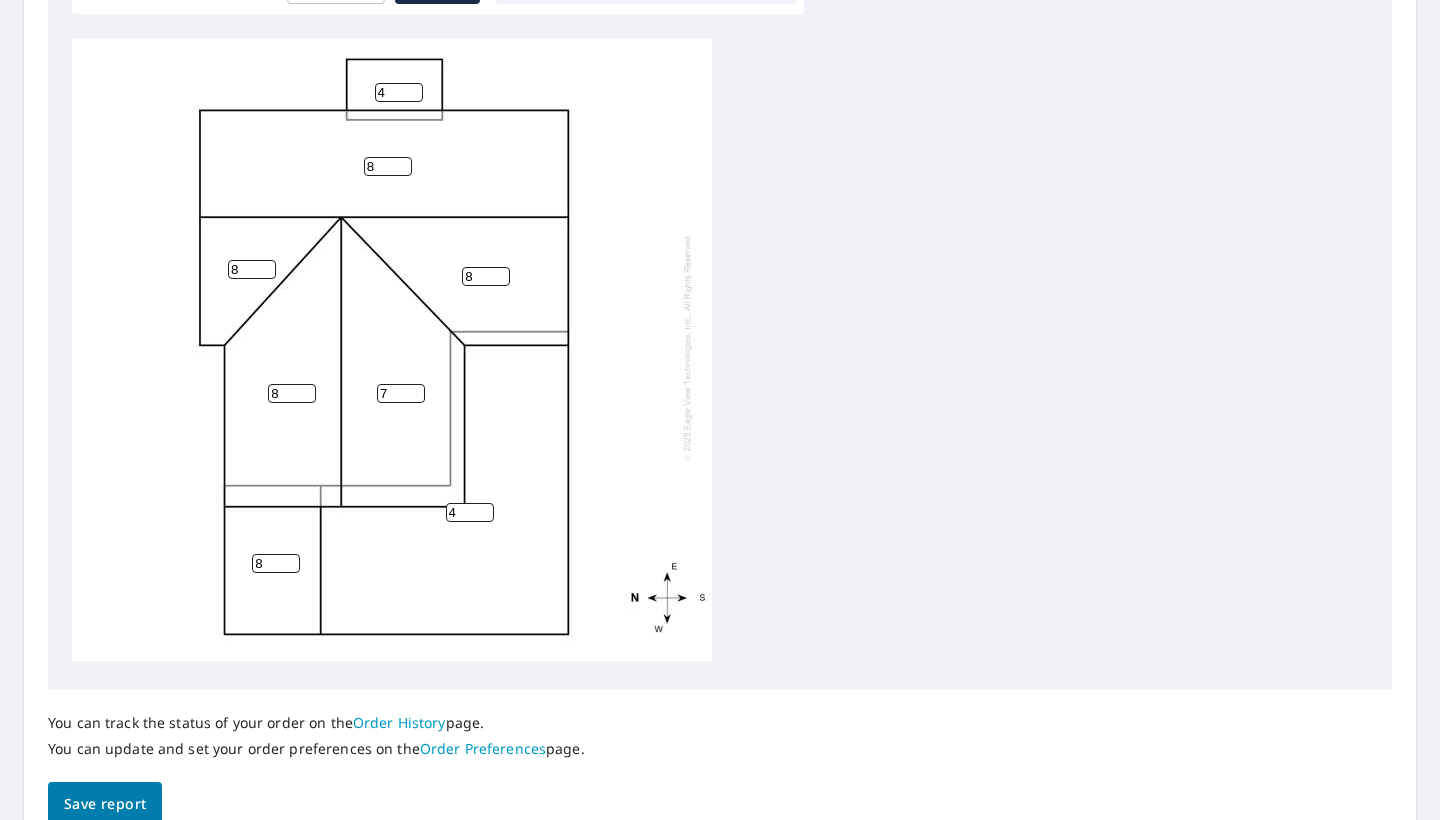 click on "7" at bounding box center (401, 393) 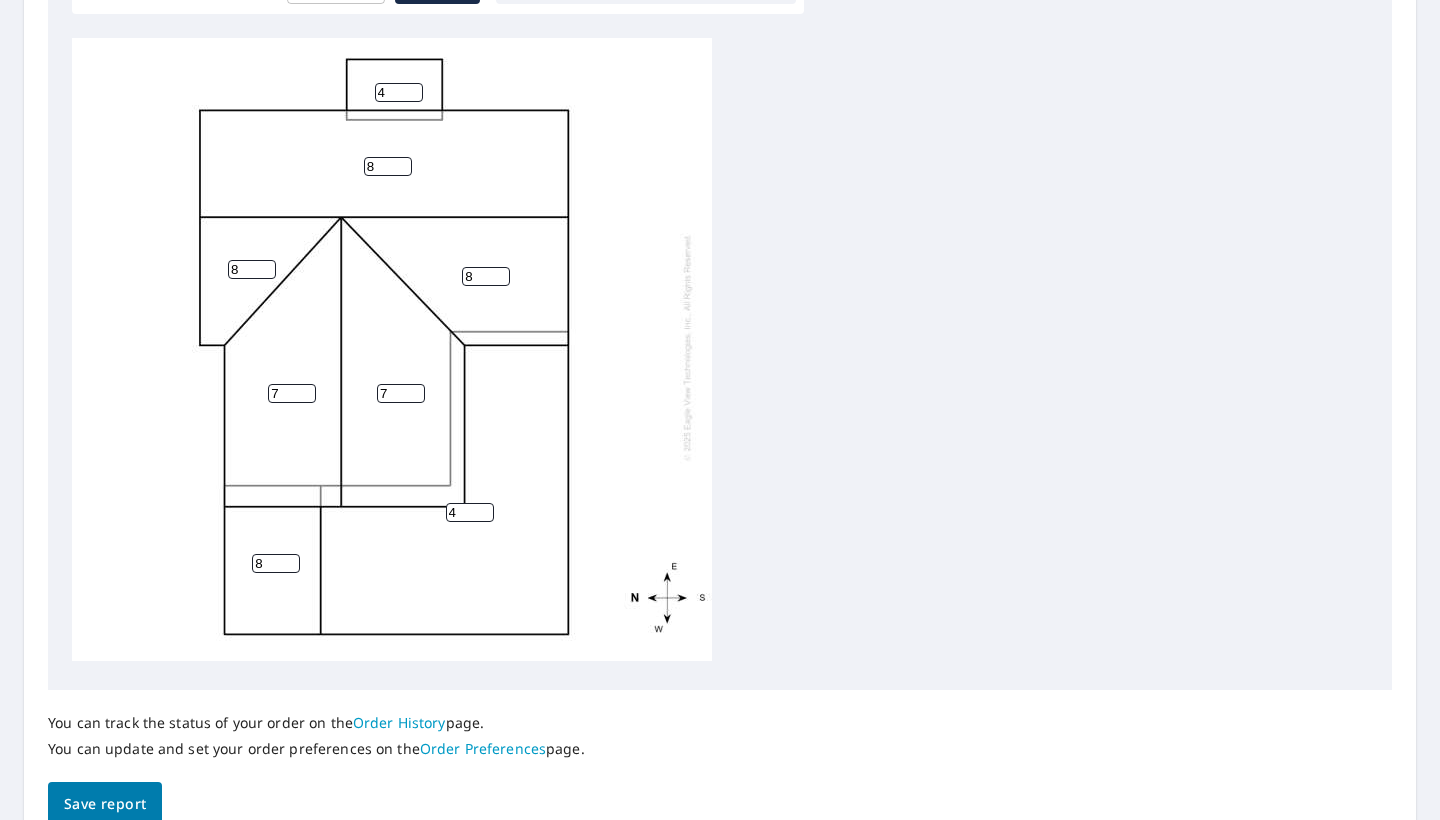 click on "7" at bounding box center (292, 393) 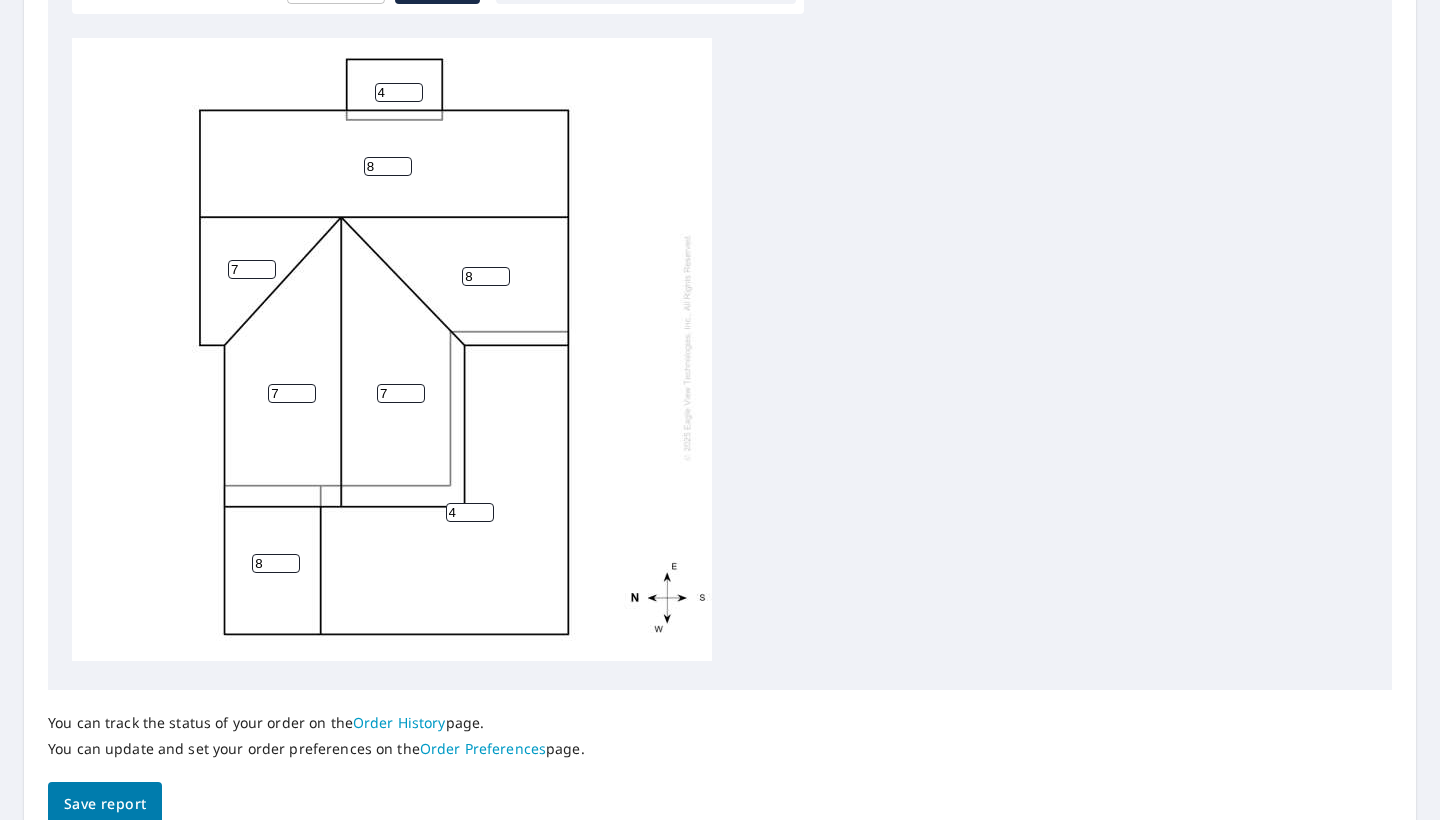 click on "7" at bounding box center [252, 269] 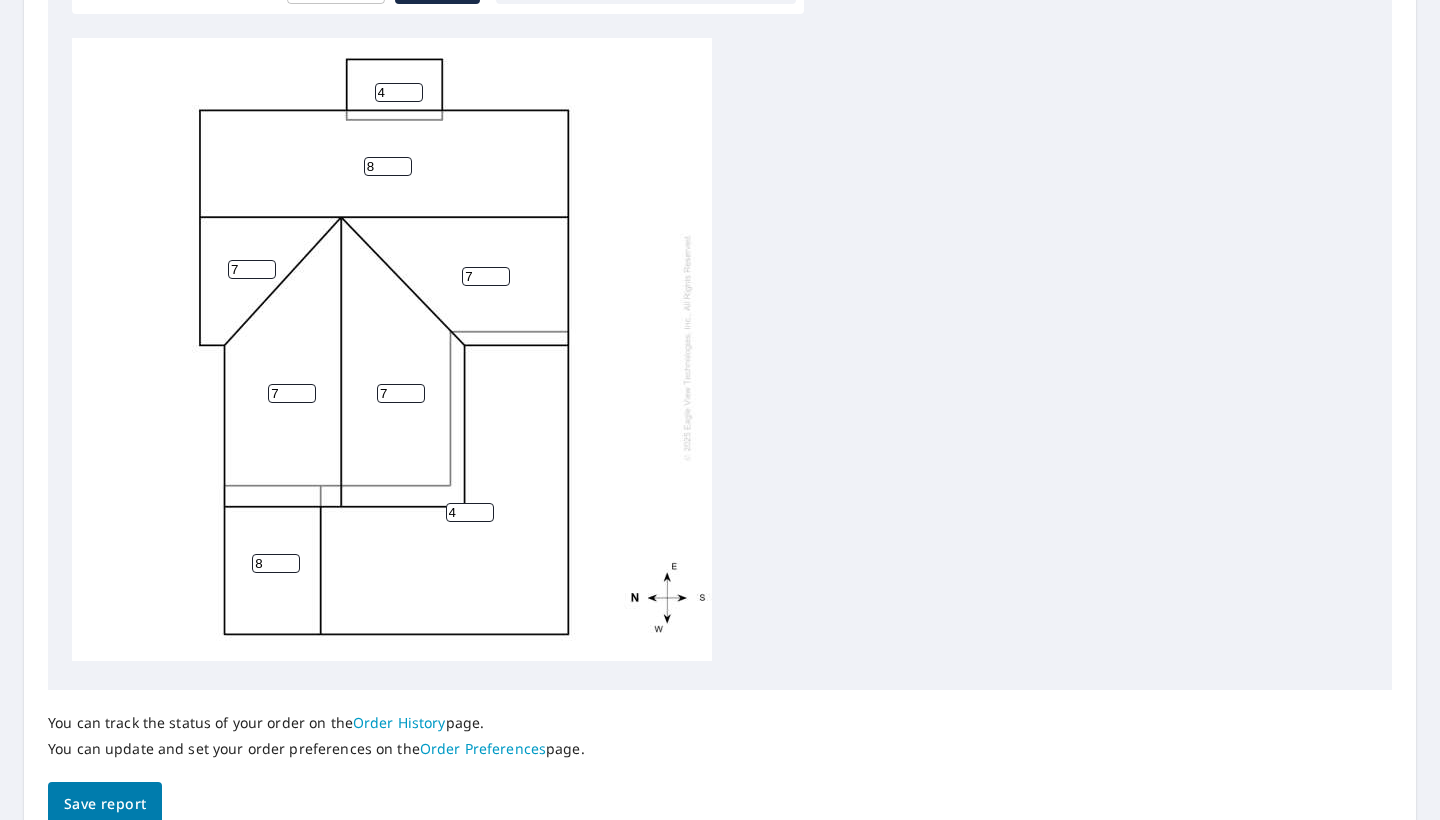 click on "7" at bounding box center (486, 276) 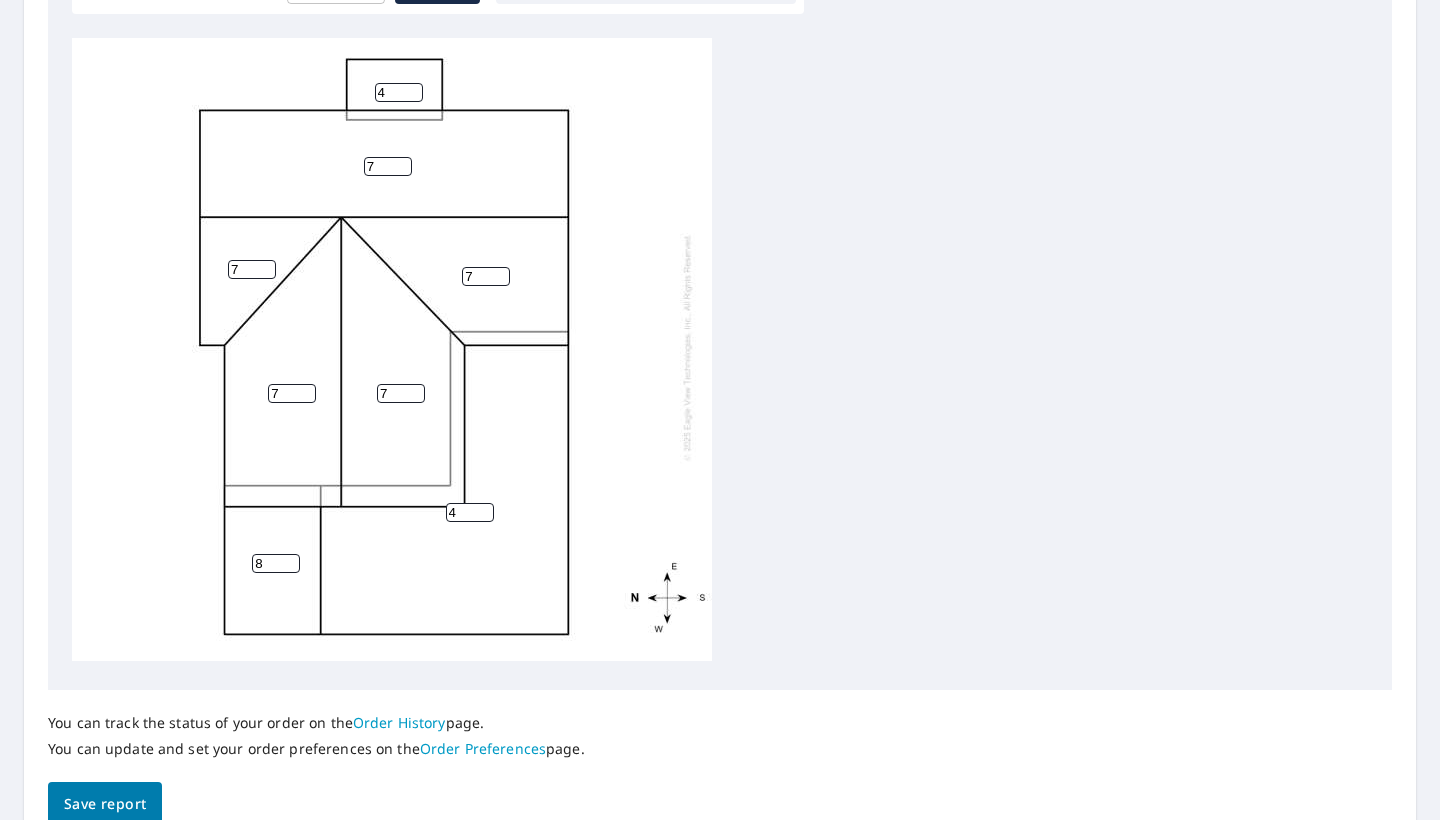 click on "7" at bounding box center (388, 166) 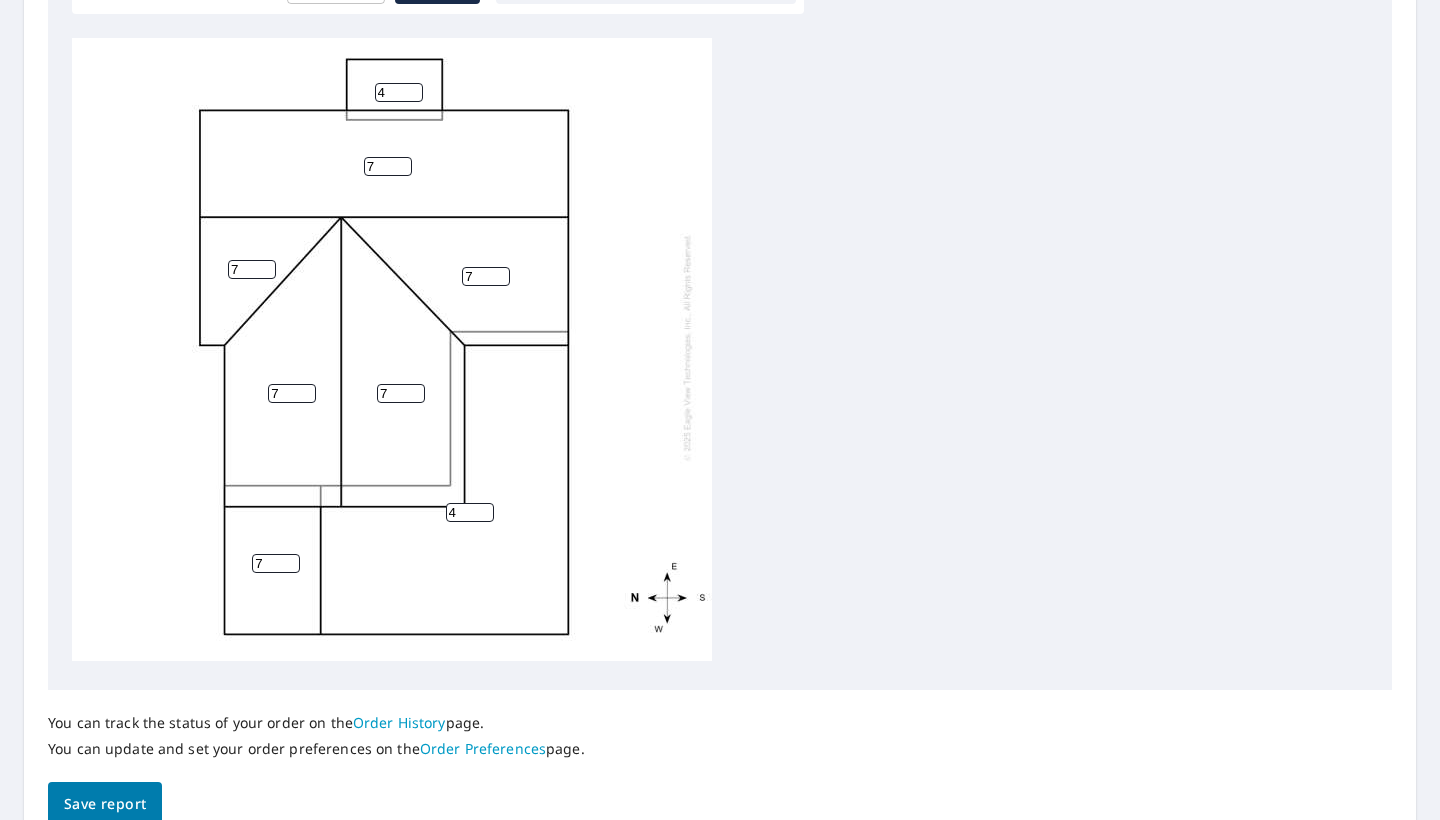 click on "7" at bounding box center (276, 563) 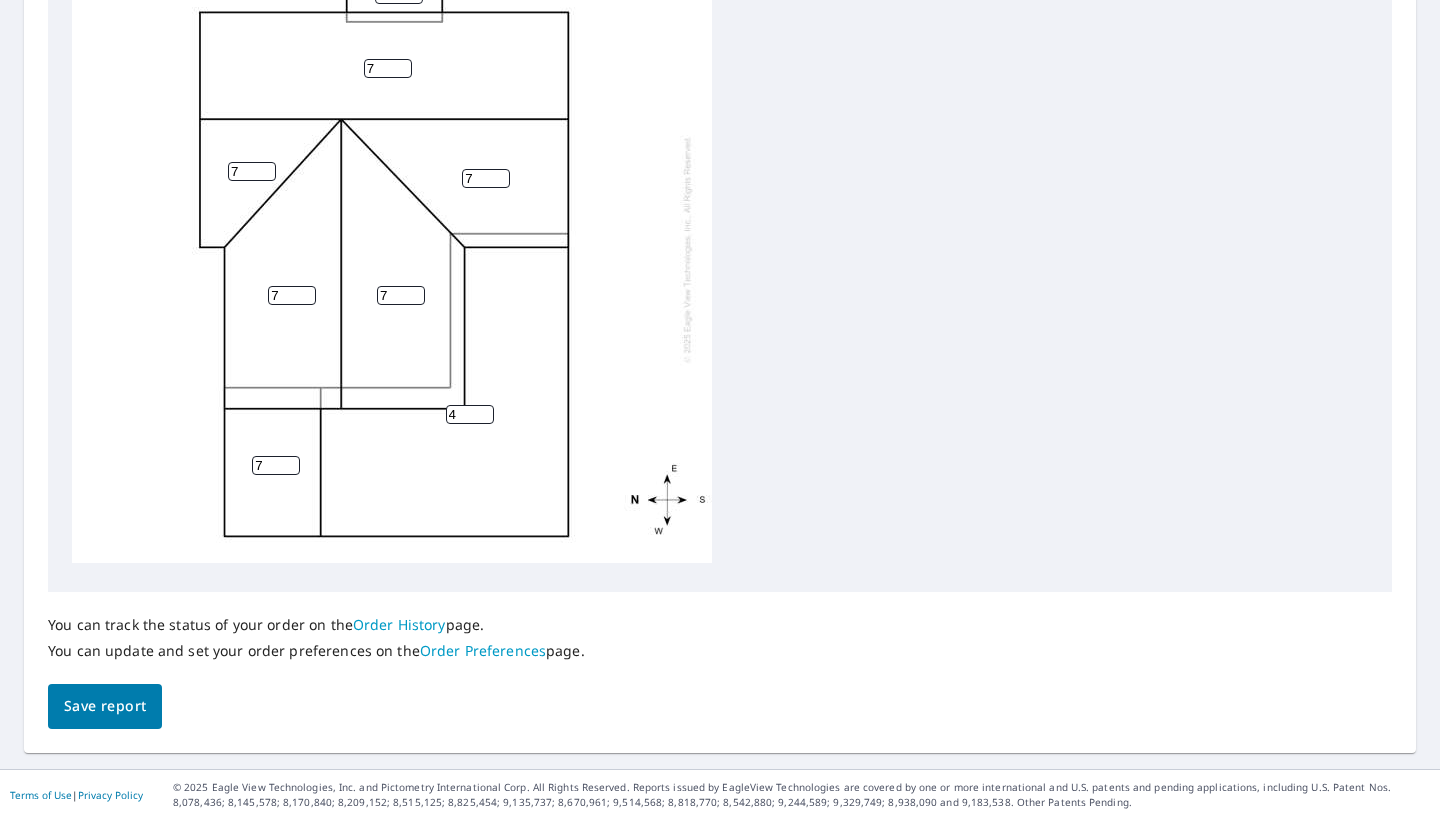scroll, scrollTop: 762, scrollLeft: 0, axis: vertical 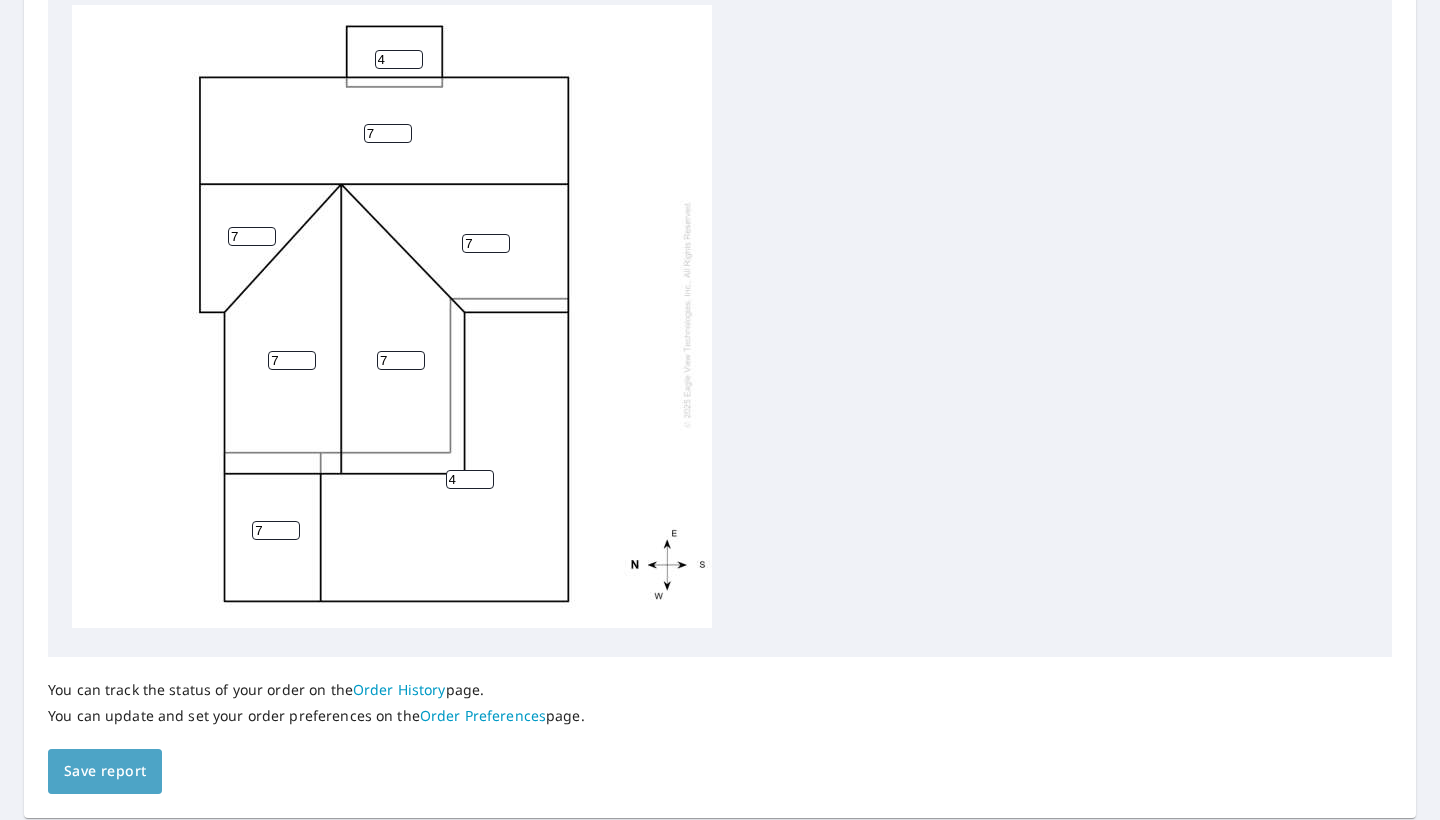 click on "Save report" at bounding box center [105, 771] 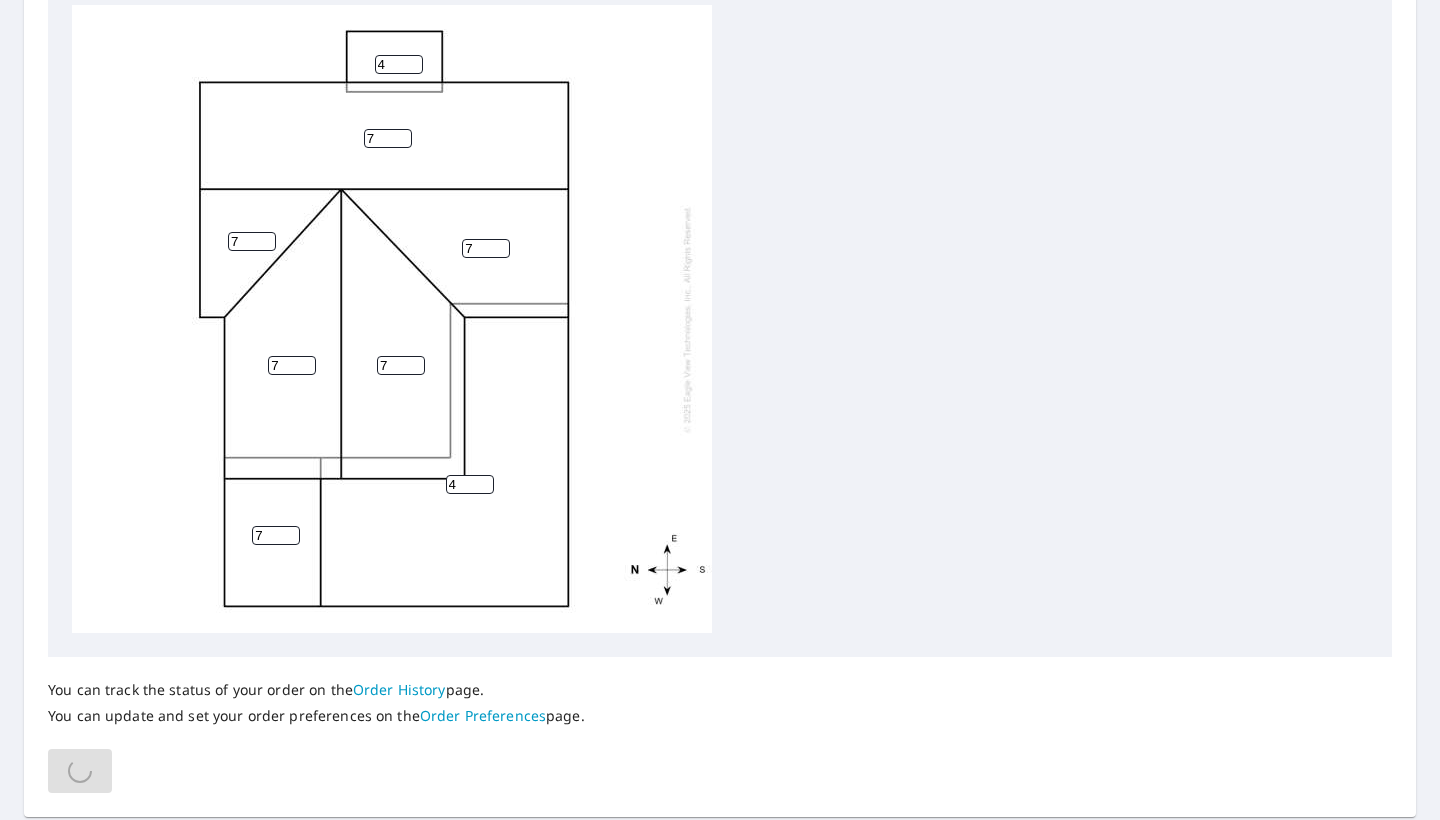 scroll, scrollTop: 0, scrollLeft: 0, axis: both 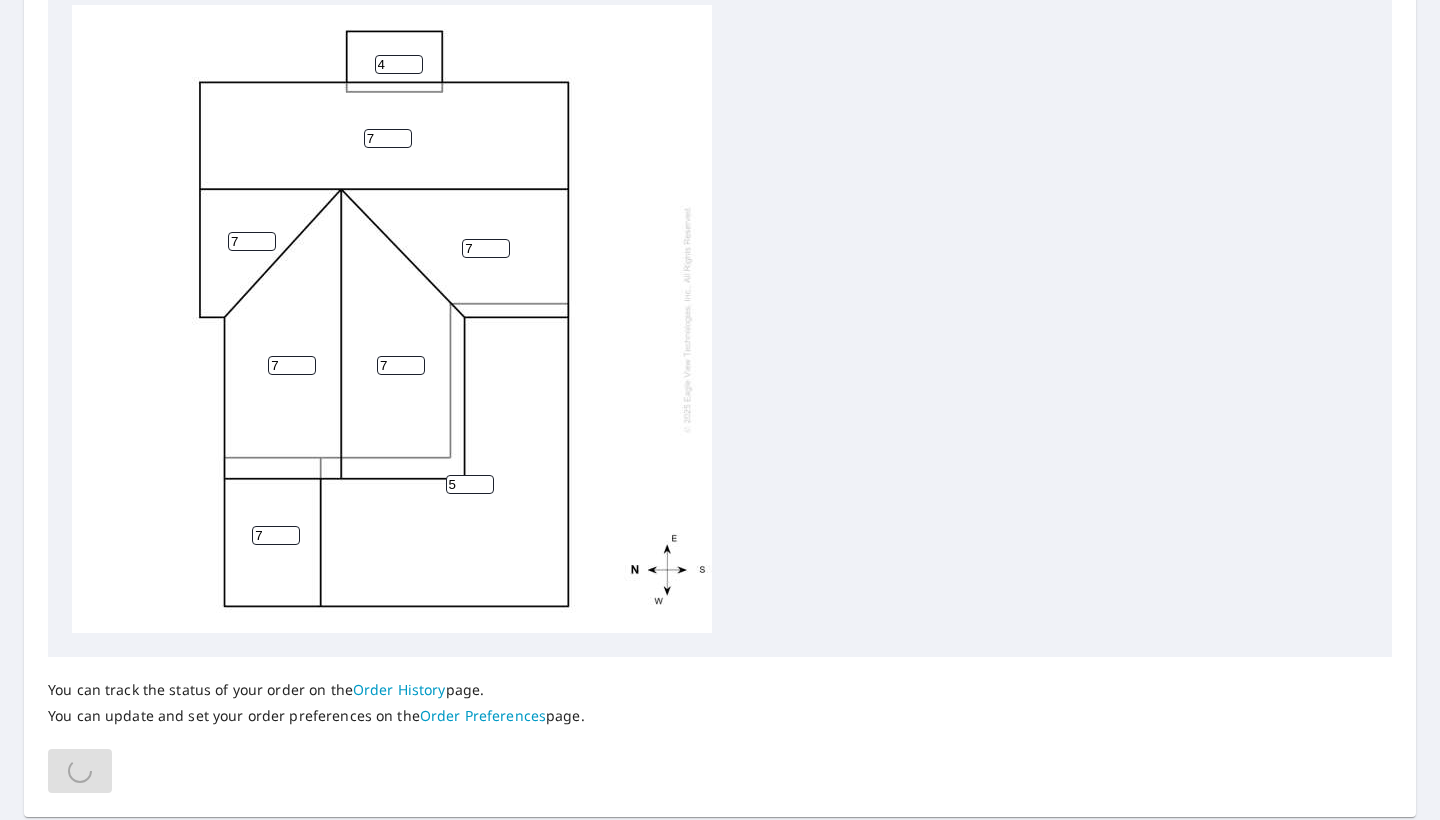 click on "5" at bounding box center [470, 484] 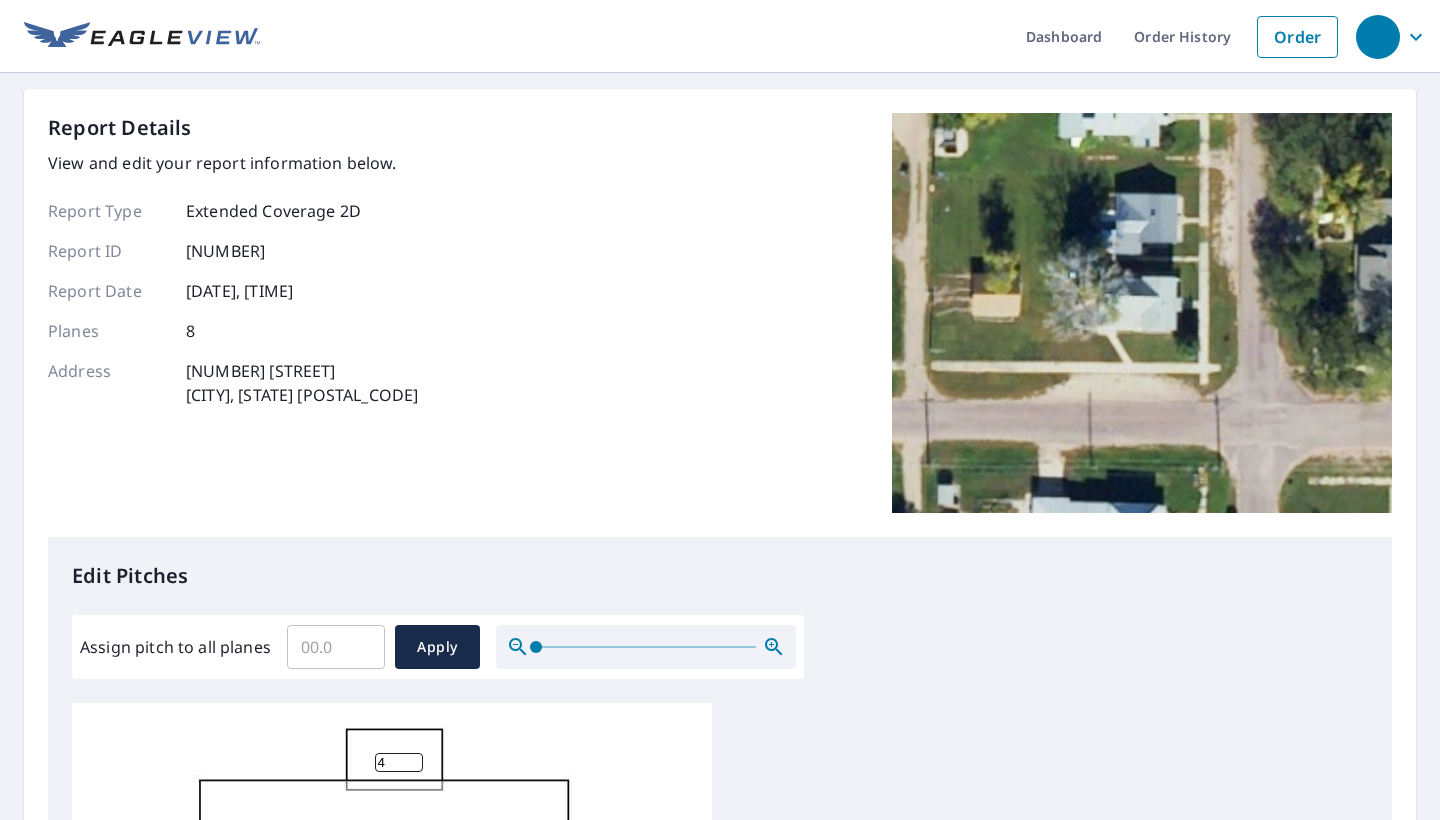 scroll, scrollTop: 0, scrollLeft: 0, axis: both 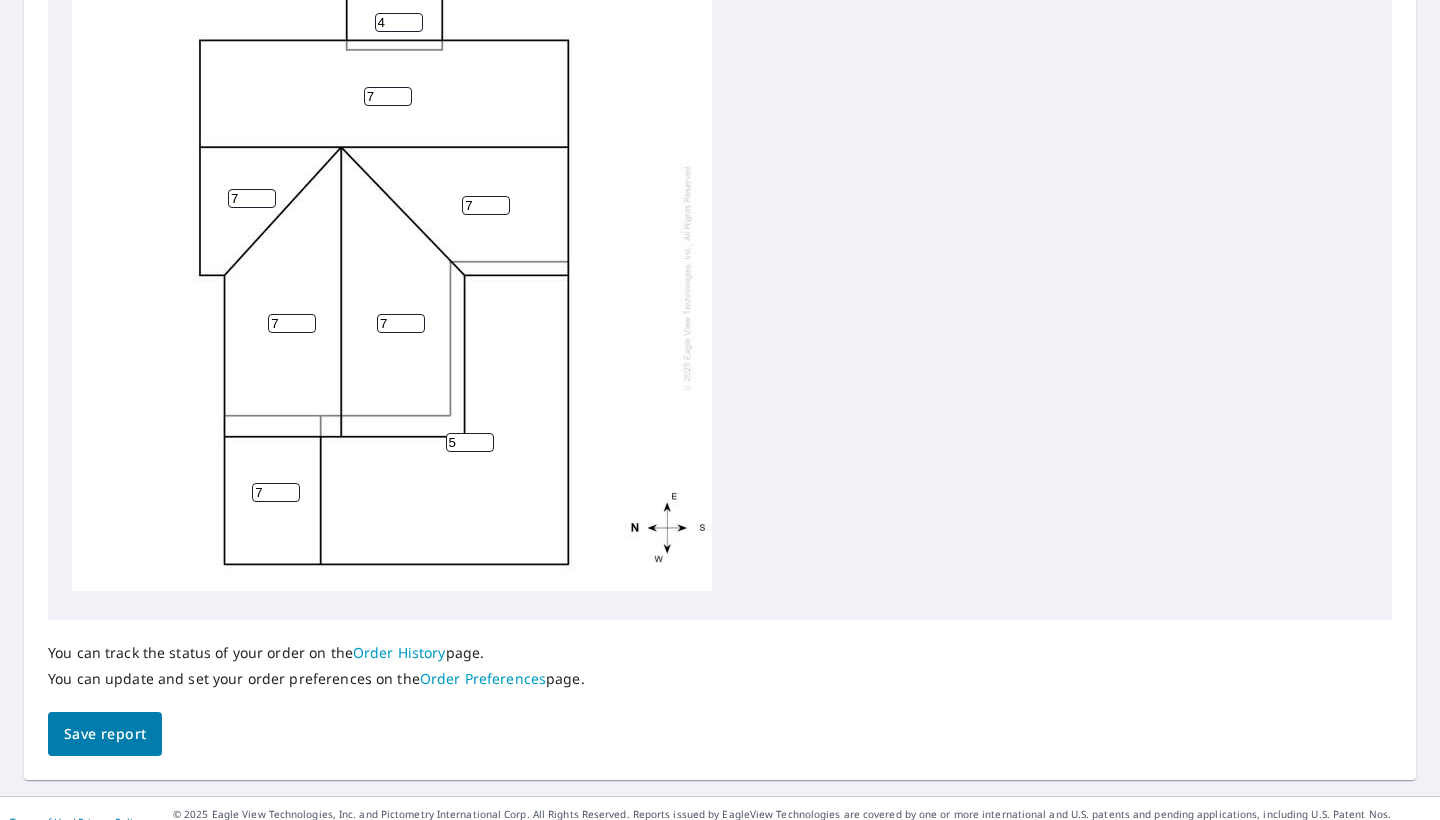 type on "4" 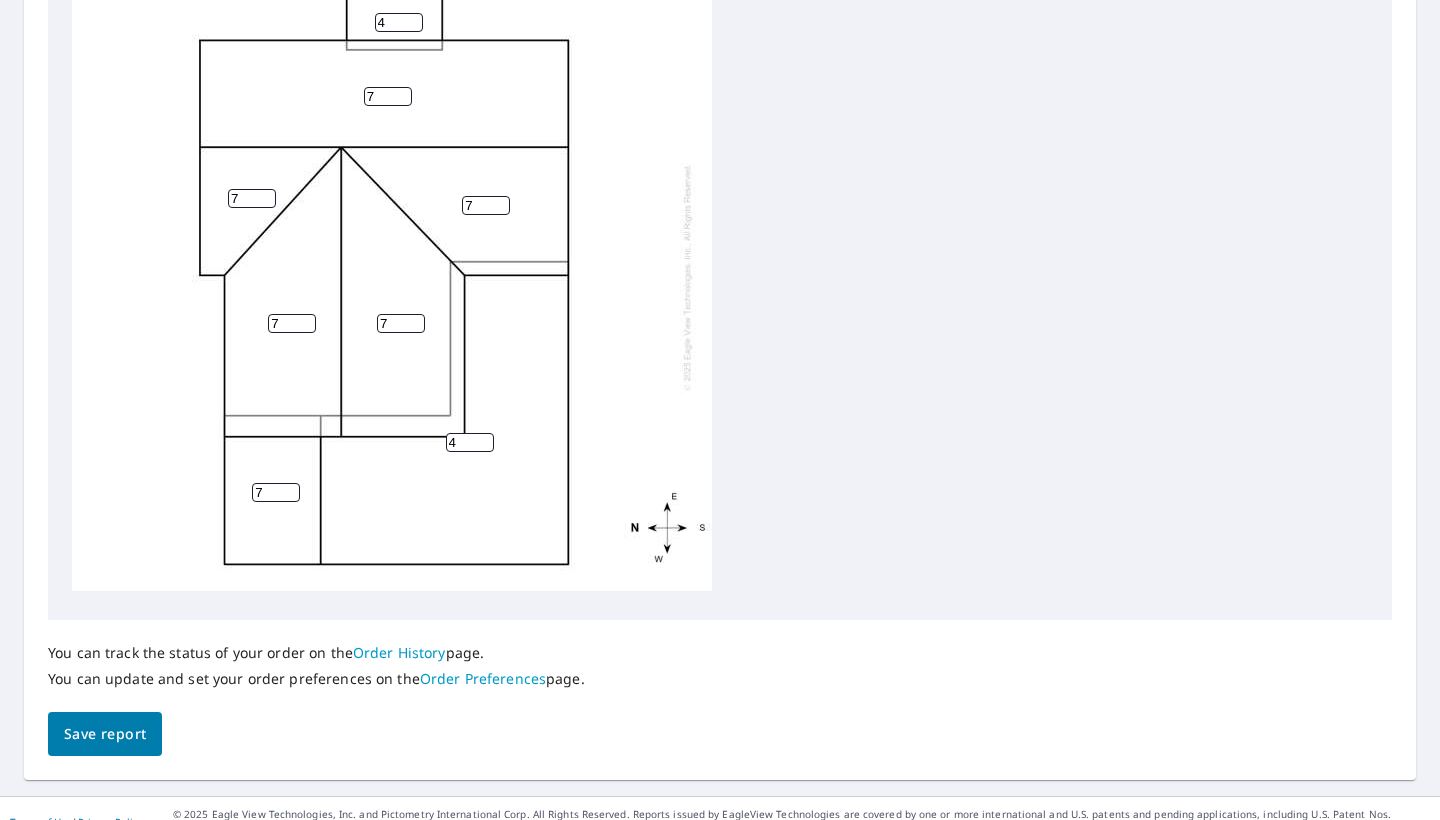 click on "4" at bounding box center [470, 442] 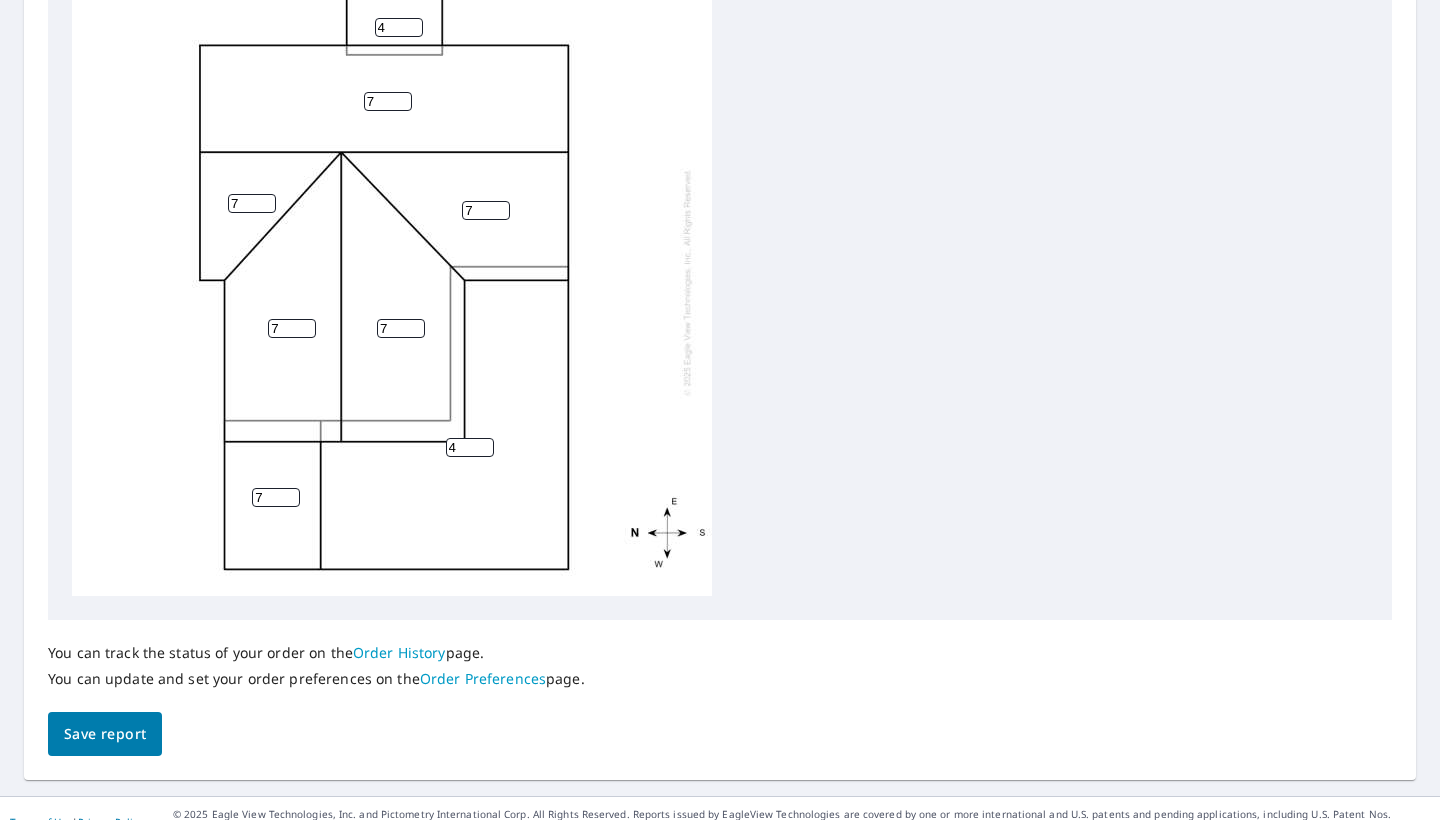scroll, scrollTop: 0, scrollLeft: 0, axis: both 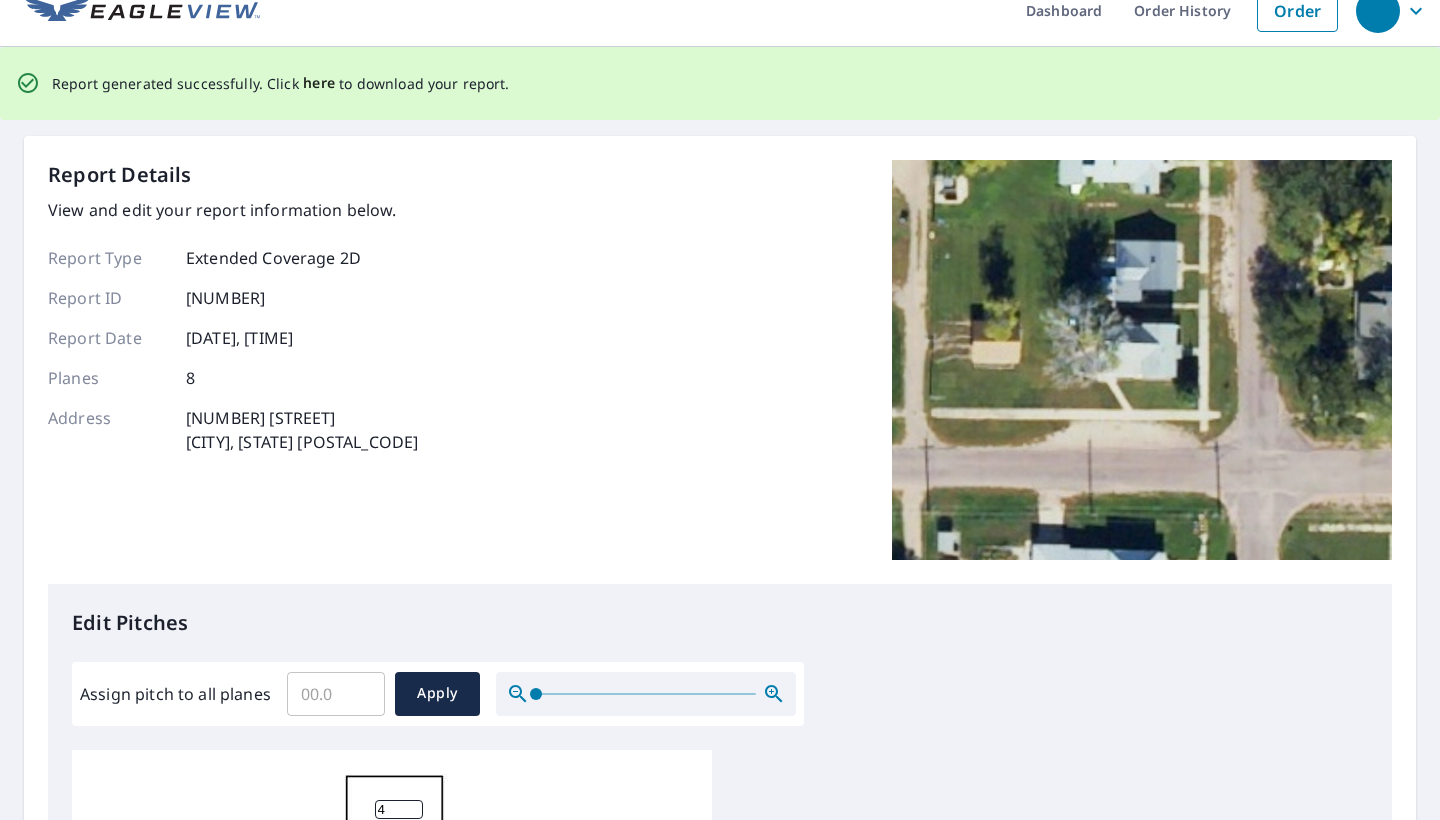 click on "here" at bounding box center (319, 83) 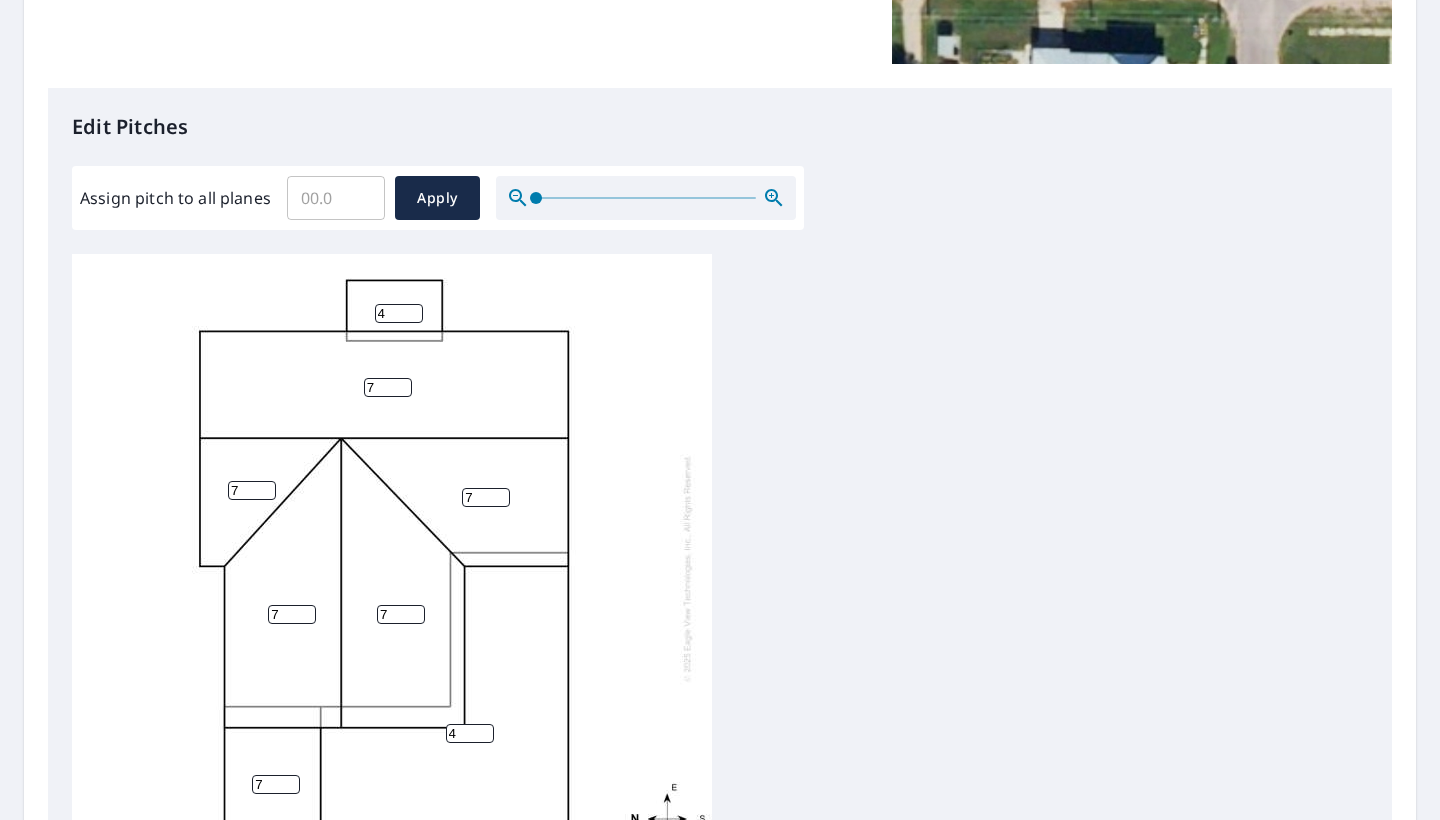 scroll, scrollTop: 457, scrollLeft: 0, axis: vertical 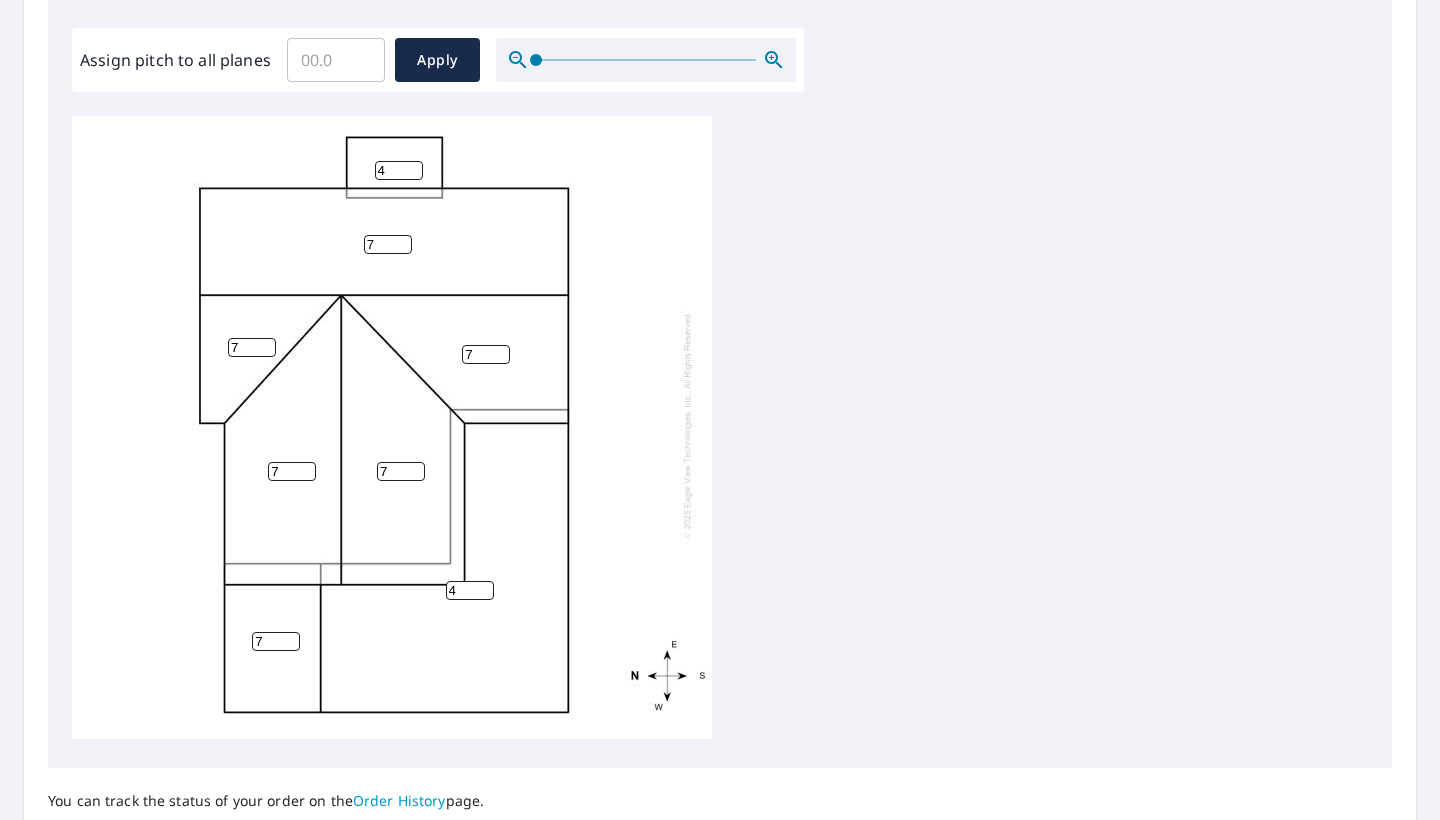 type on "8" 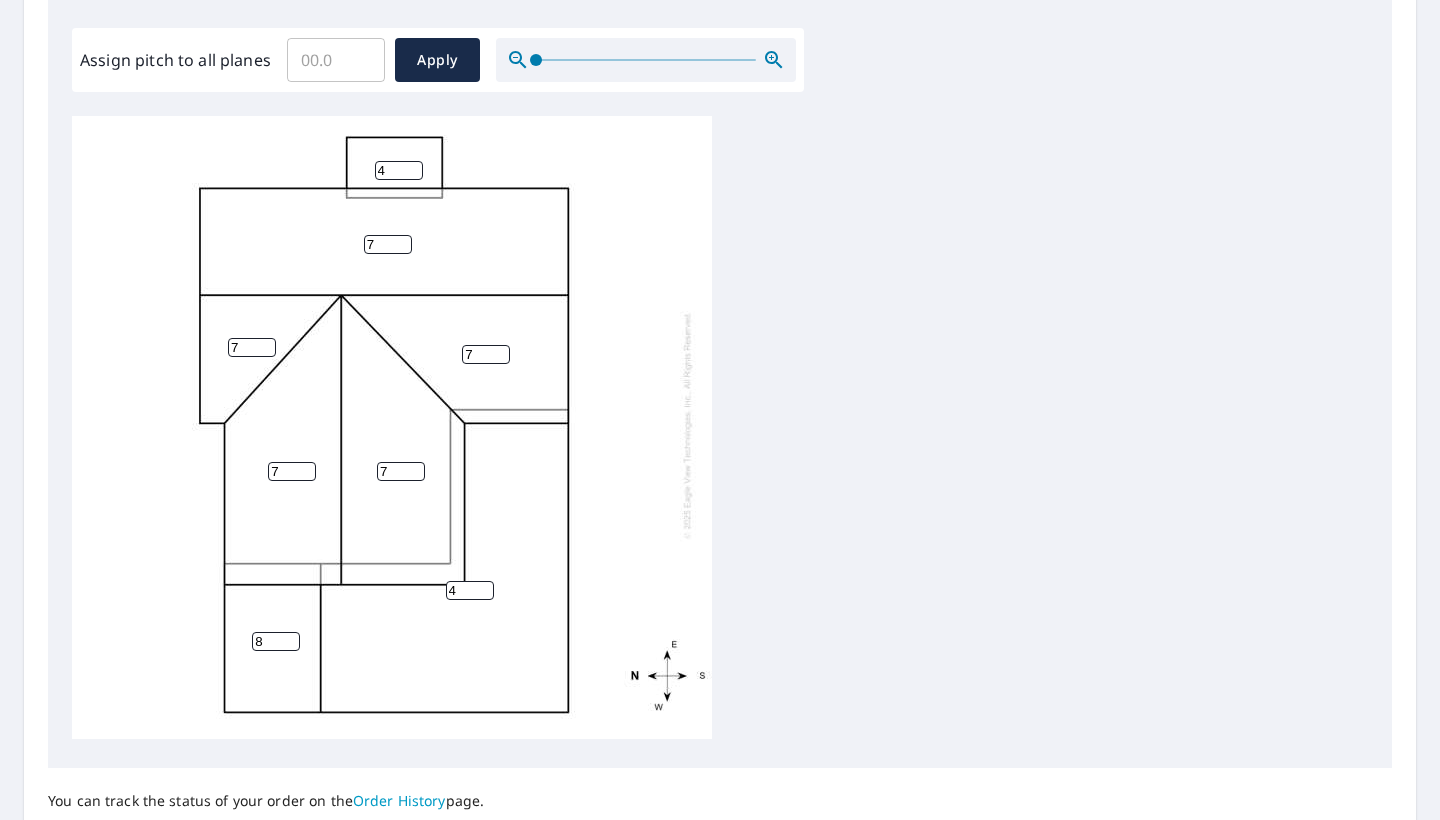click on "8" at bounding box center [276, 641] 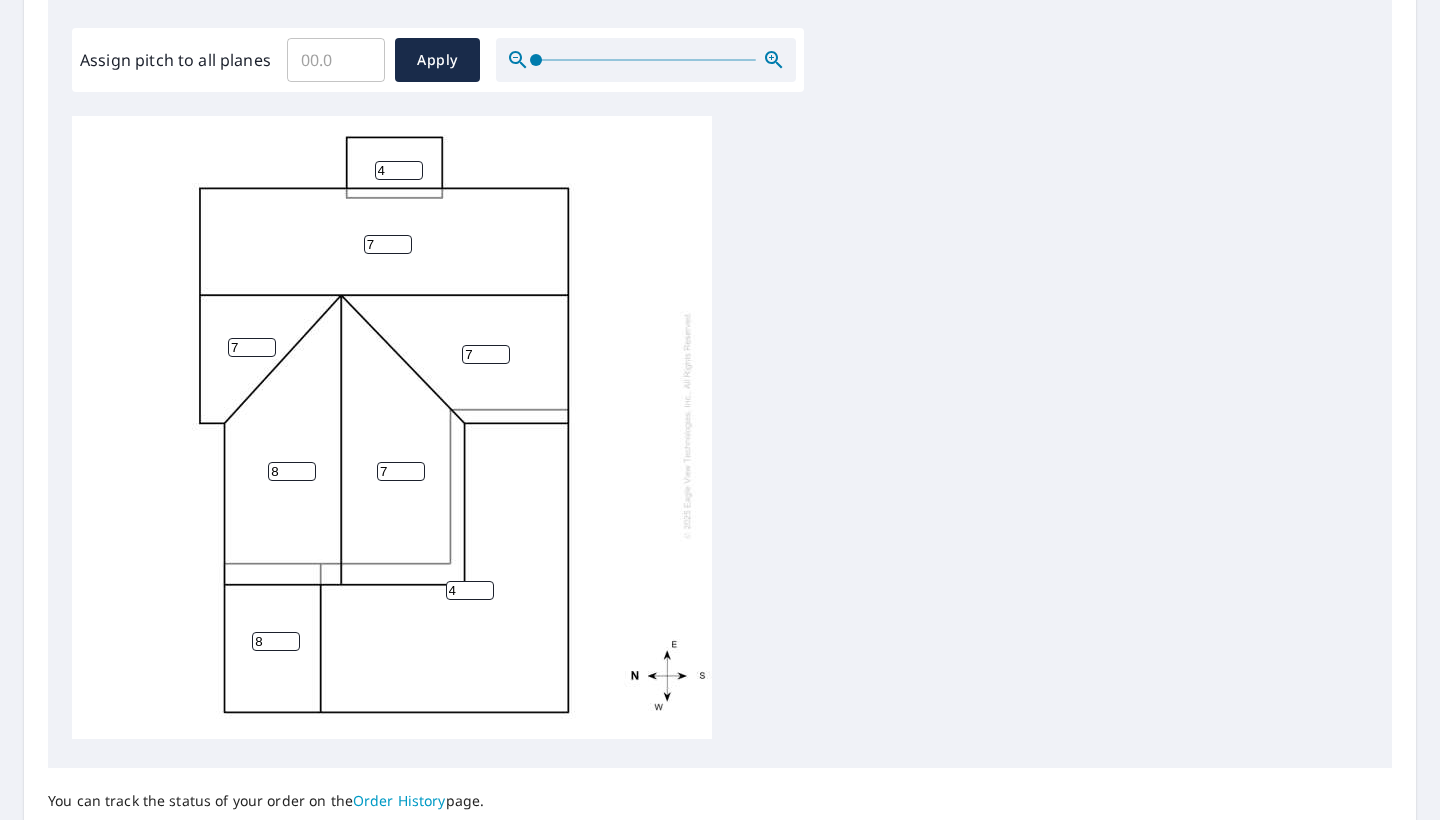 click on "8" at bounding box center [292, 471] 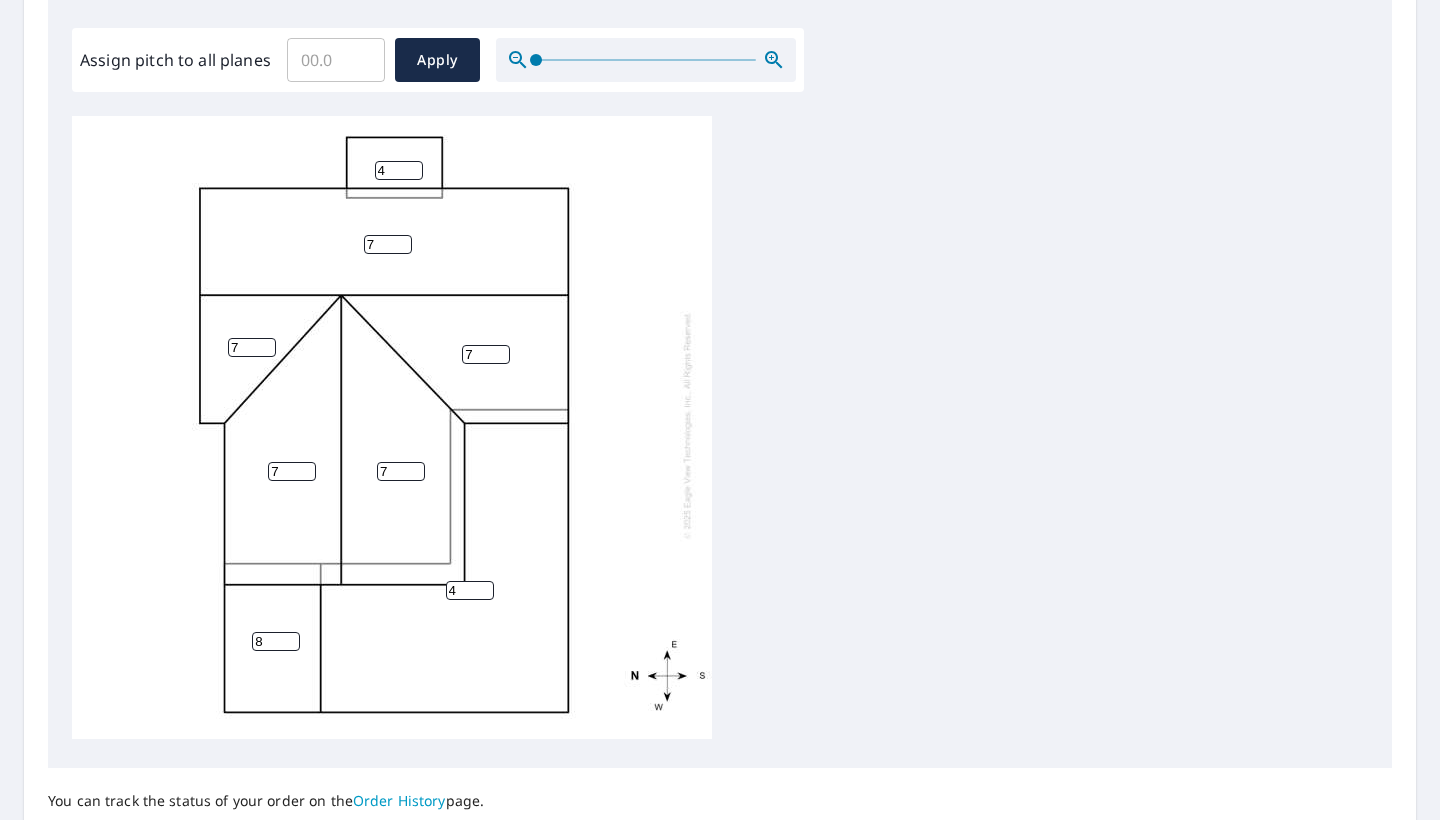 click on "7" at bounding box center [292, 471] 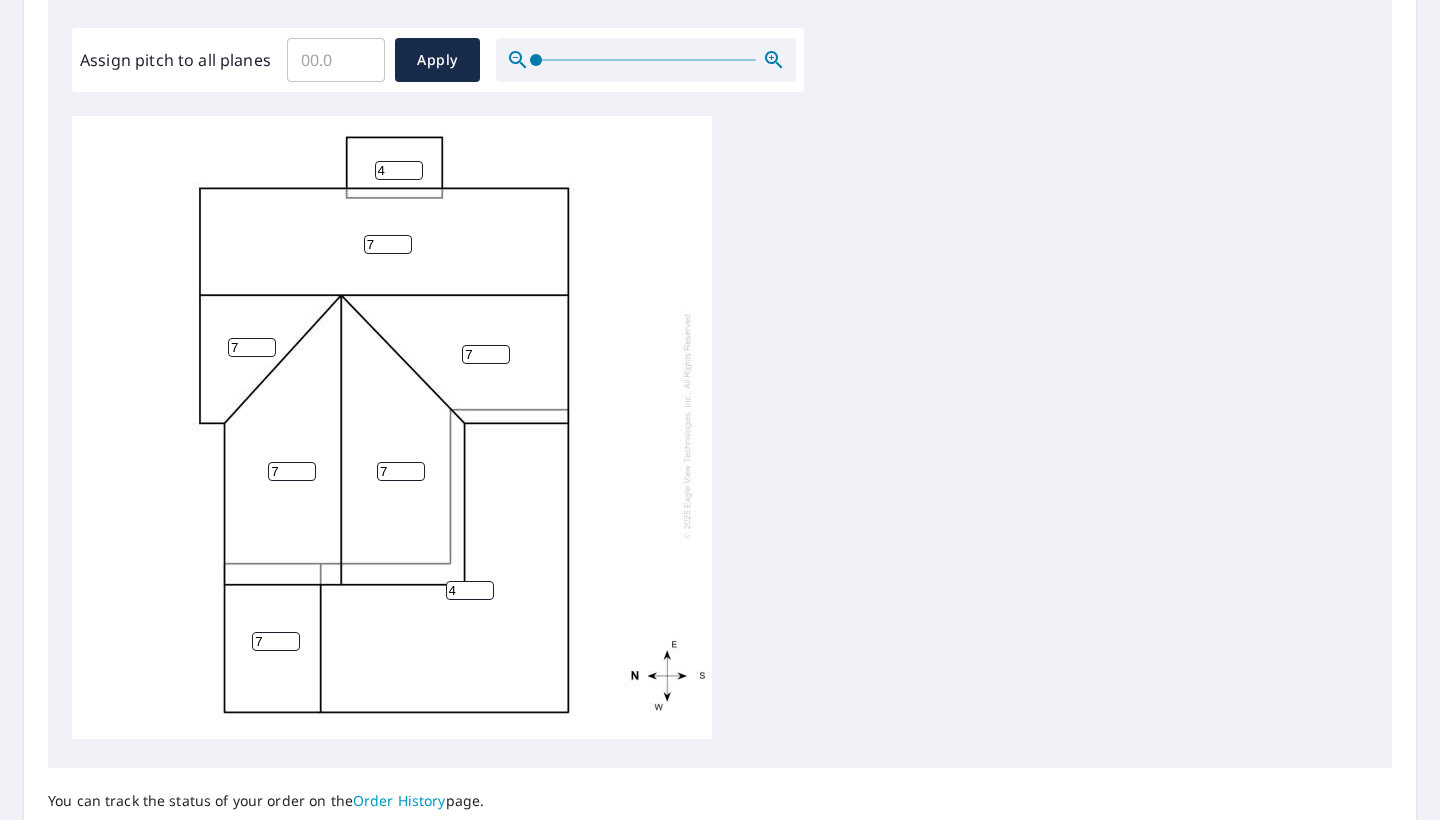 click on "7" at bounding box center [276, 641] 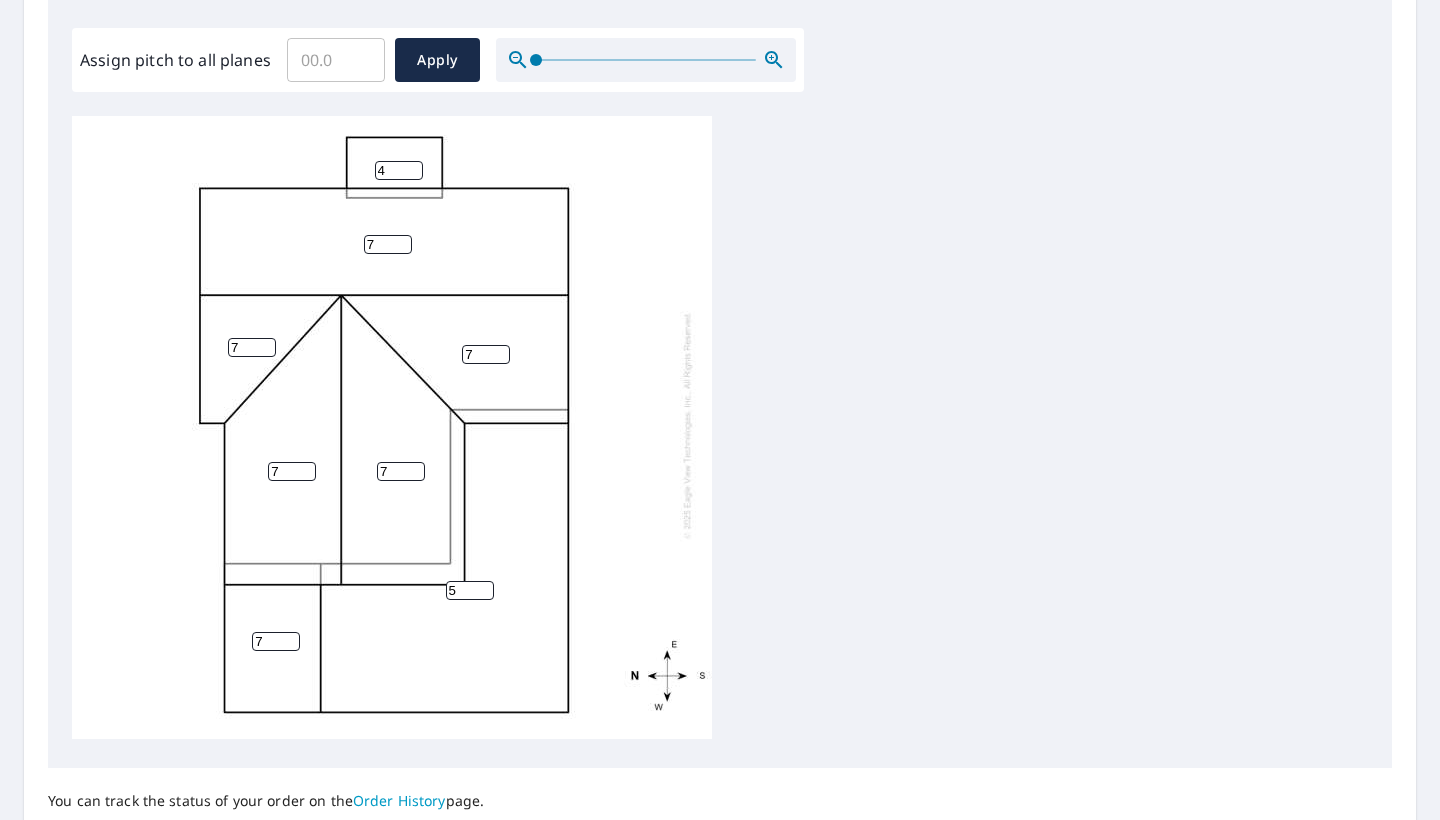 click on "5" at bounding box center [470, 590] 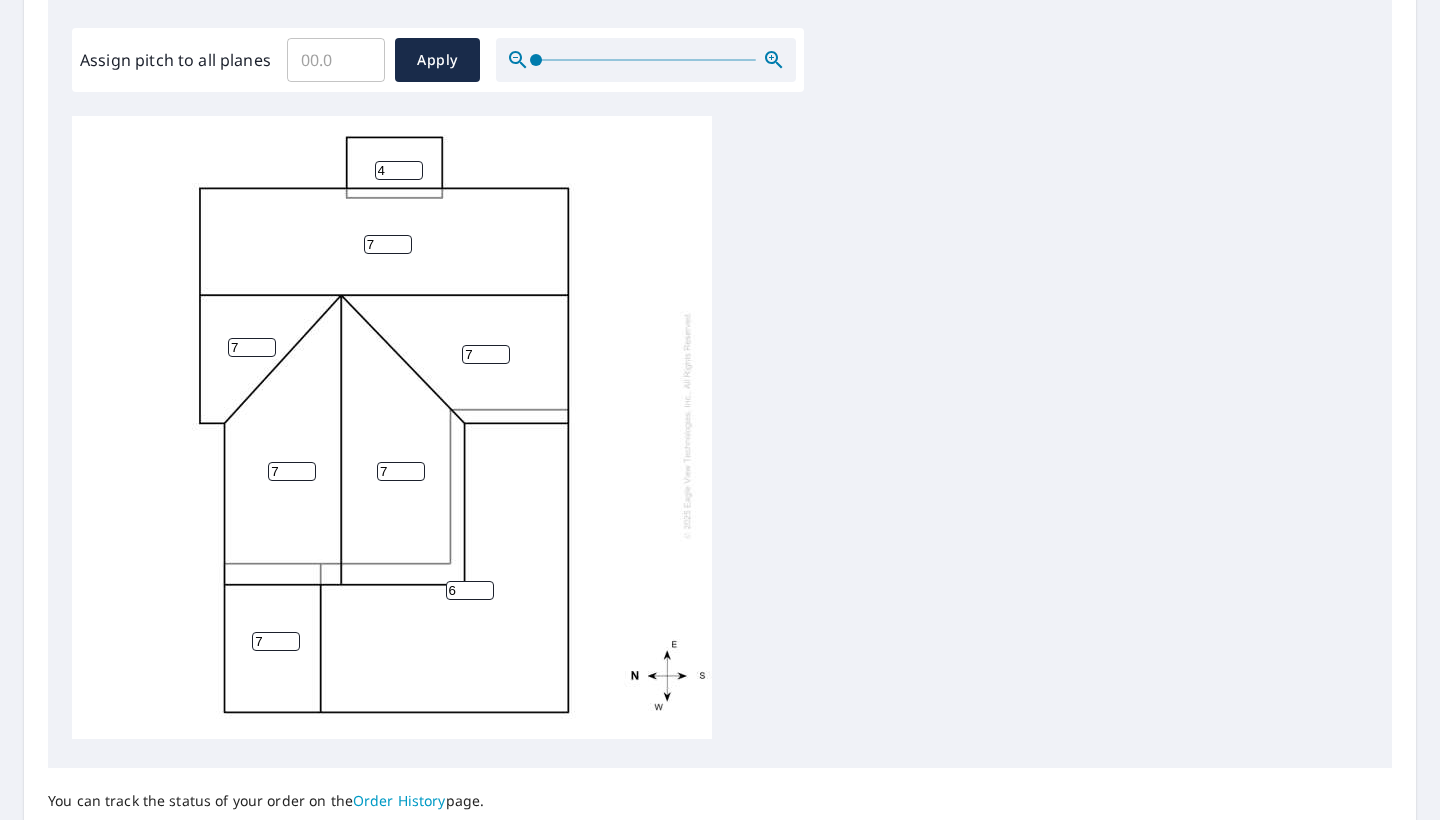 click on "6" at bounding box center [470, 590] 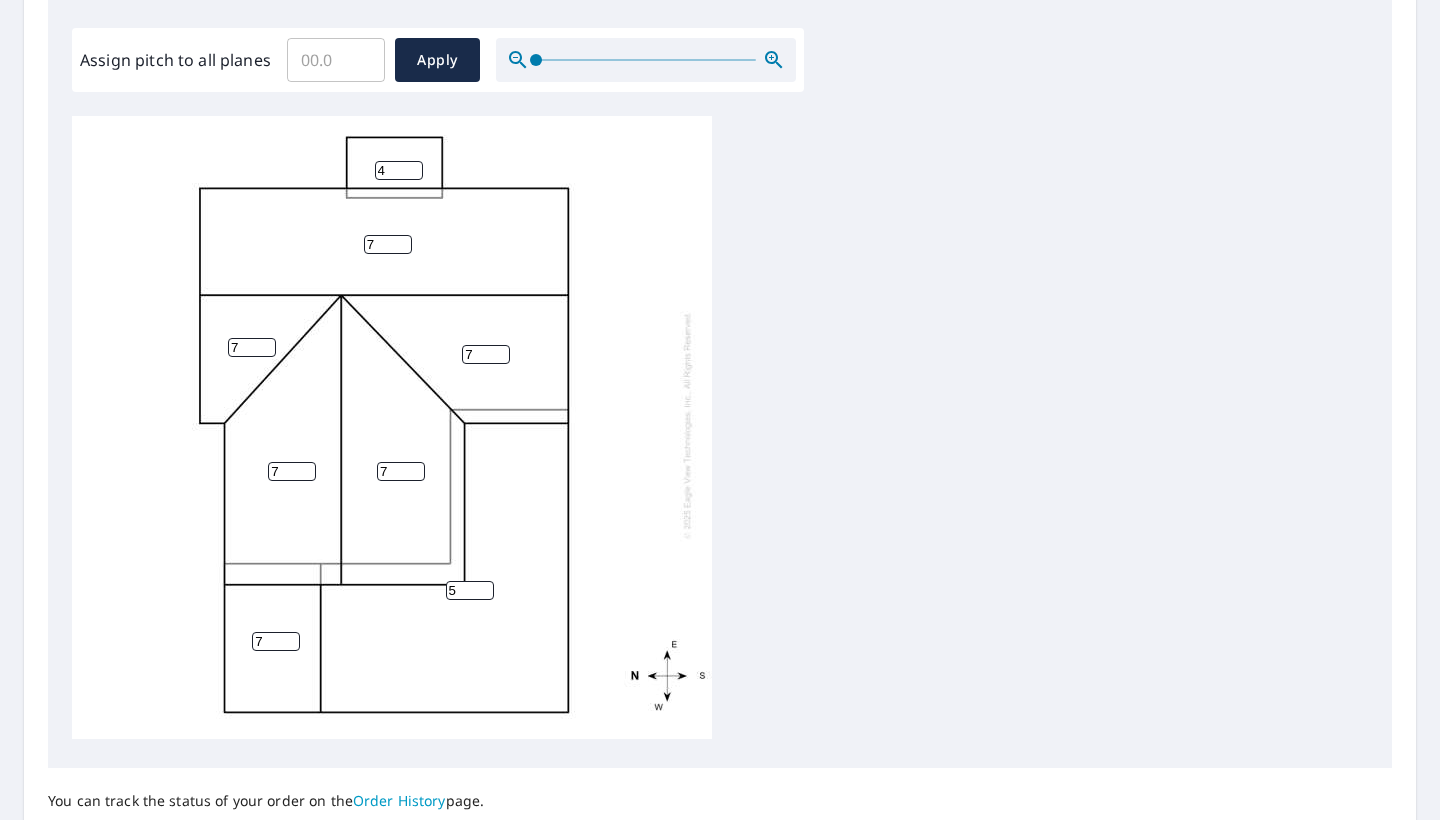 click on "5" at bounding box center [470, 590] 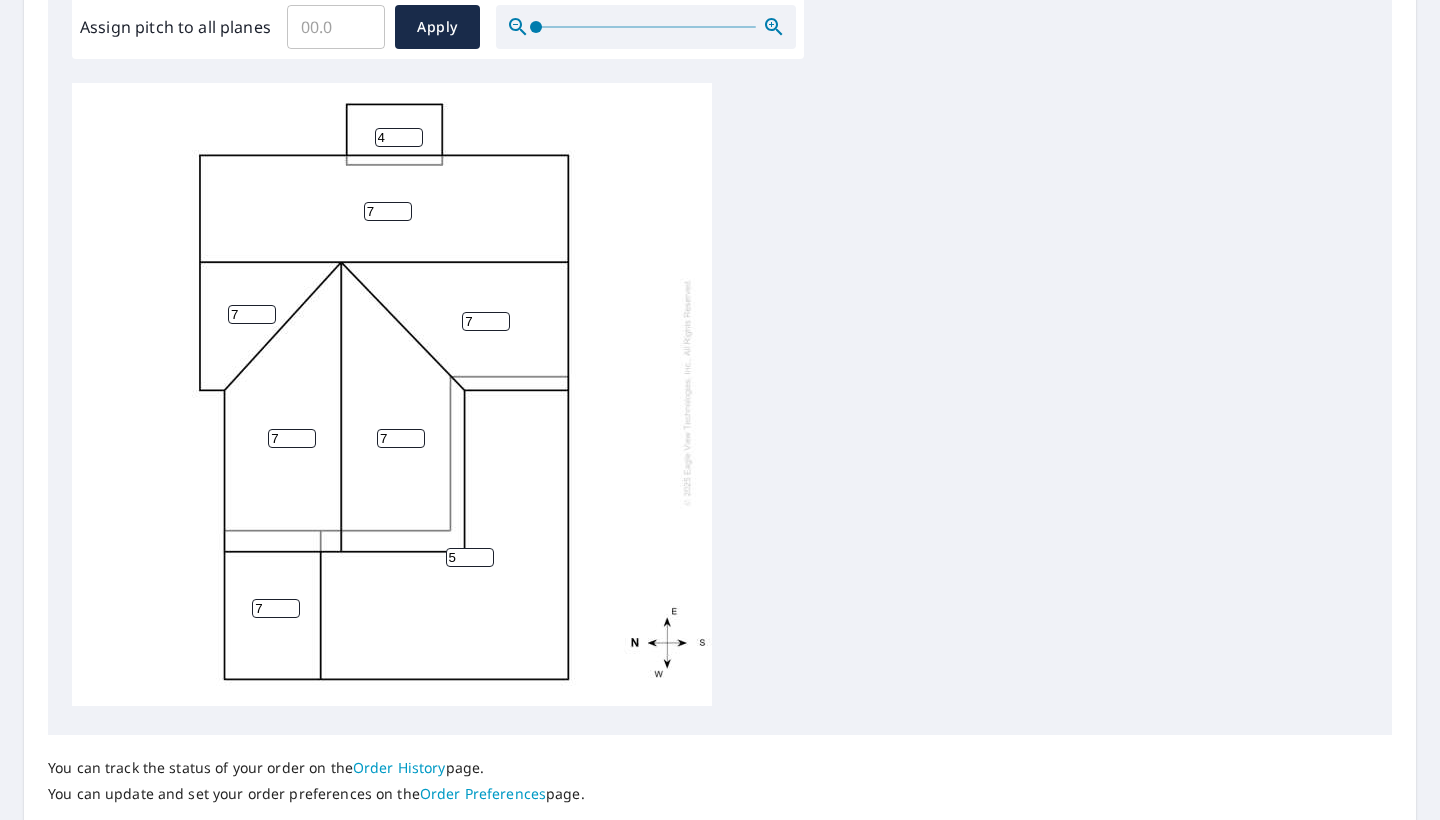 scroll, scrollTop: 623, scrollLeft: 0, axis: vertical 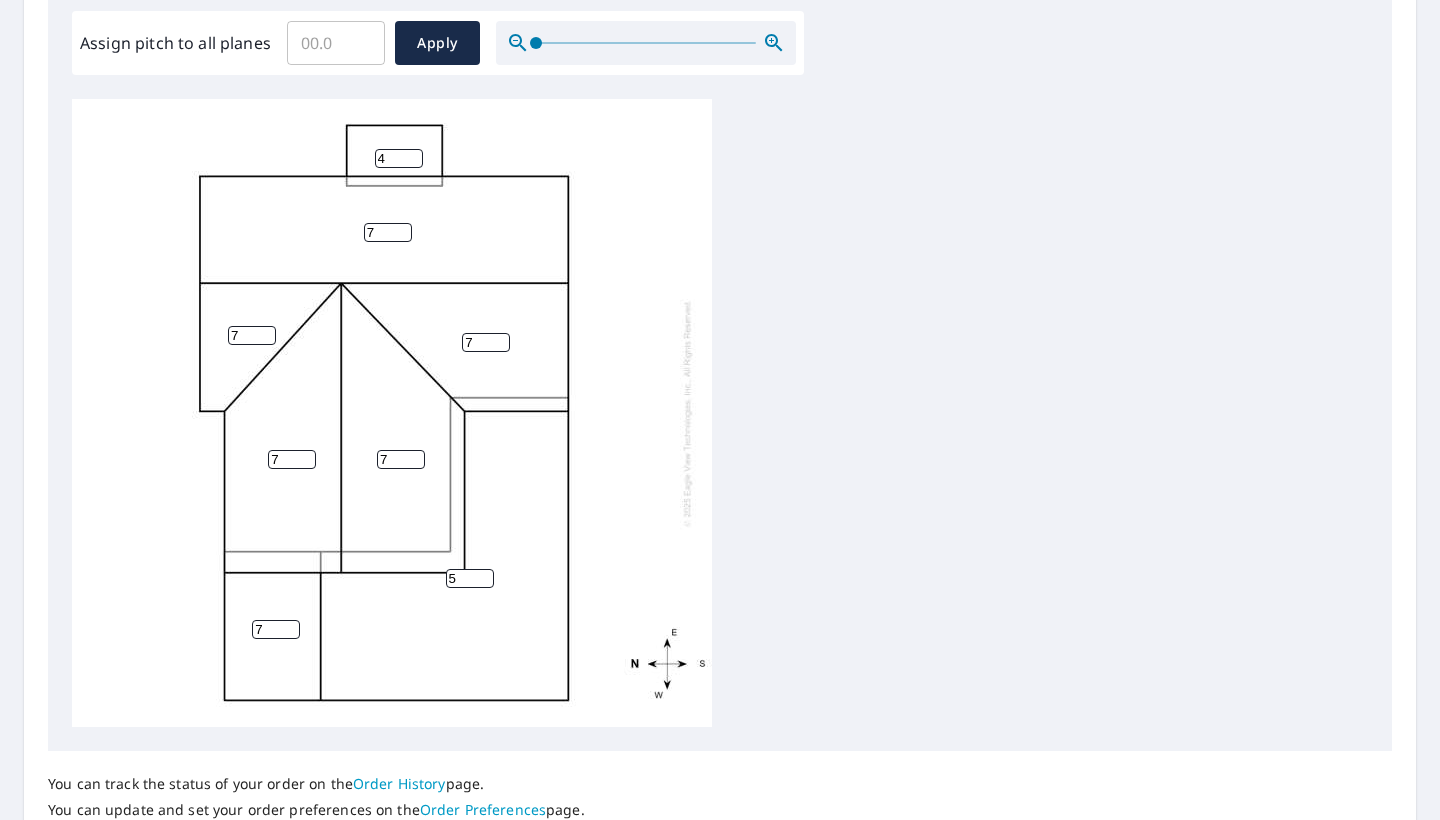 click on "7" at bounding box center (252, 335) 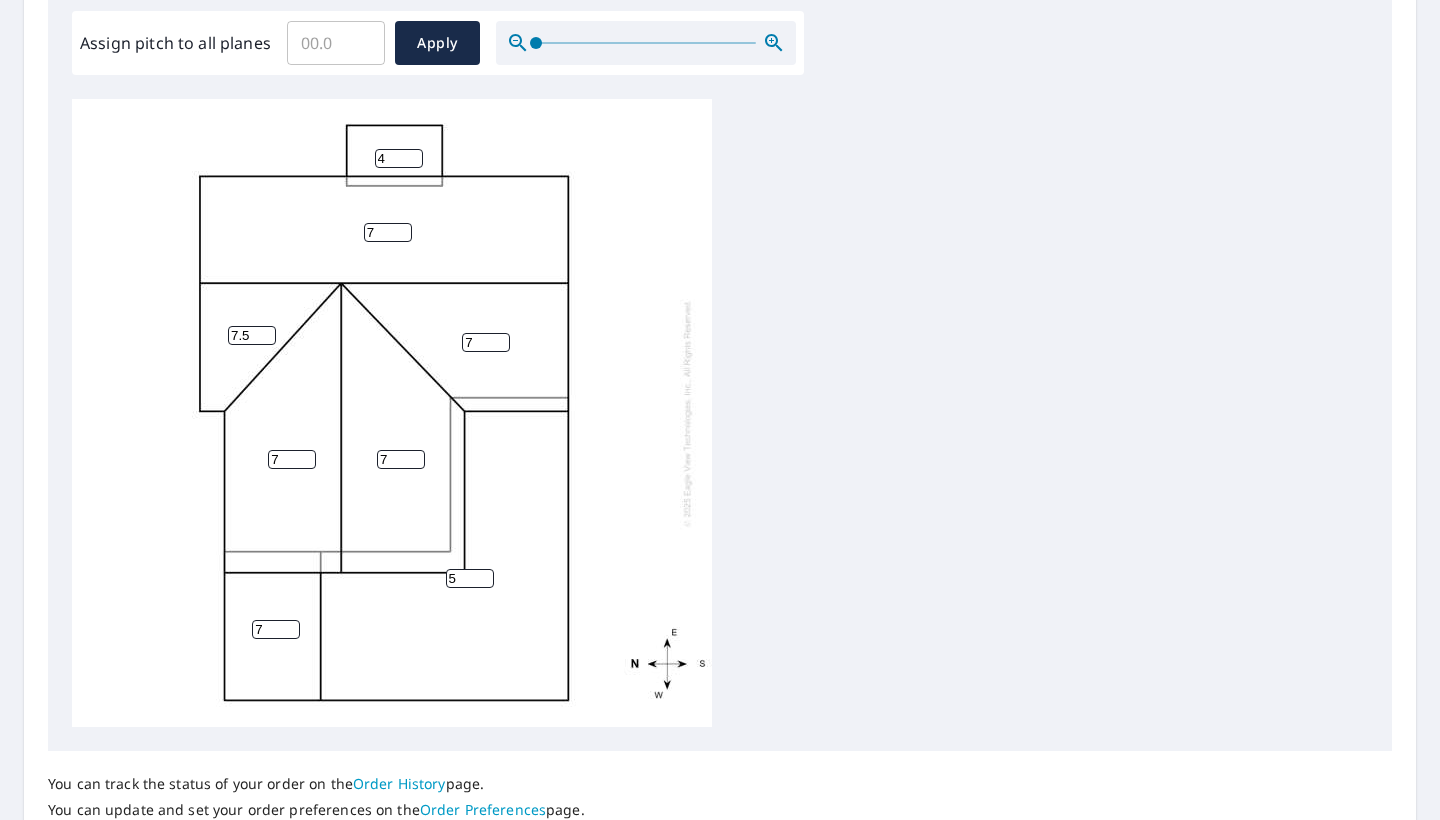 type on "7.5" 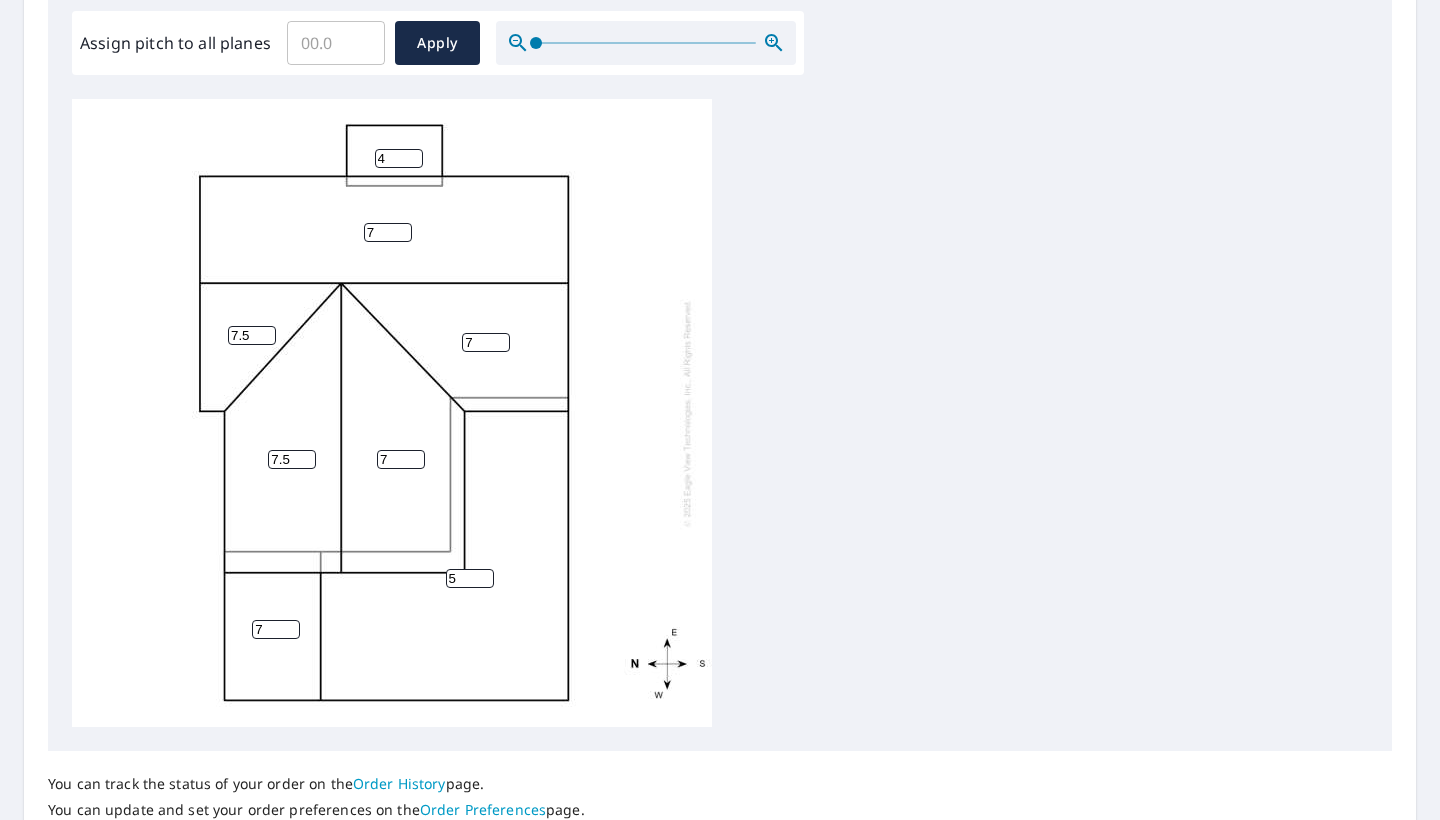 type on "7.5" 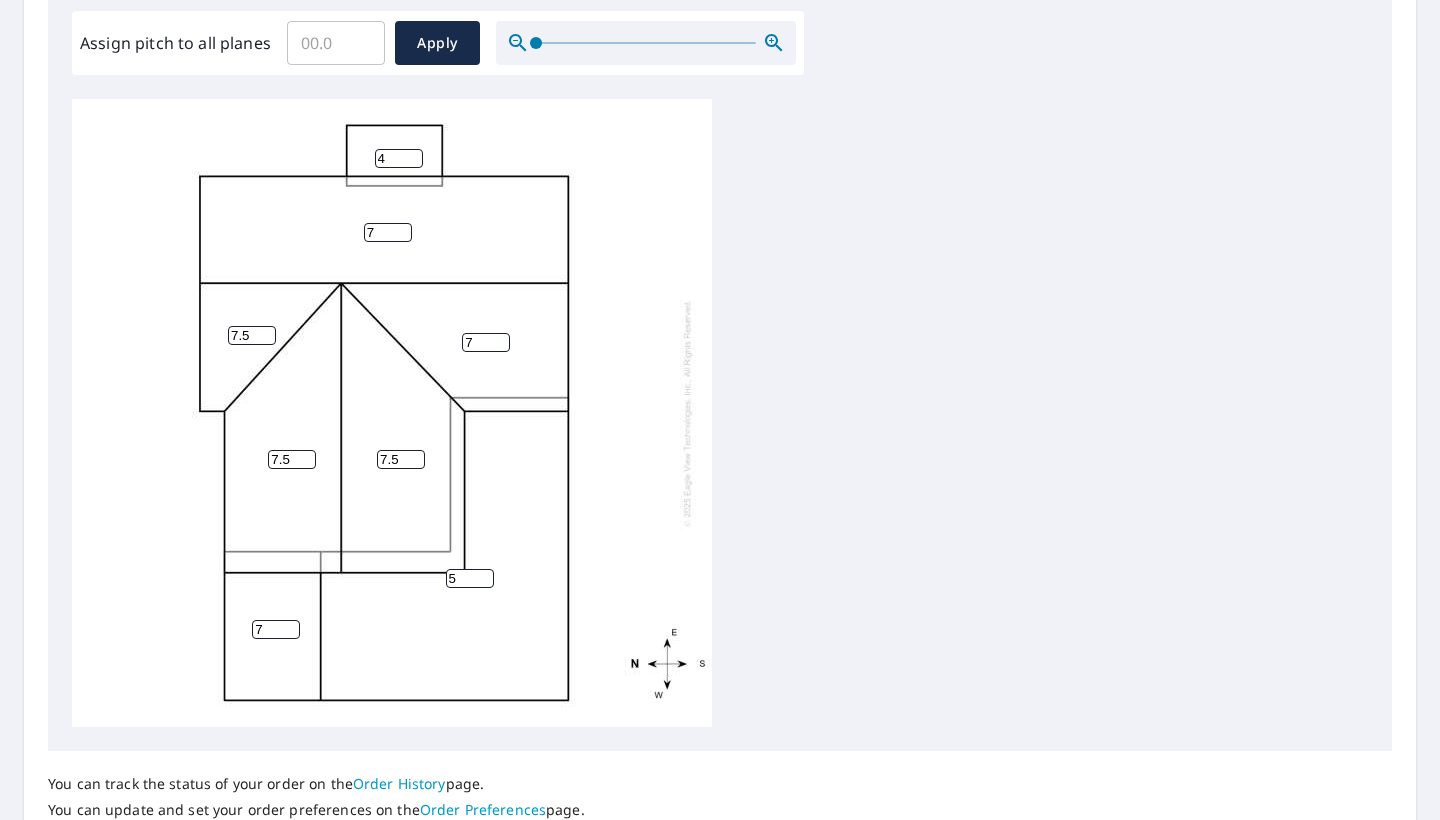 type on "7.5" 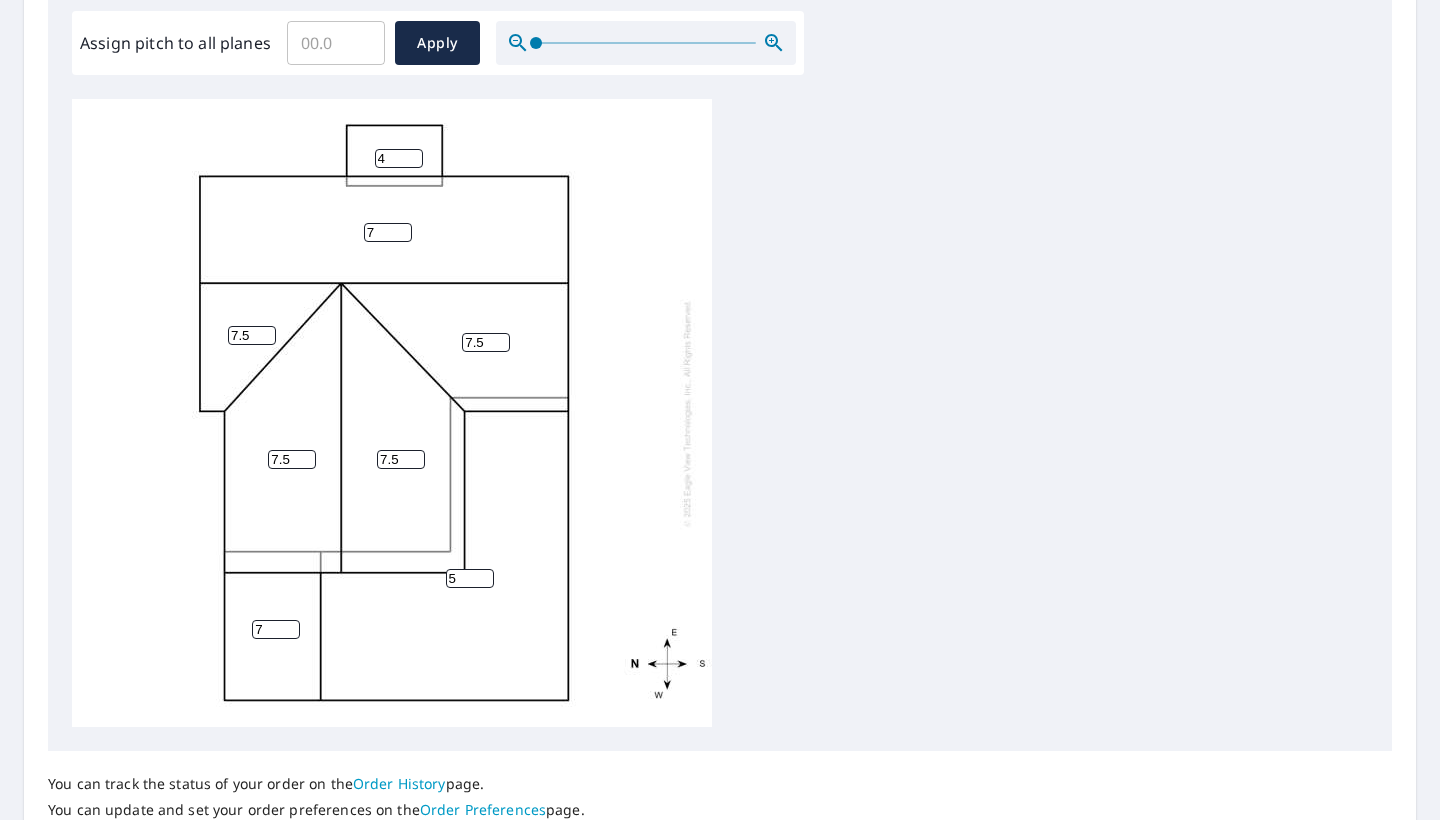type on "7.5" 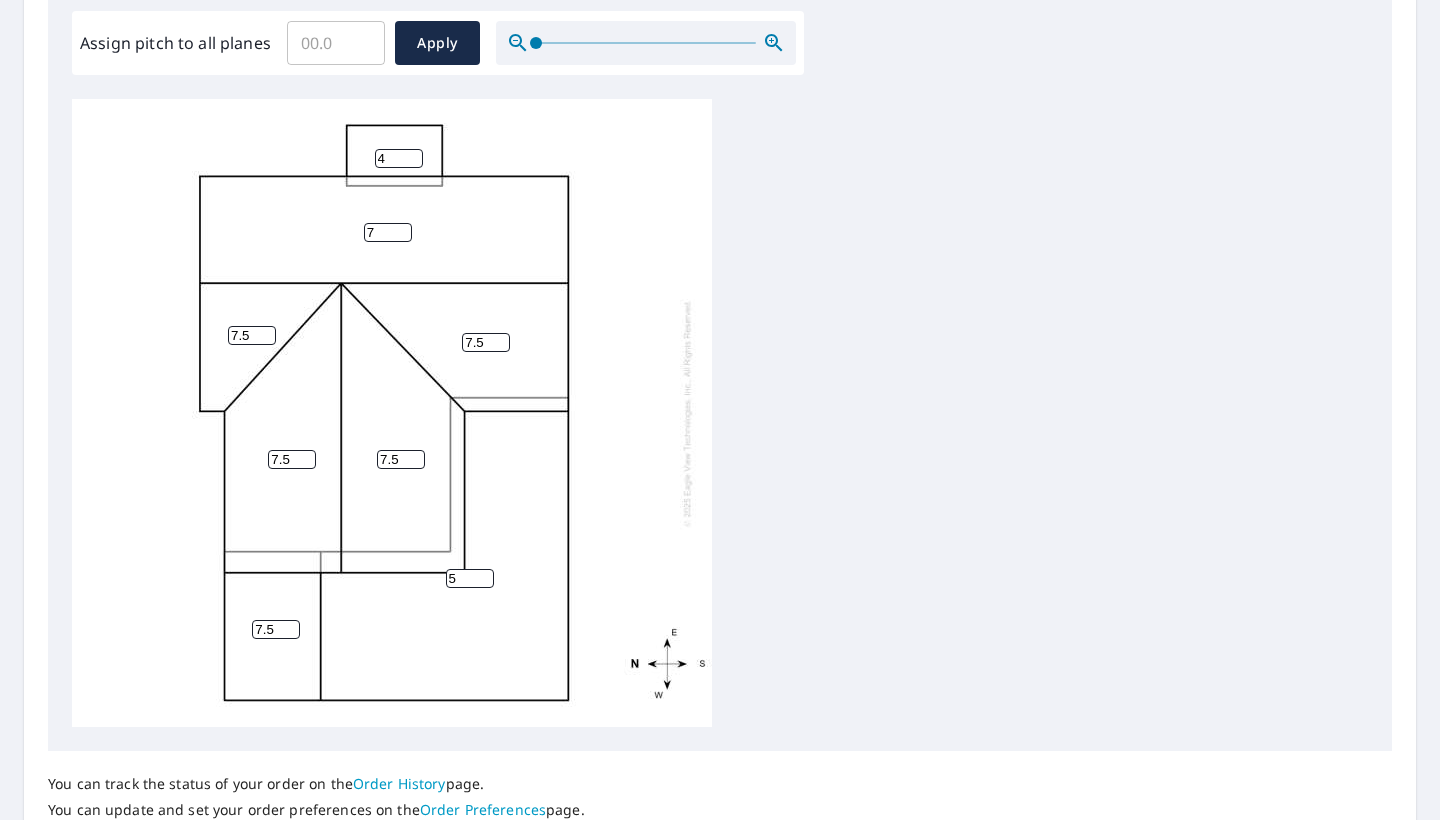 type on "7.5" 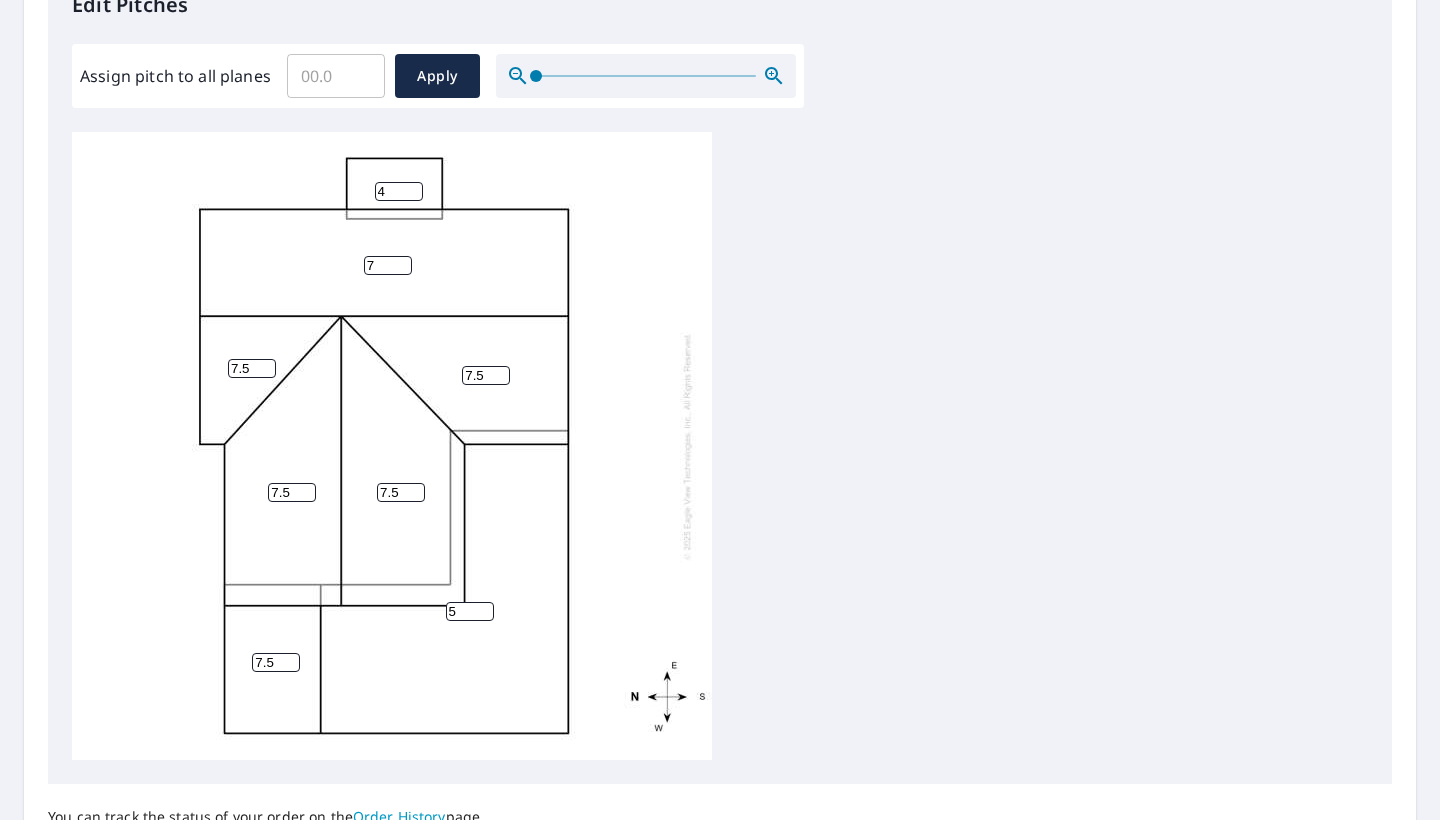 scroll, scrollTop: 568, scrollLeft: 0, axis: vertical 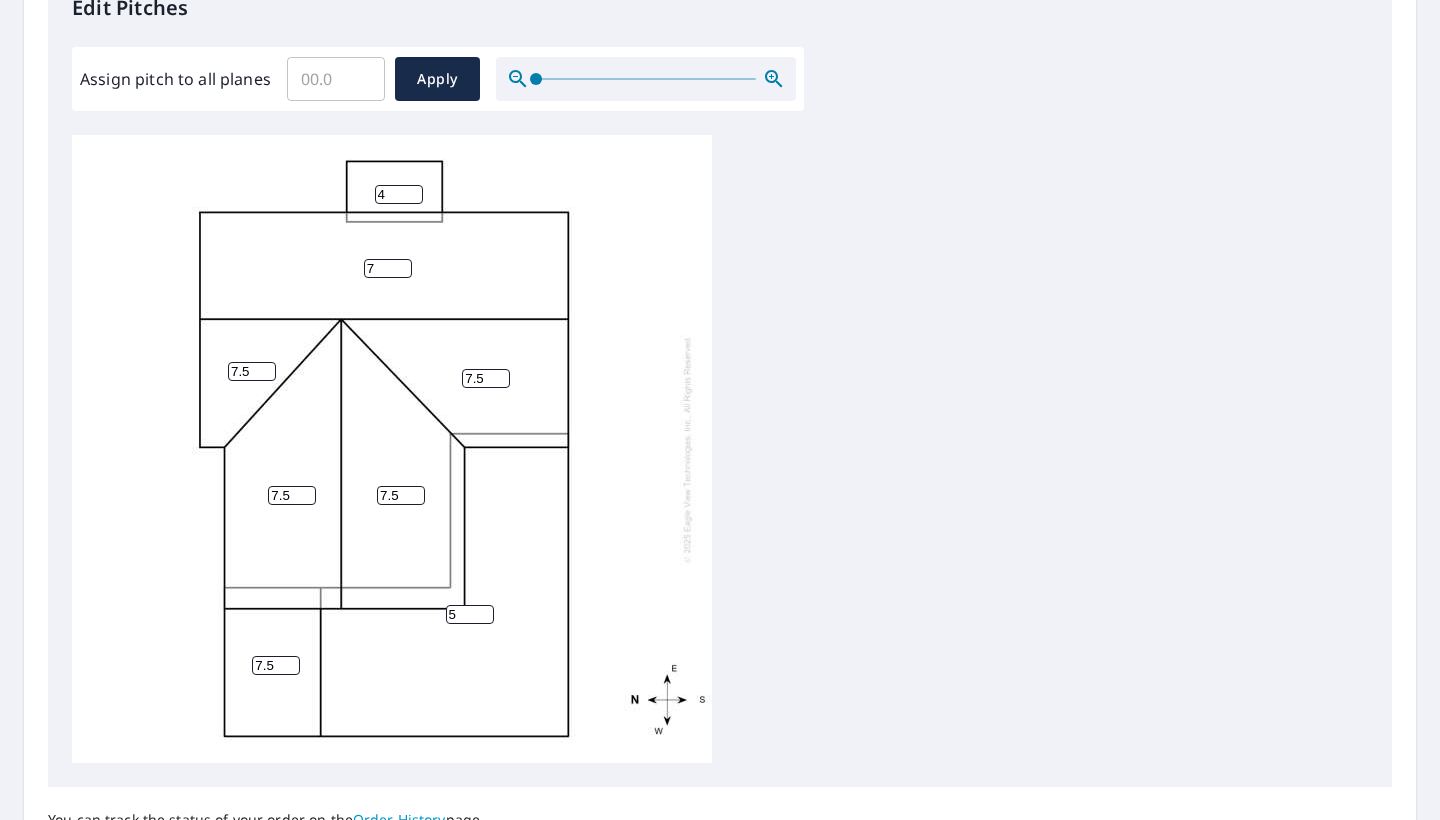 click on "7" at bounding box center [388, 268] 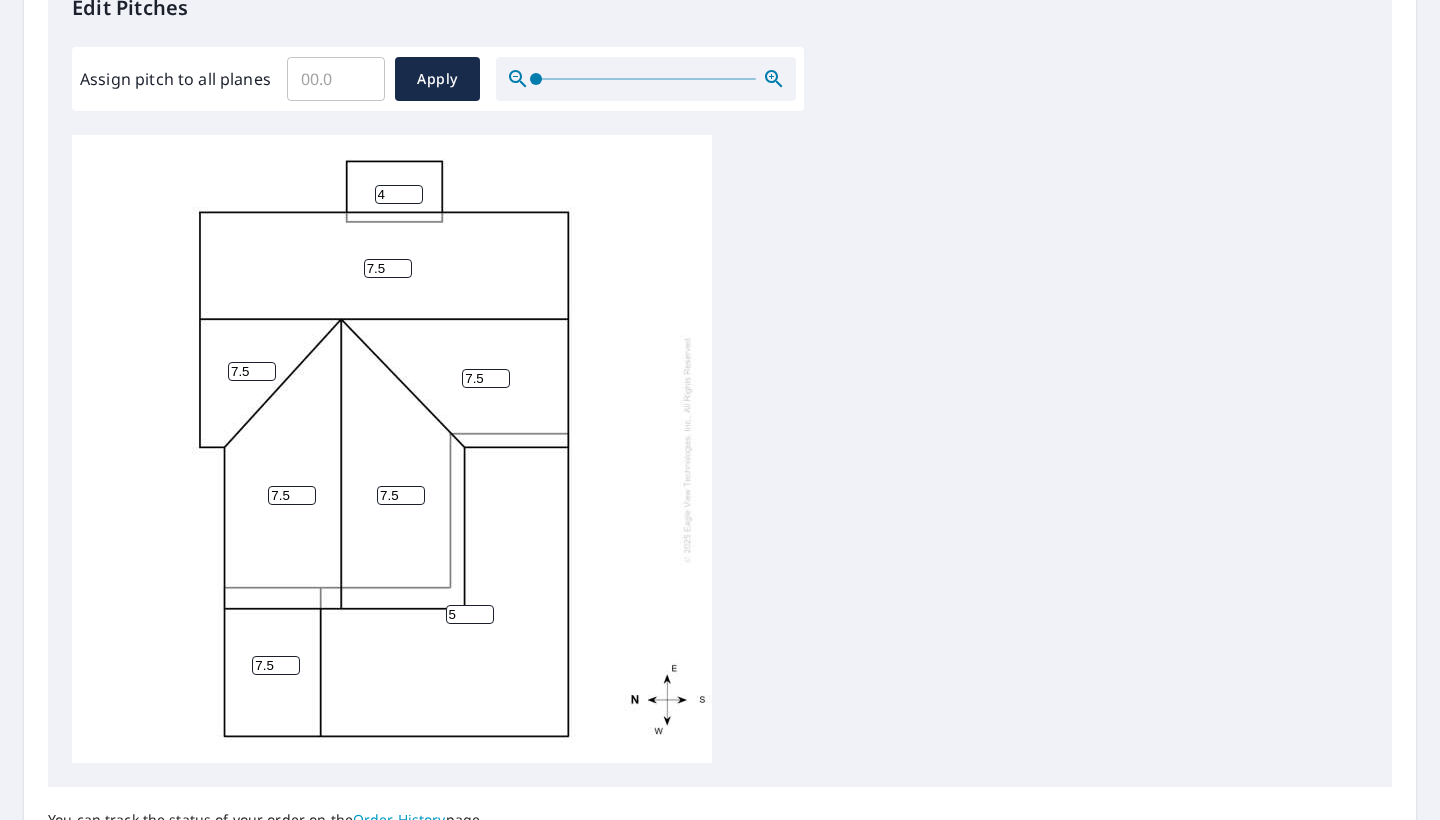 click on "5 7.5 7.5 7.5 7.5 7.5 7.5 4" at bounding box center [720, 449] 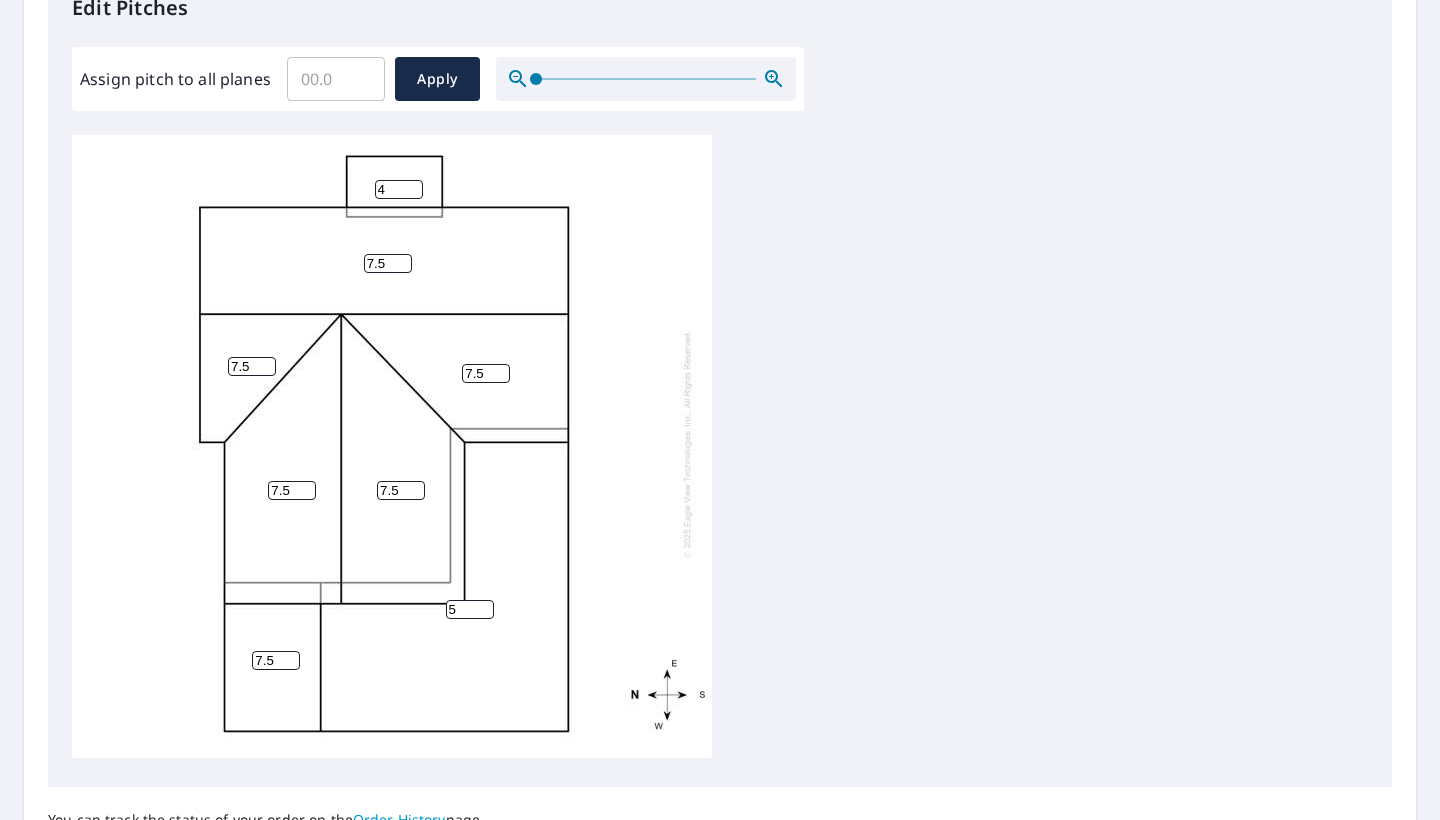 scroll, scrollTop: 5, scrollLeft: 0, axis: vertical 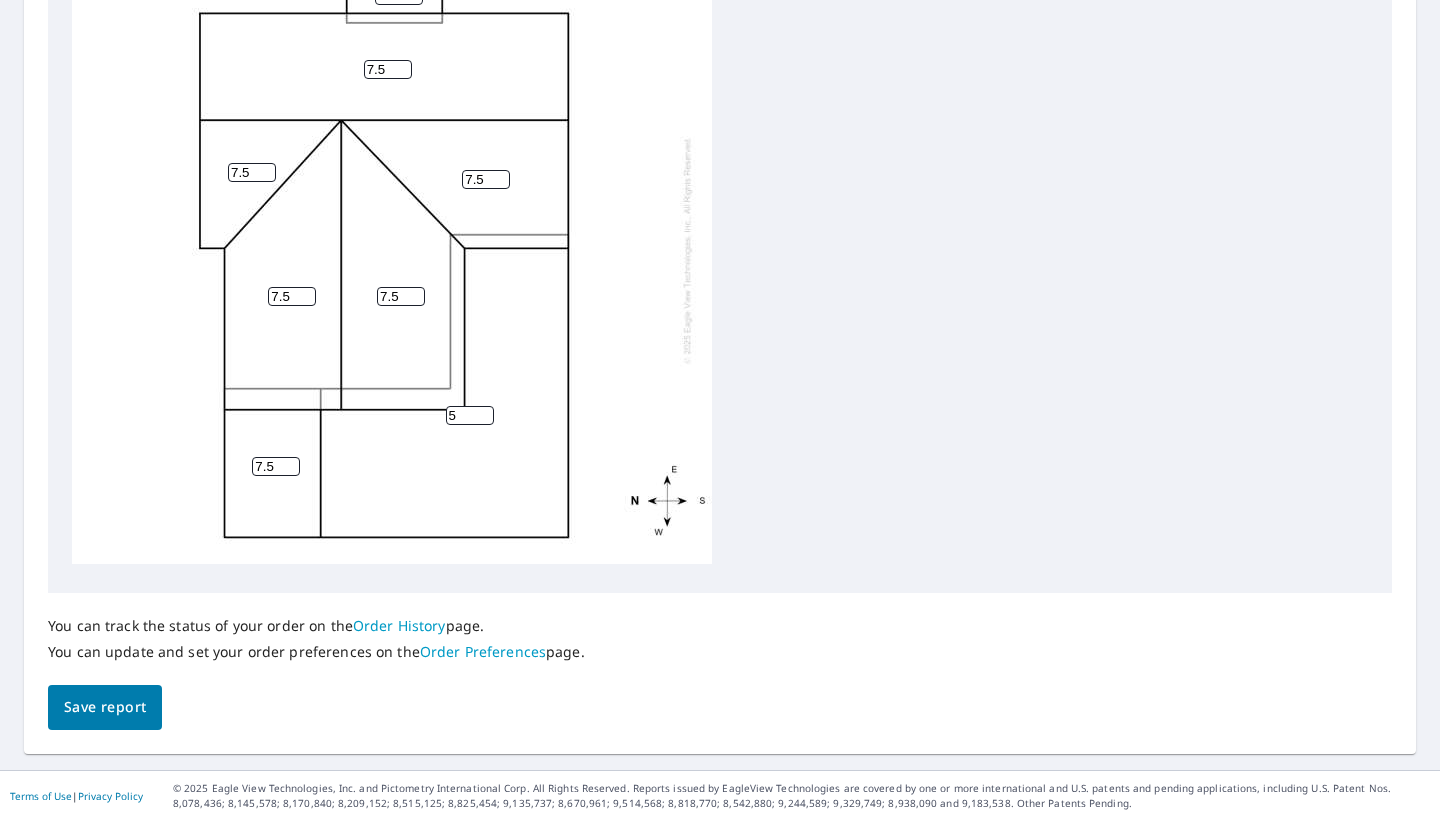 click on "Save report" at bounding box center [105, 707] 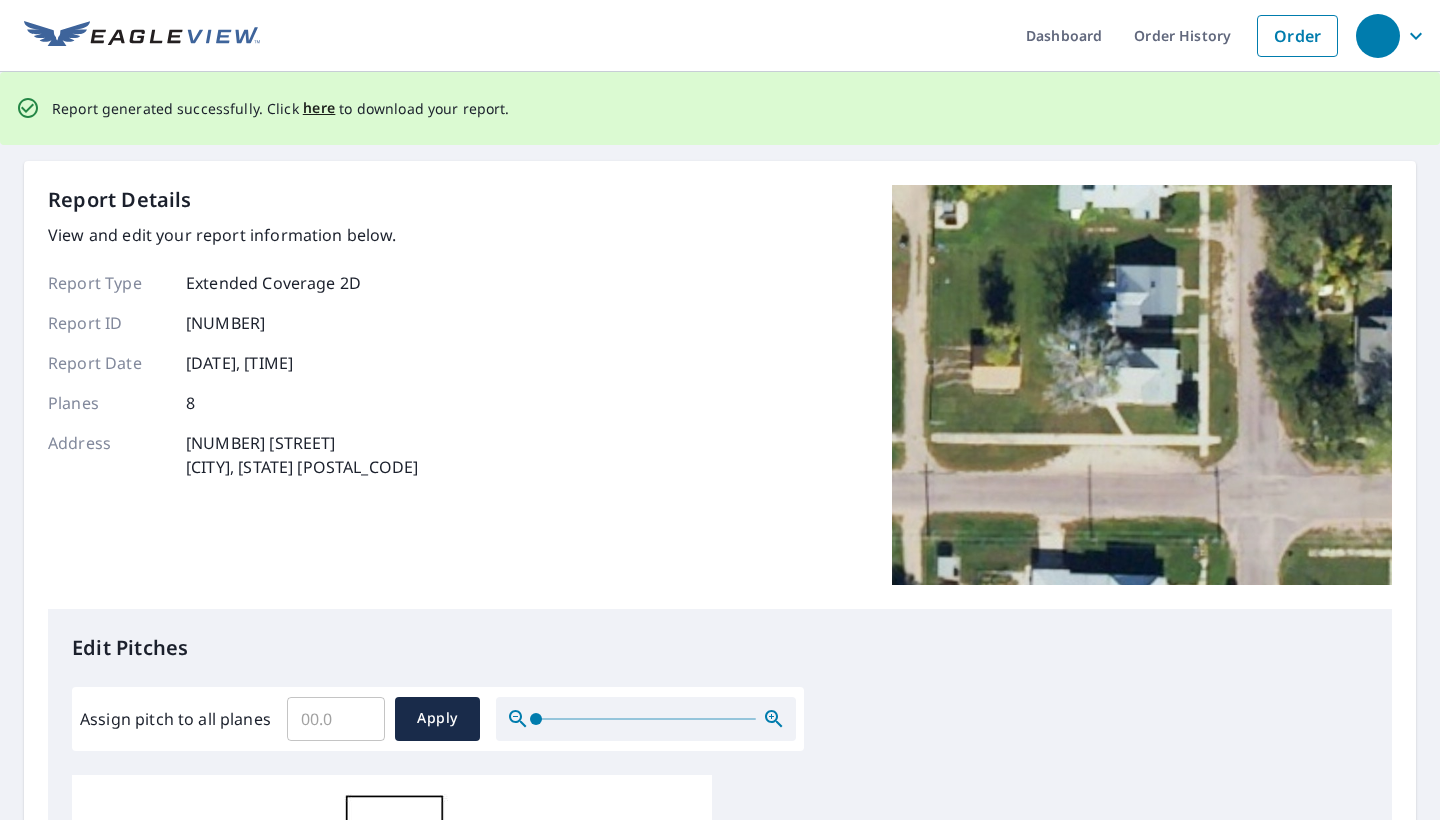 scroll, scrollTop: 0, scrollLeft: 0, axis: both 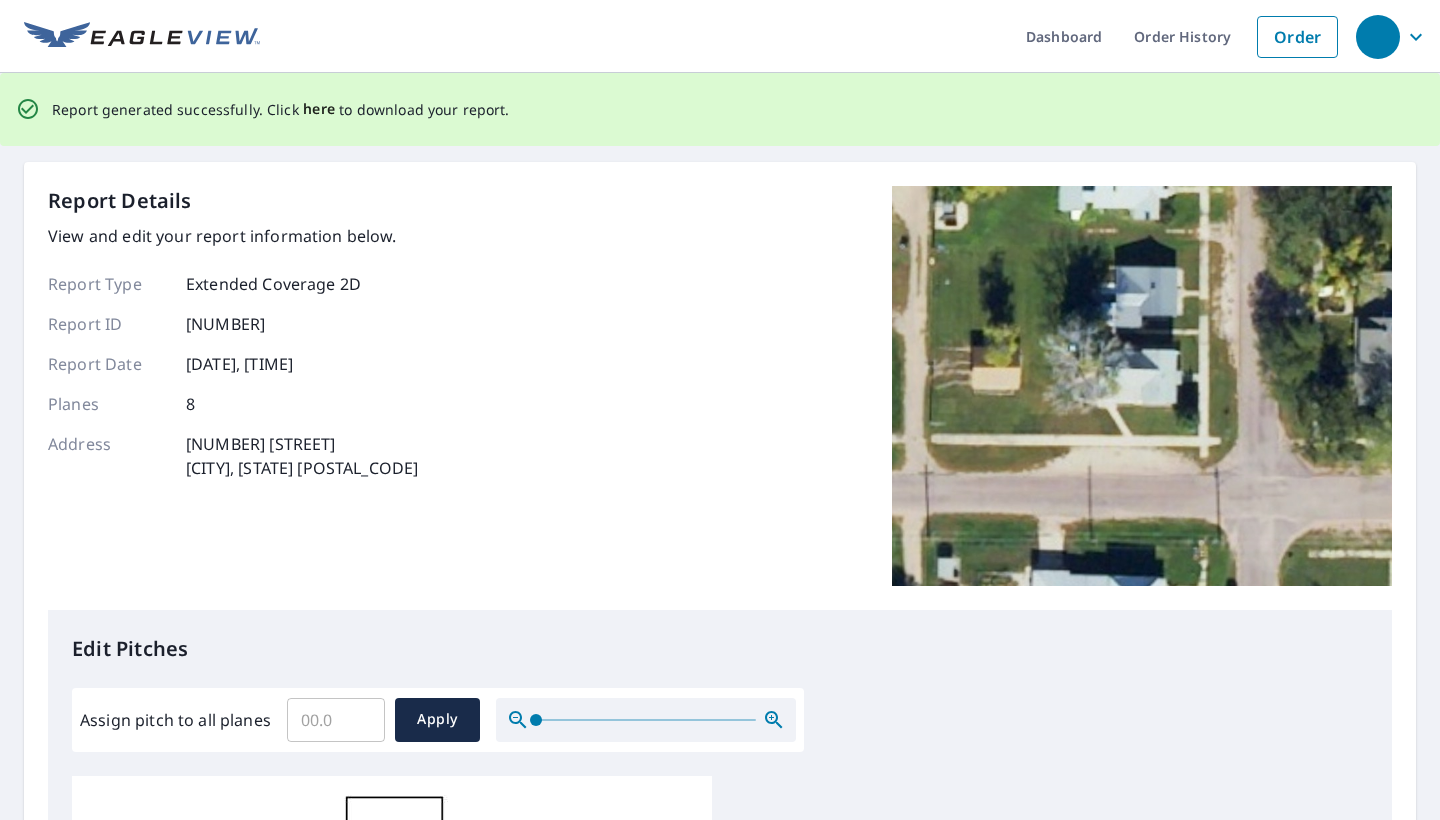 click on "here" at bounding box center [319, 109] 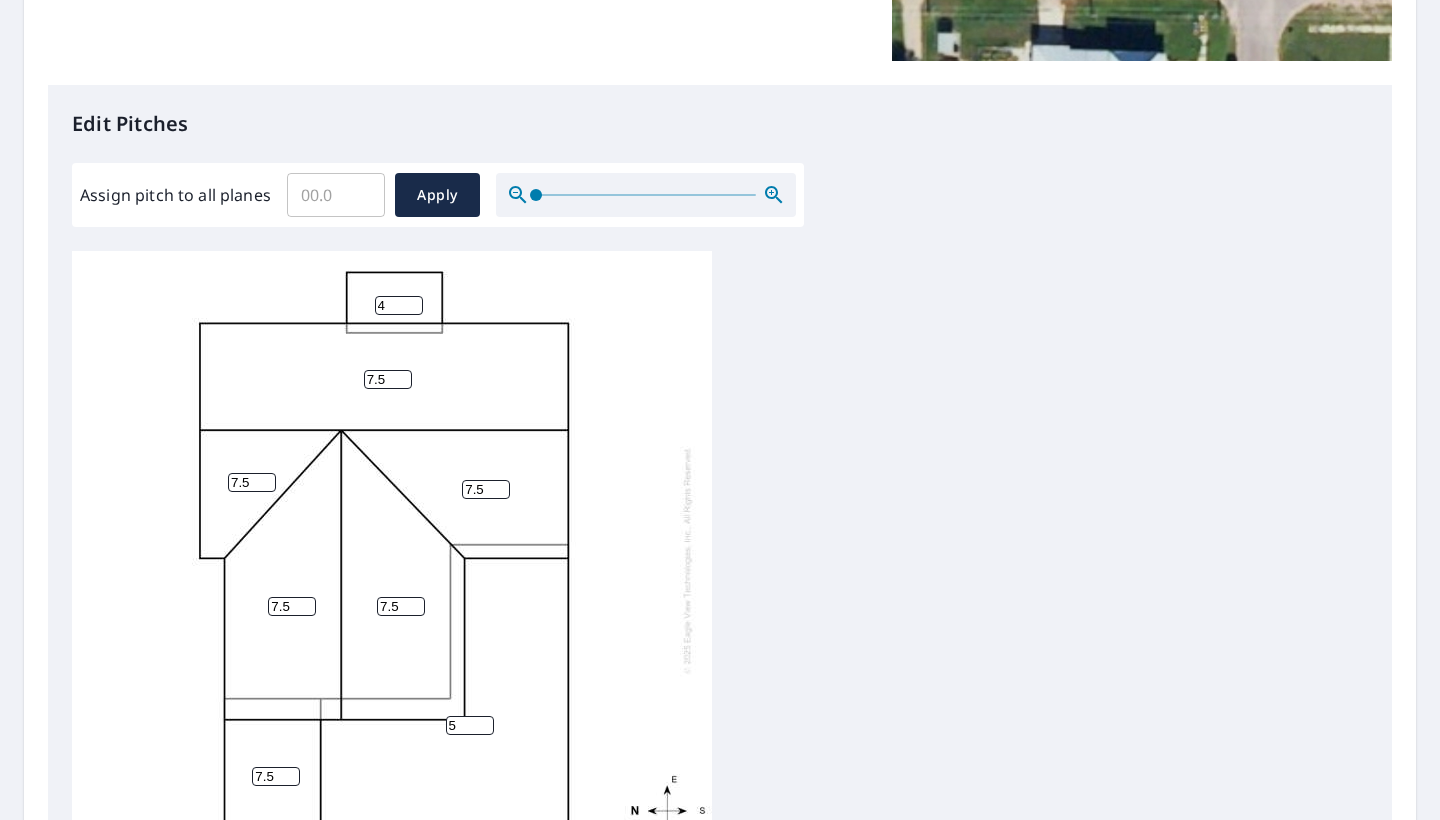 scroll, scrollTop: 522, scrollLeft: 0, axis: vertical 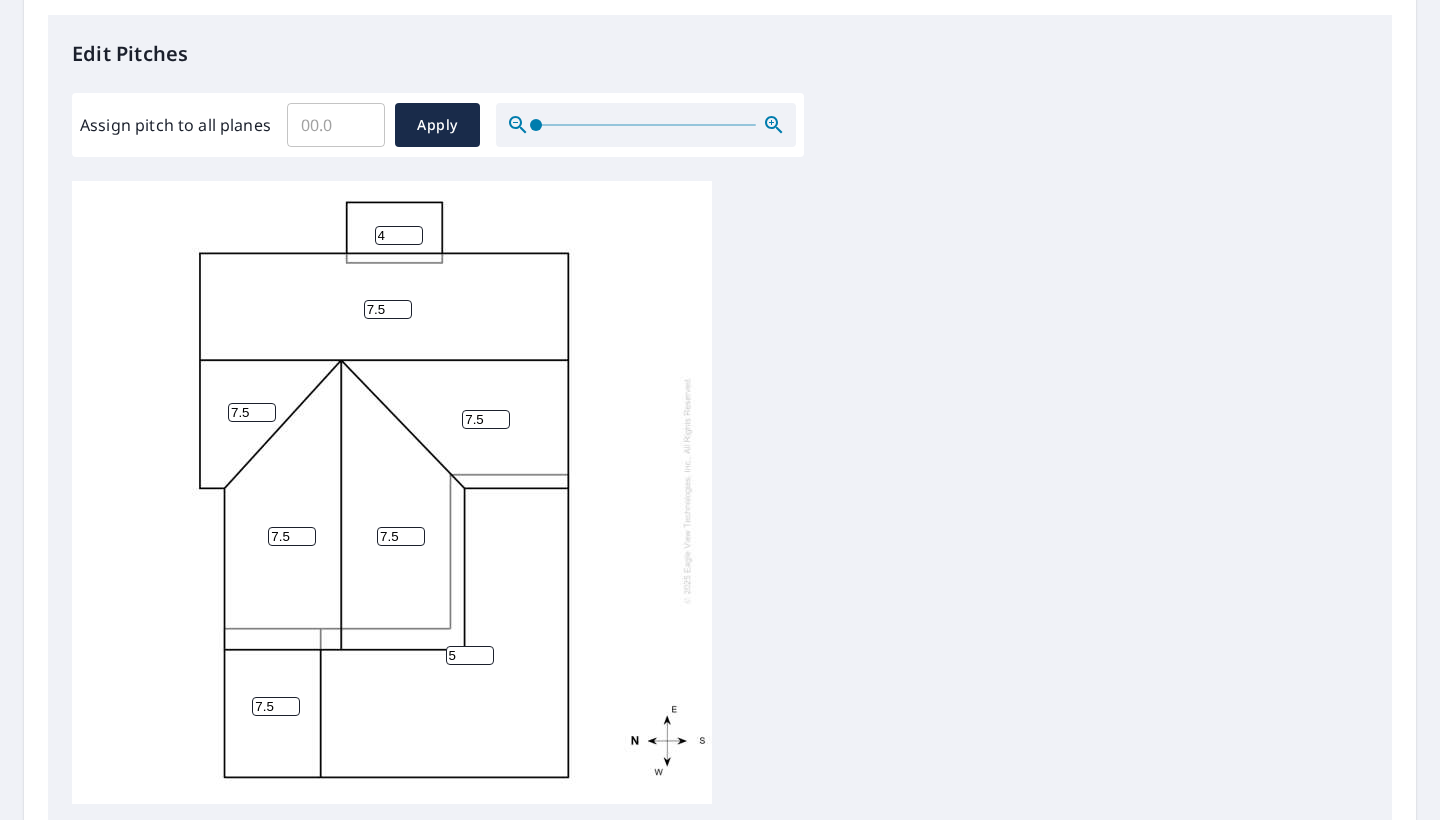 click on "7.5" at bounding box center [388, 309] 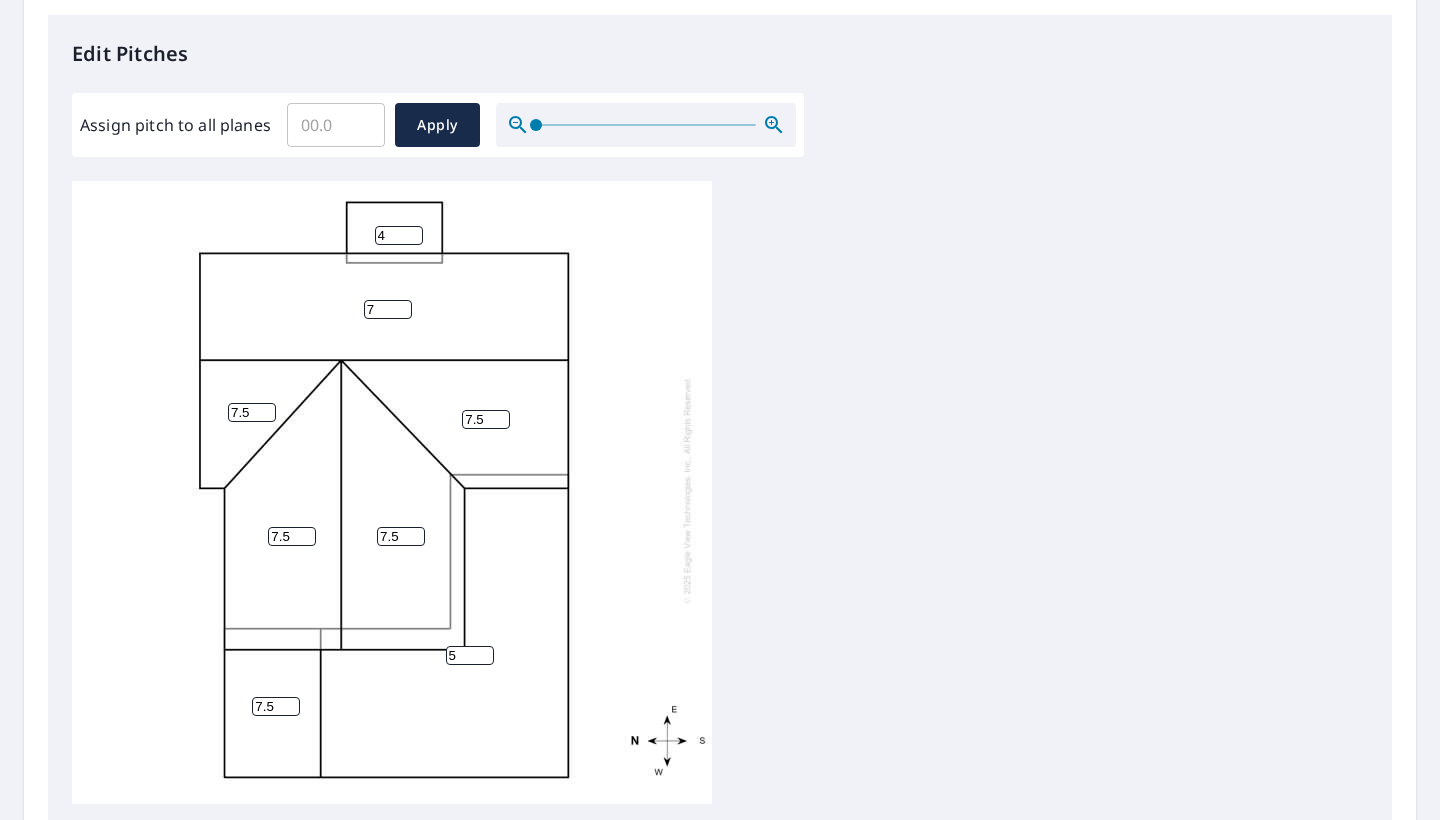 type on "7" 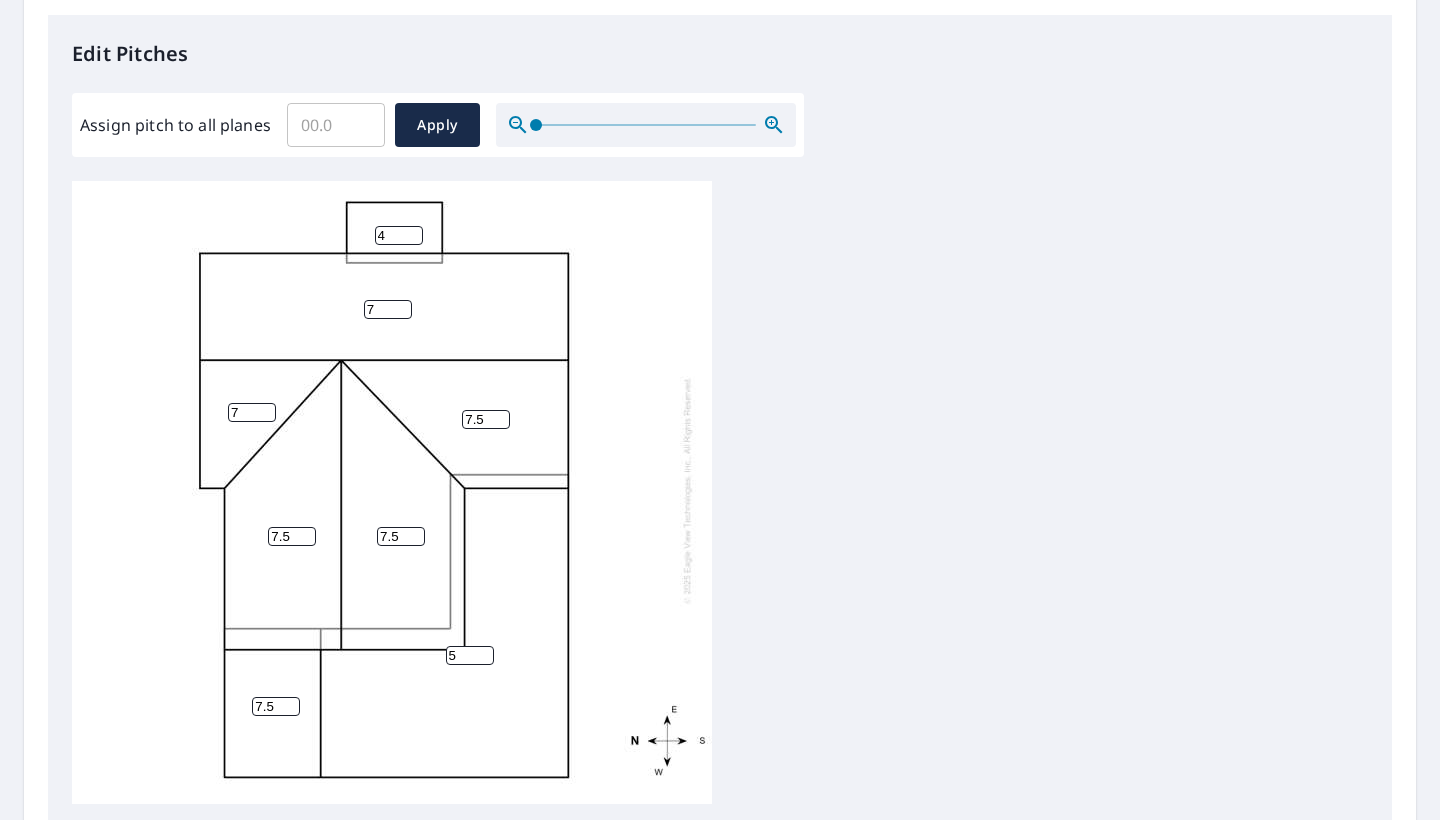 type on "7" 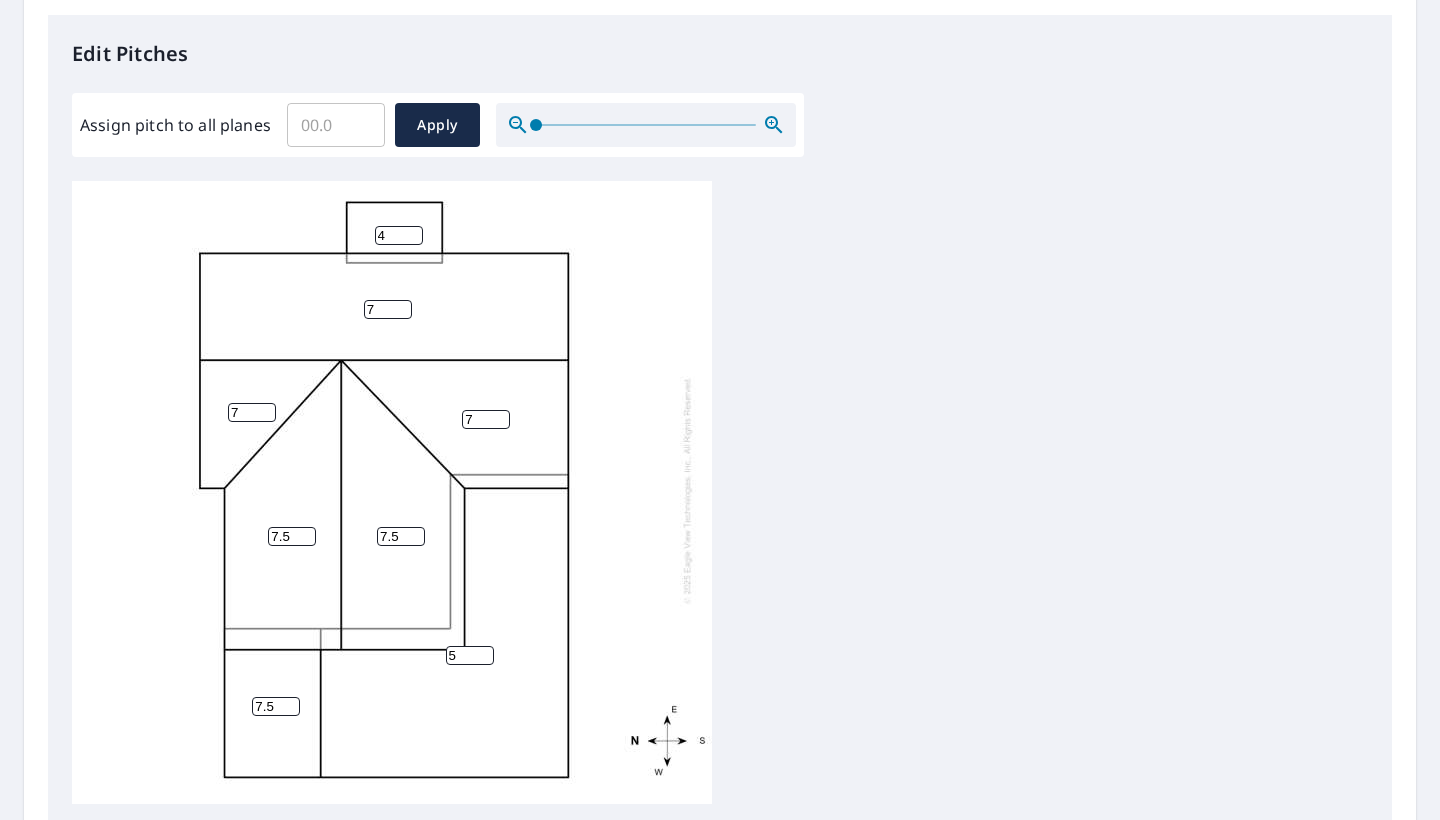 type on "7" 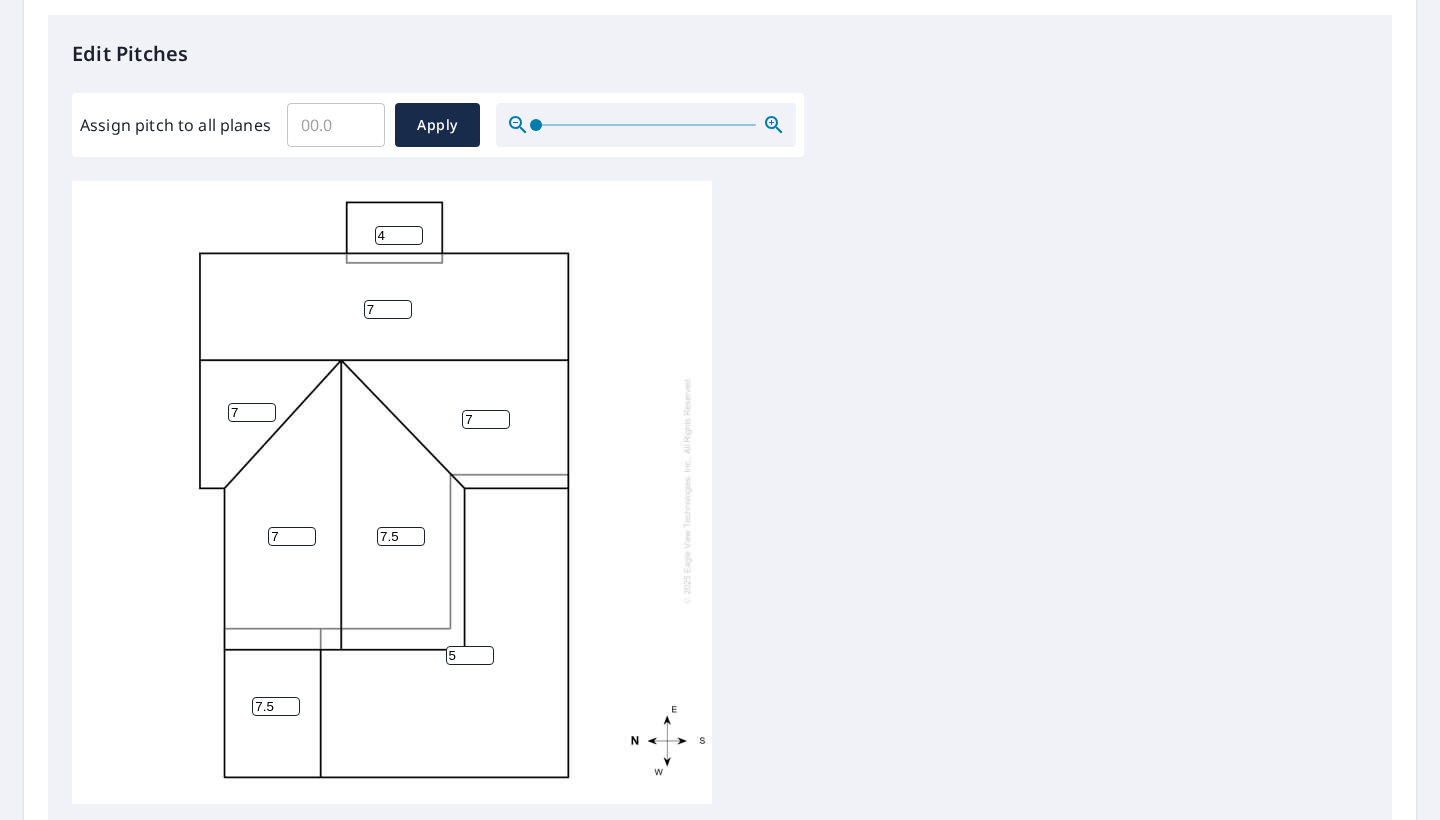 type on "7" 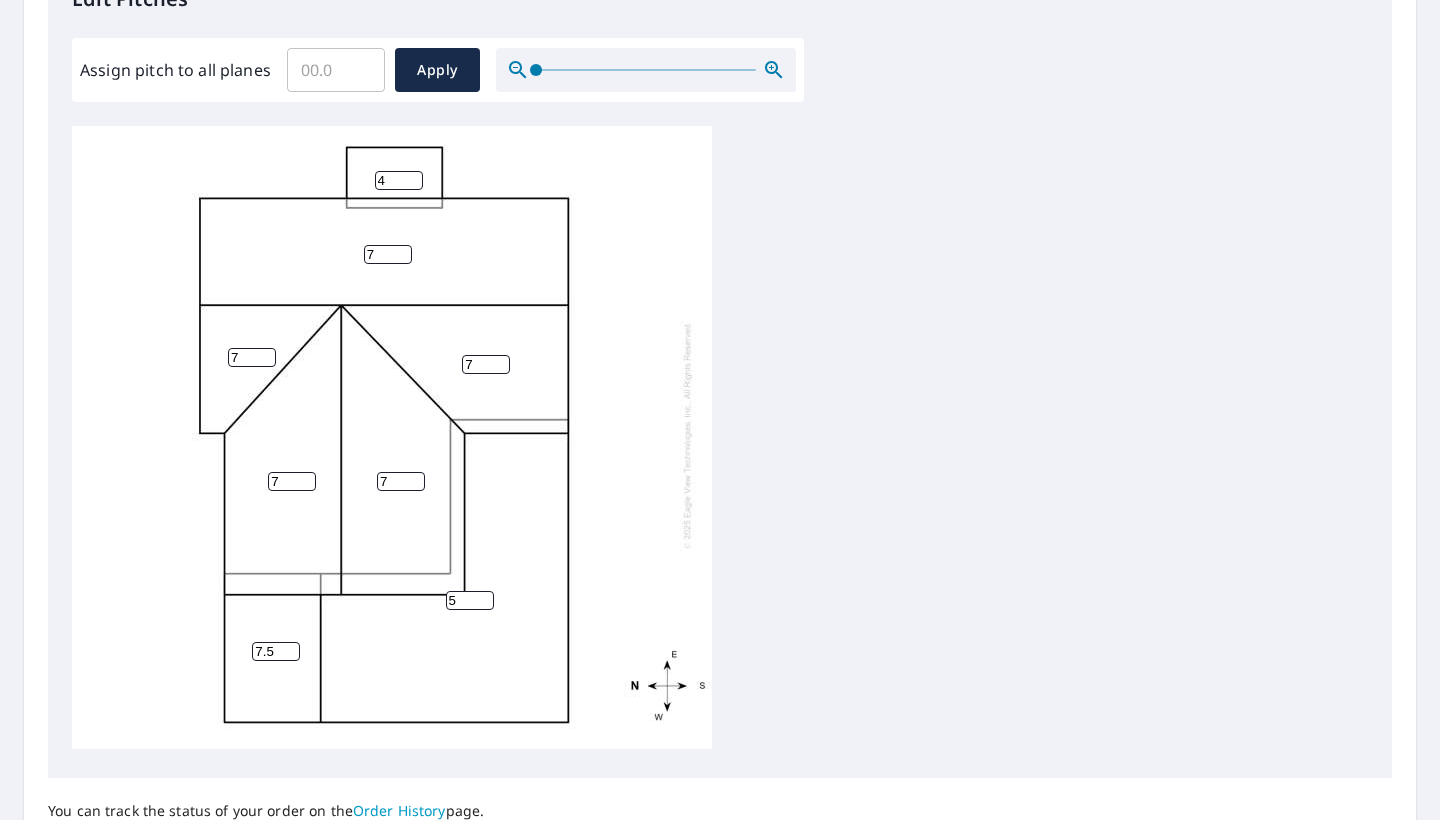 scroll, scrollTop: 578, scrollLeft: 0, axis: vertical 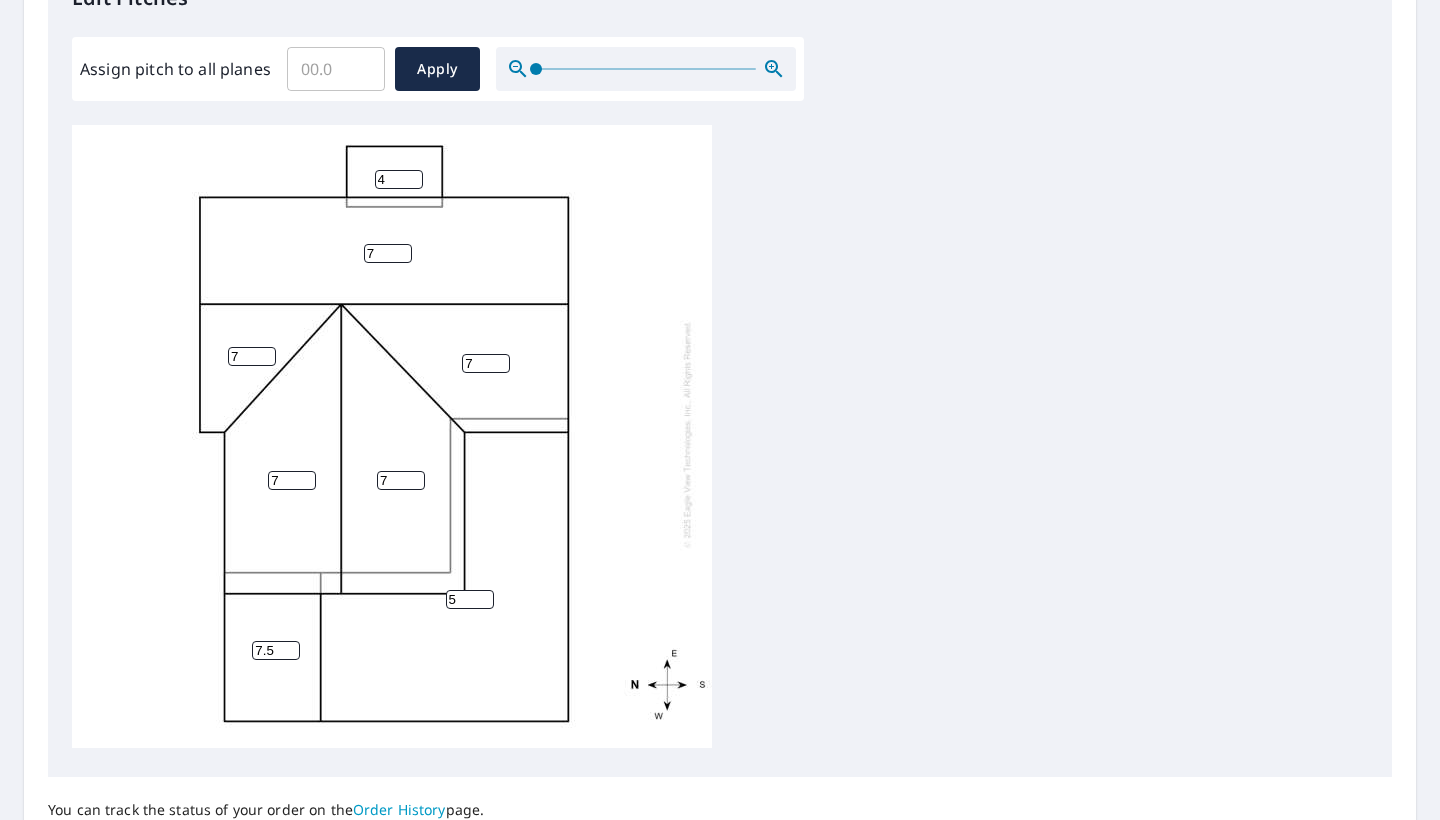 type on "7" 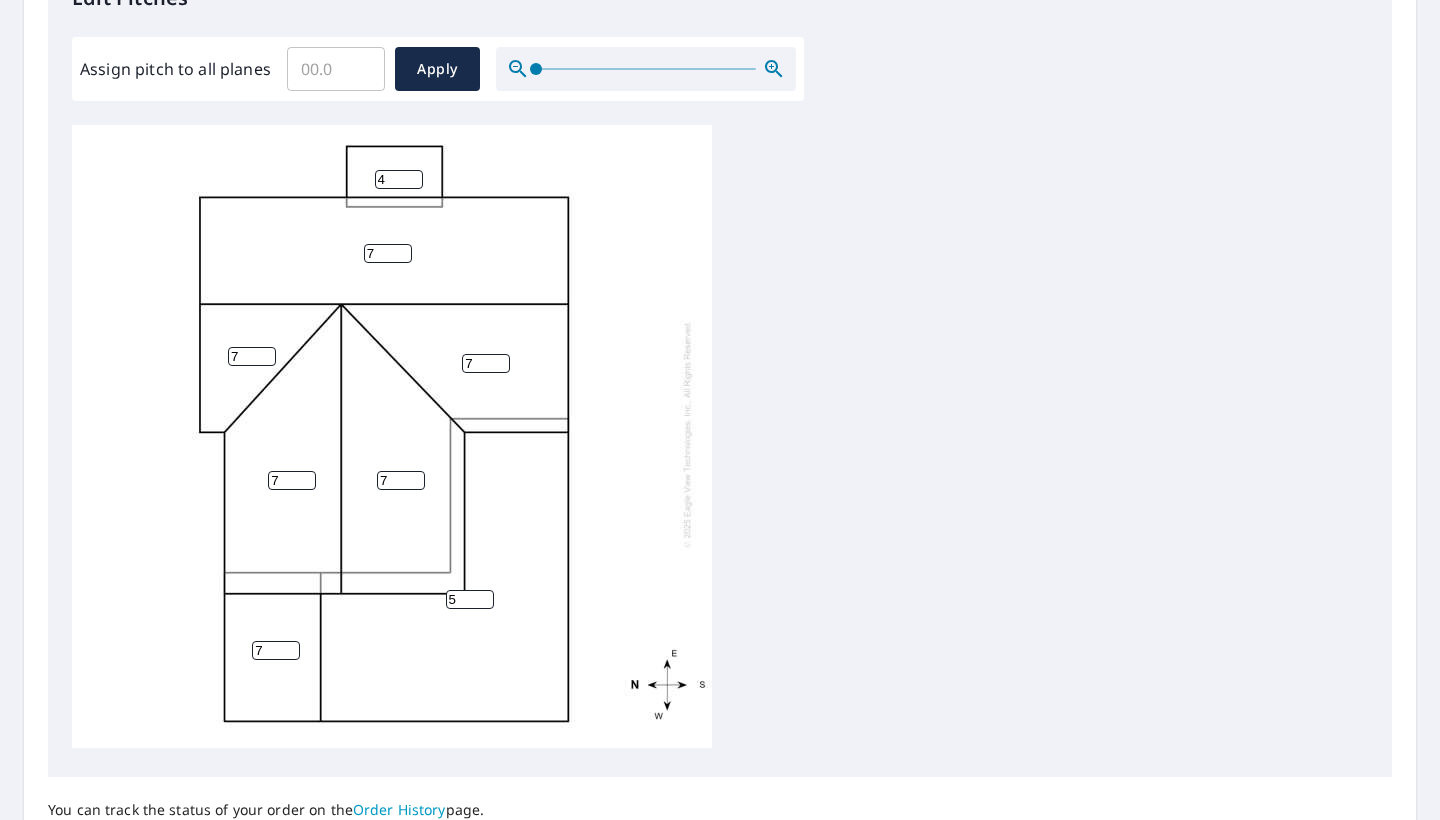 type on "7" 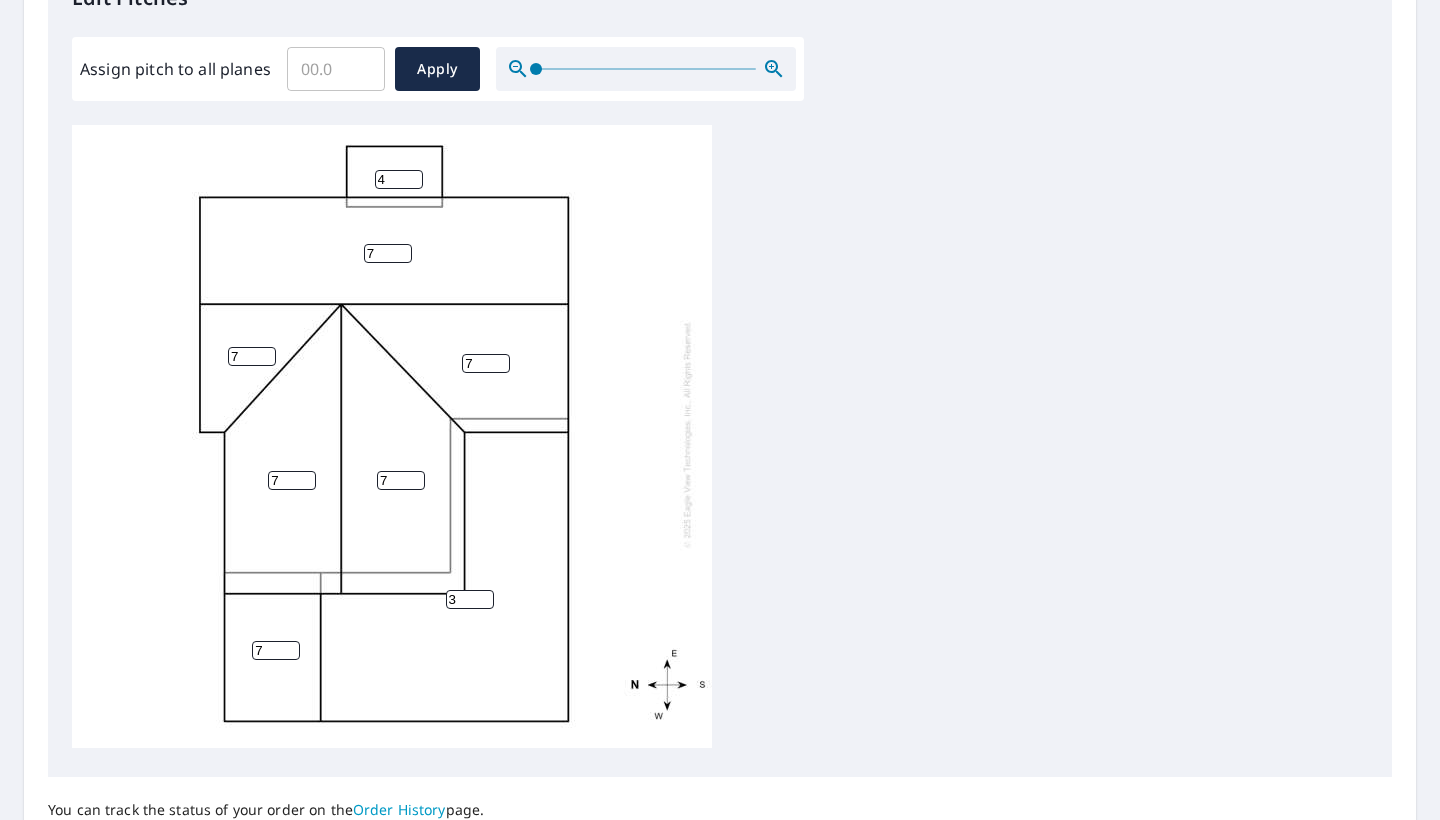 type on "3" 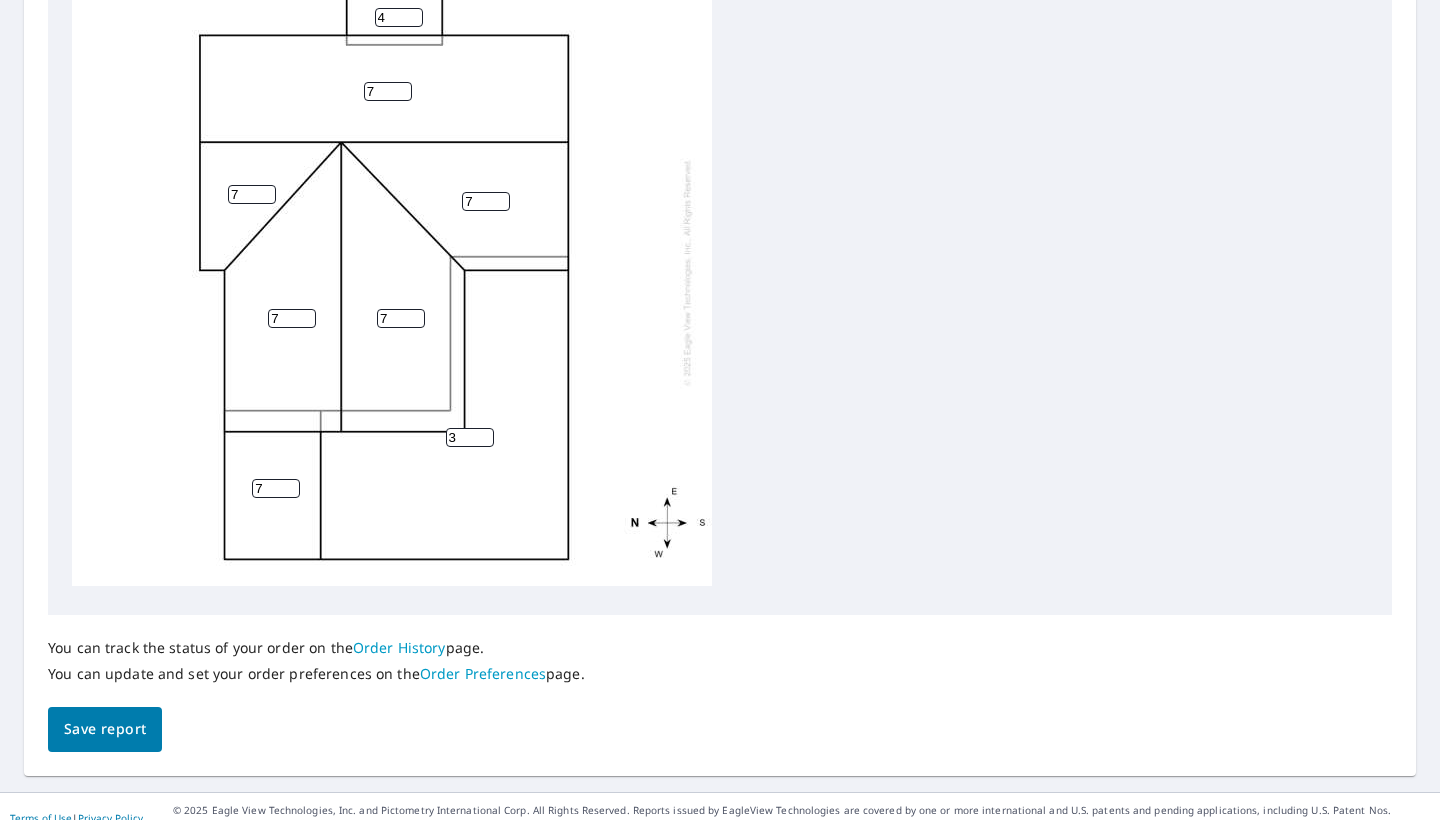 scroll, scrollTop: 762, scrollLeft: 0, axis: vertical 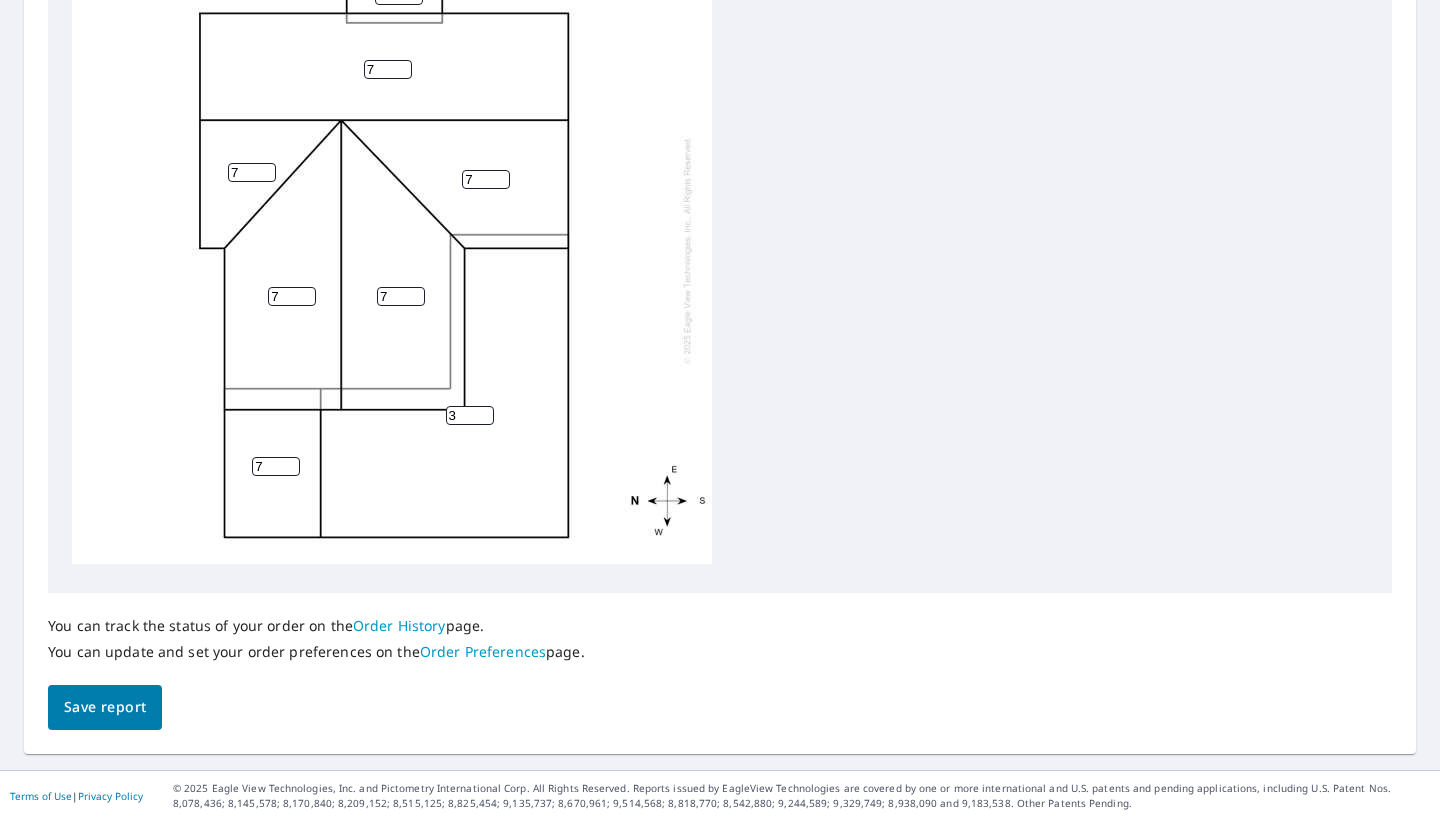 click on "Save report" at bounding box center [105, 707] 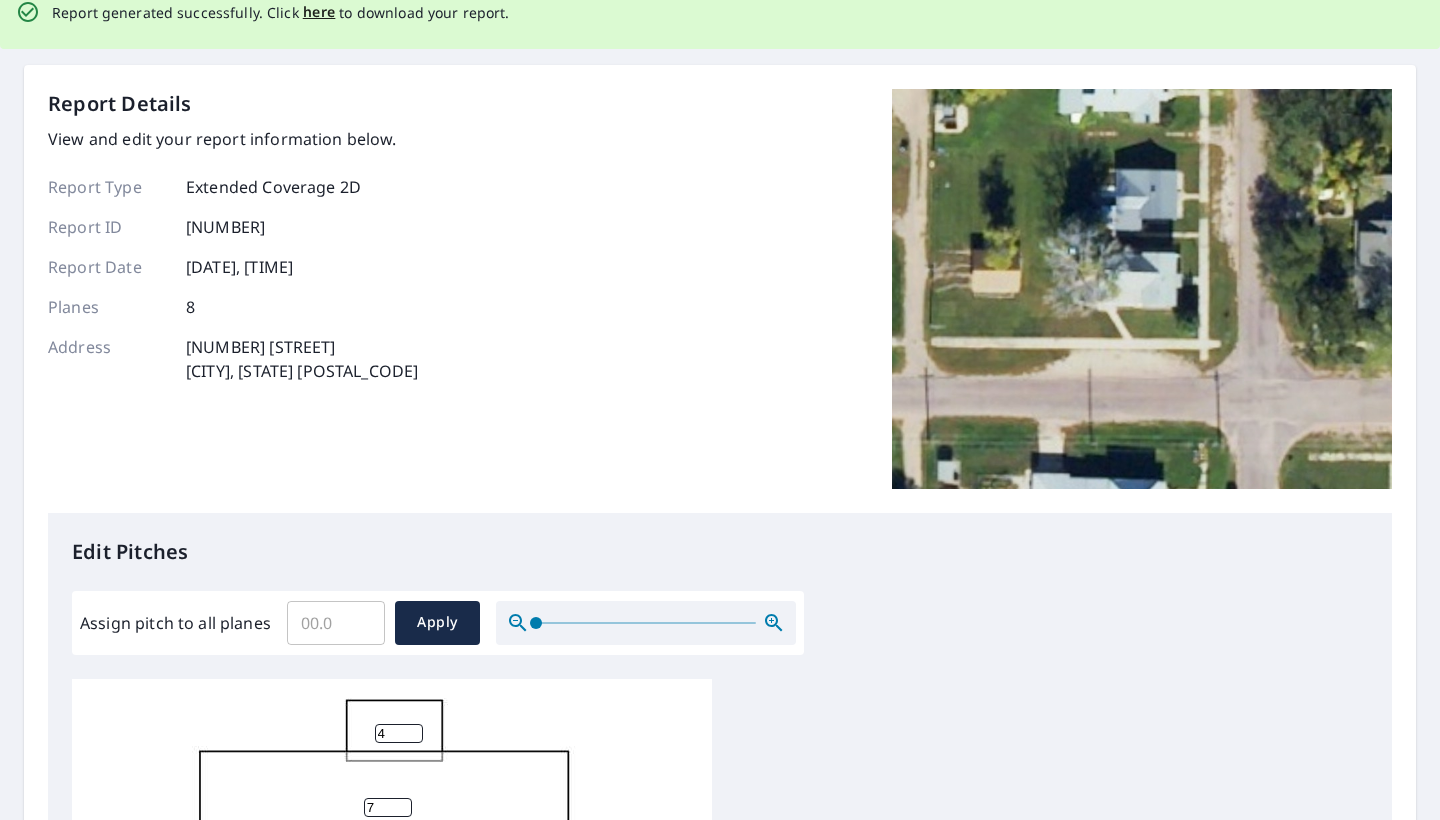 scroll, scrollTop: 0, scrollLeft: 0, axis: both 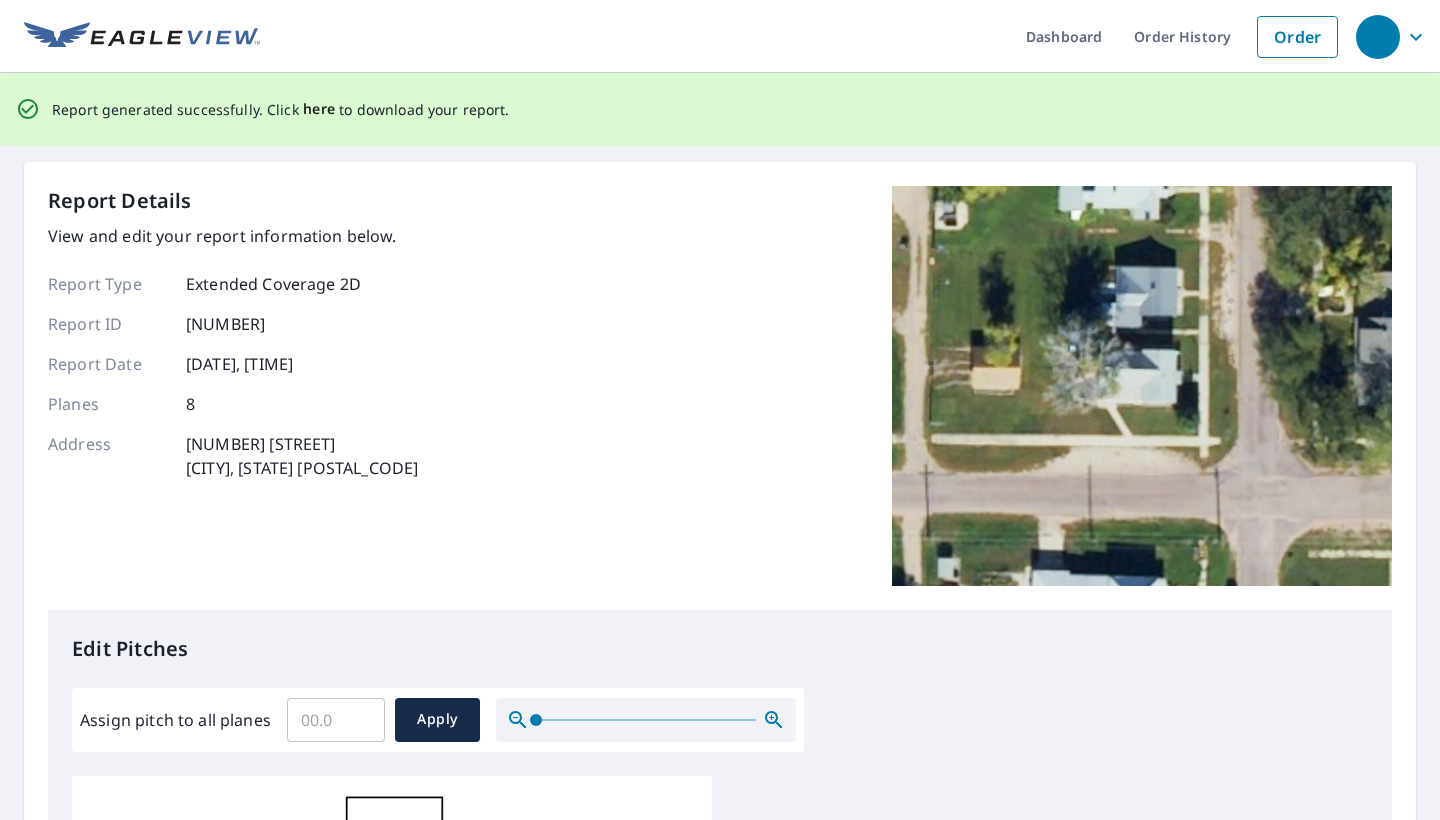 click on "here" at bounding box center [319, 109] 